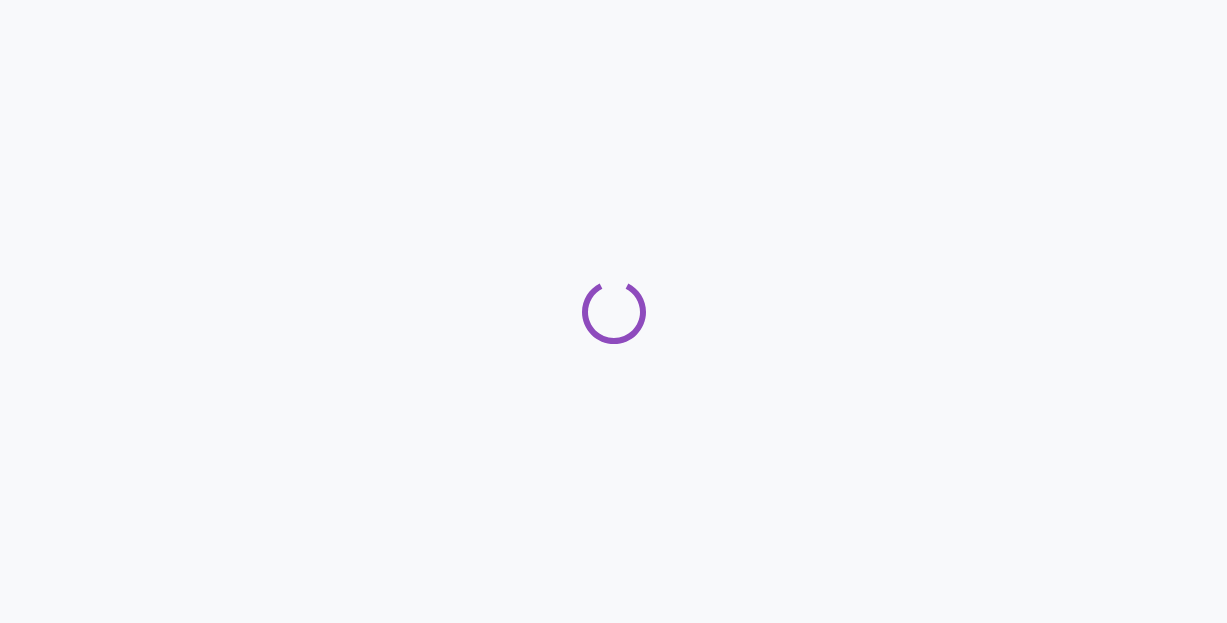 scroll, scrollTop: 0, scrollLeft: 0, axis: both 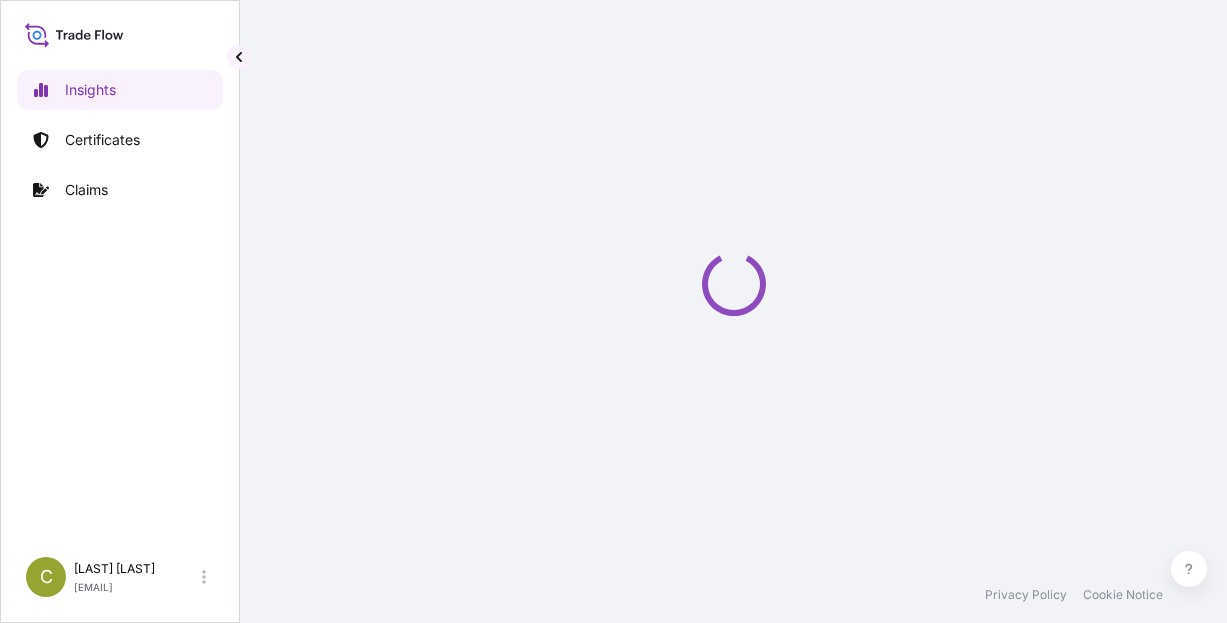 select on "2025" 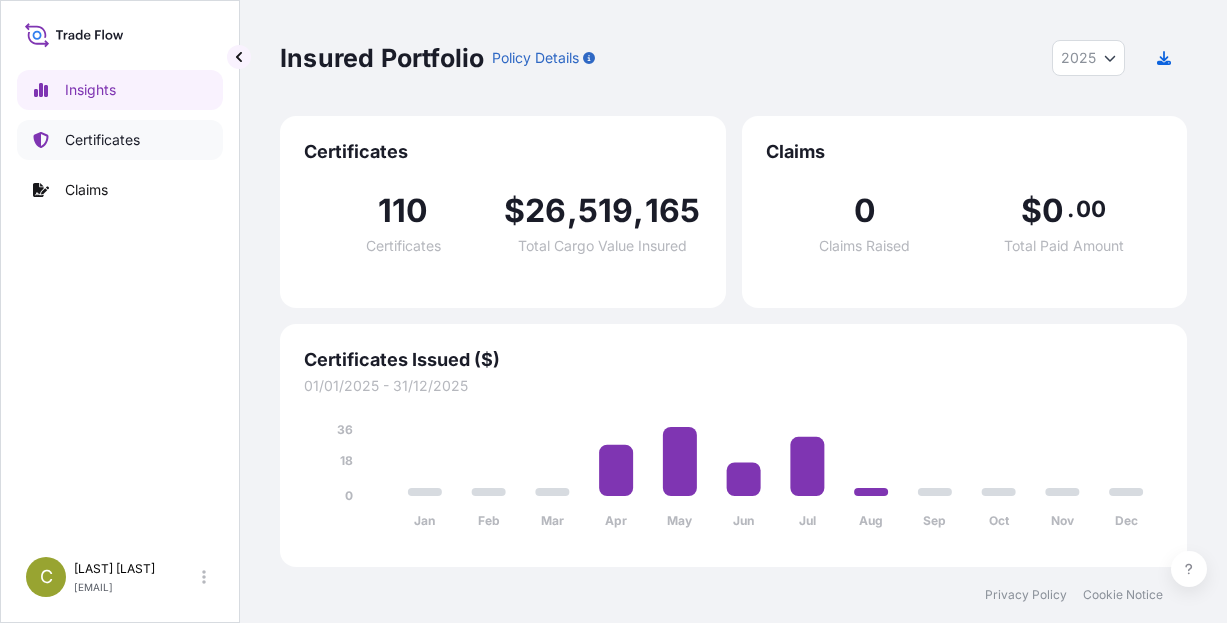 click on "Certificates" at bounding box center (102, 140) 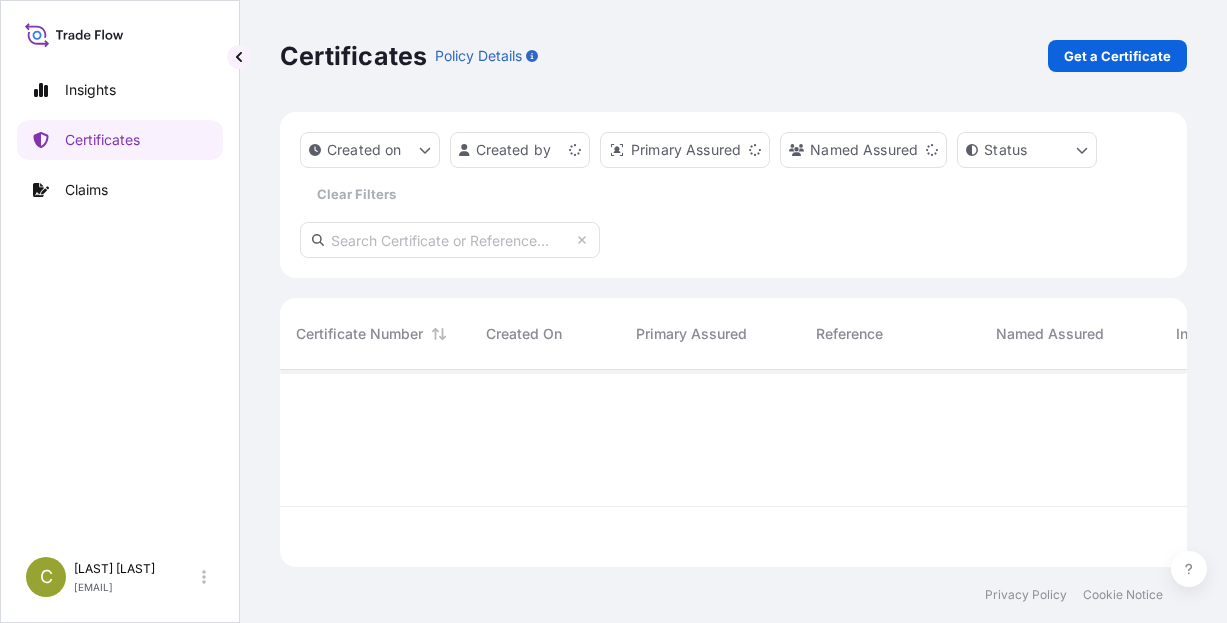 scroll, scrollTop: 16, scrollLeft: 16, axis: both 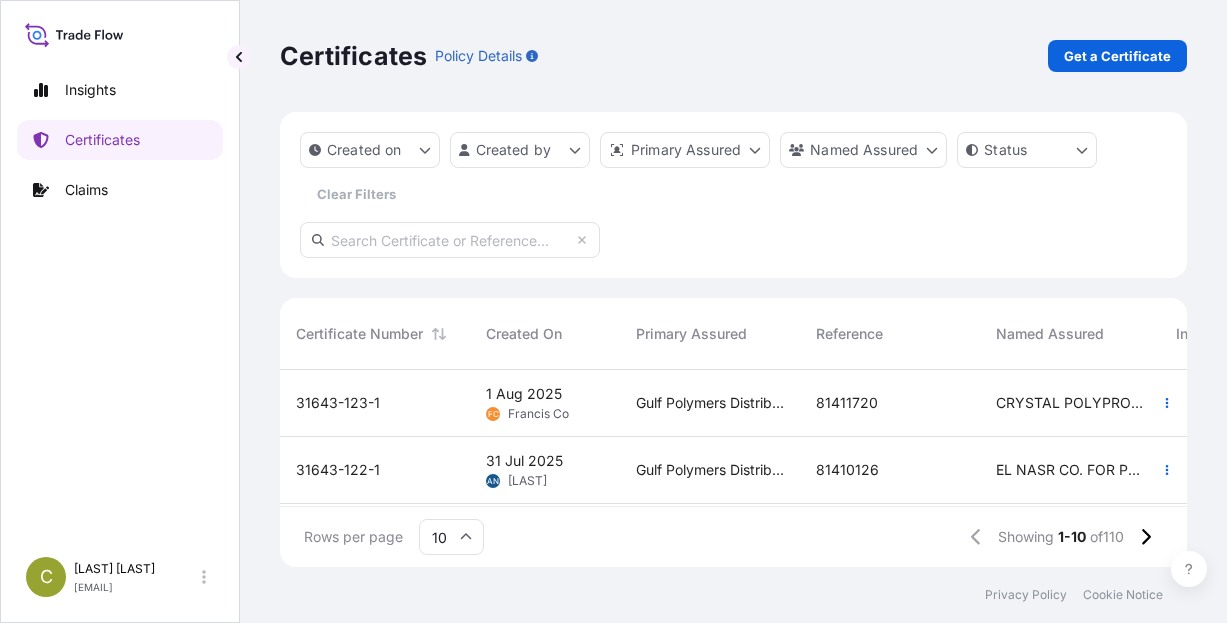 click on "Insights Certificates Claims C [FIRST]   [LAST] [EMAIL]" at bounding box center [120, 311] 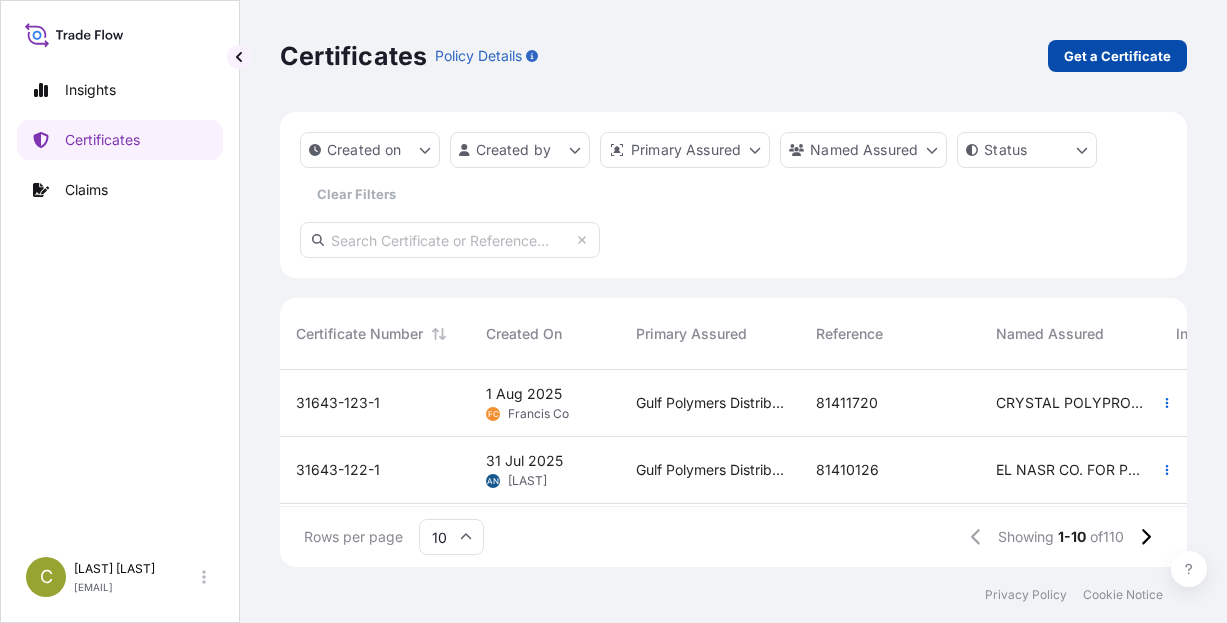 click on "Get a Certificate" at bounding box center [1117, 56] 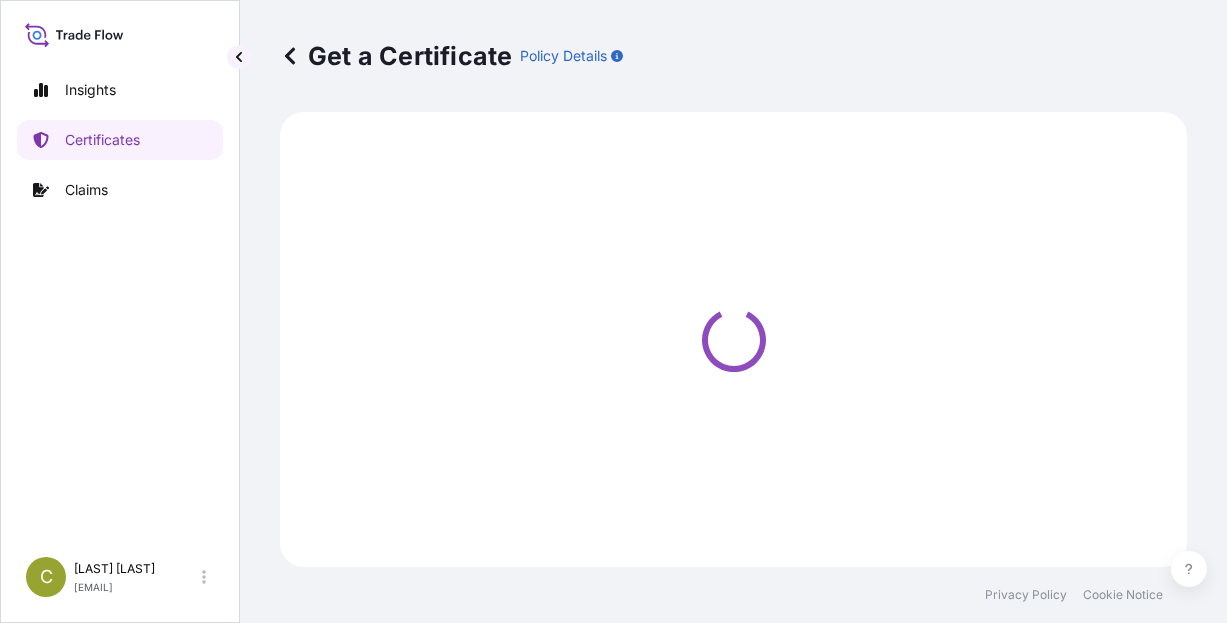 select on "Sea" 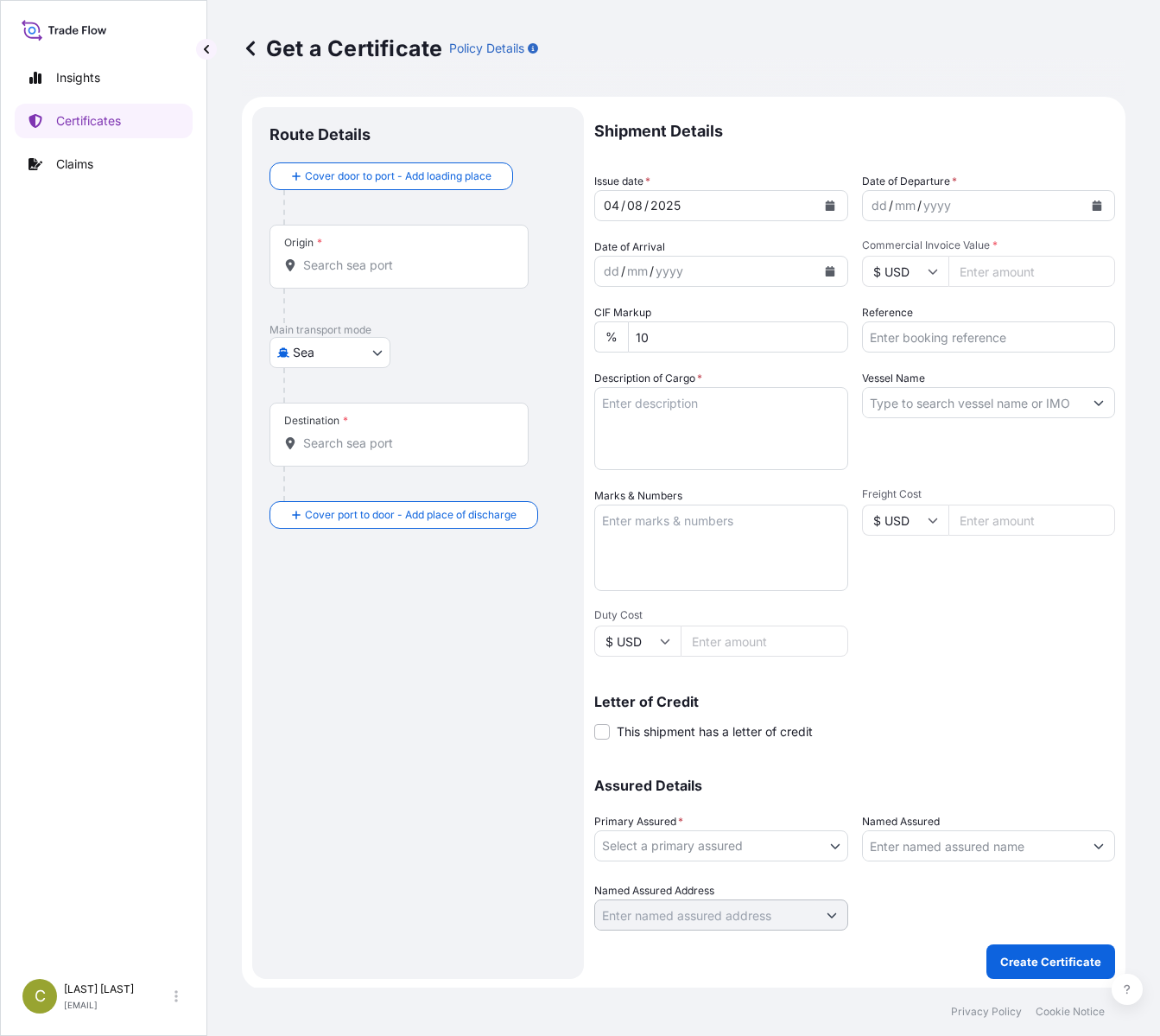 click 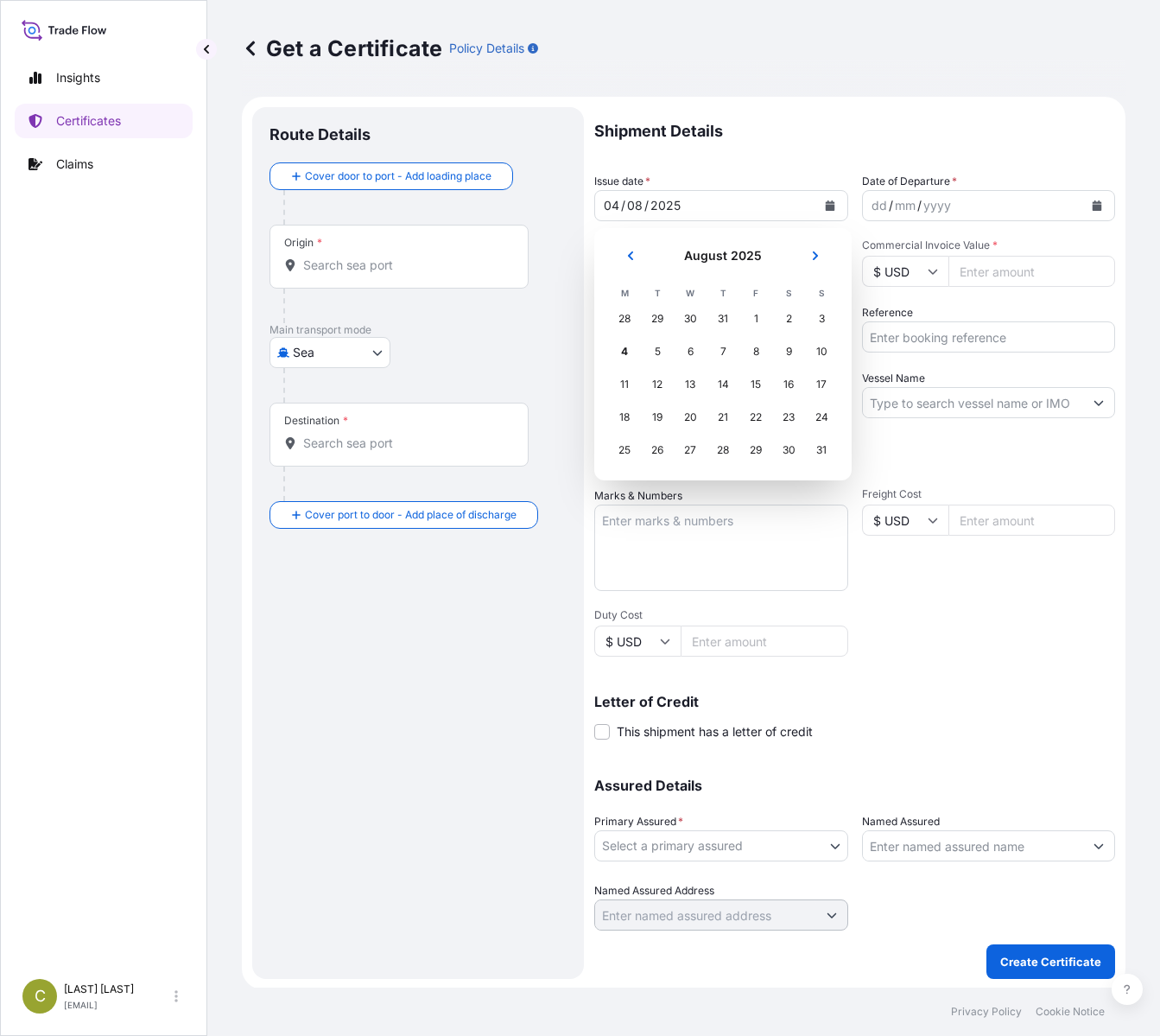 click on "29" at bounding box center [657, 319] 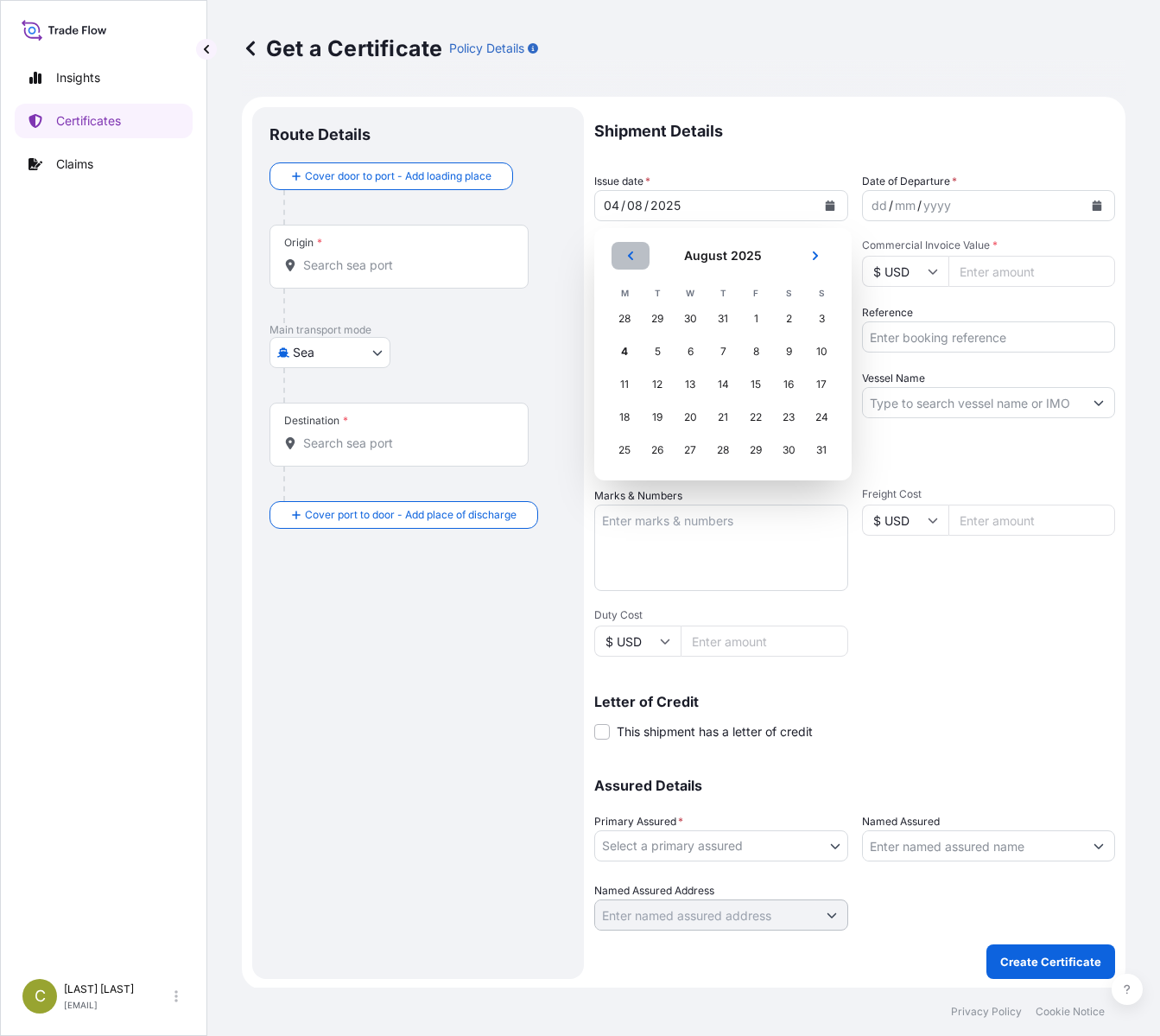 click at bounding box center (631, 256) 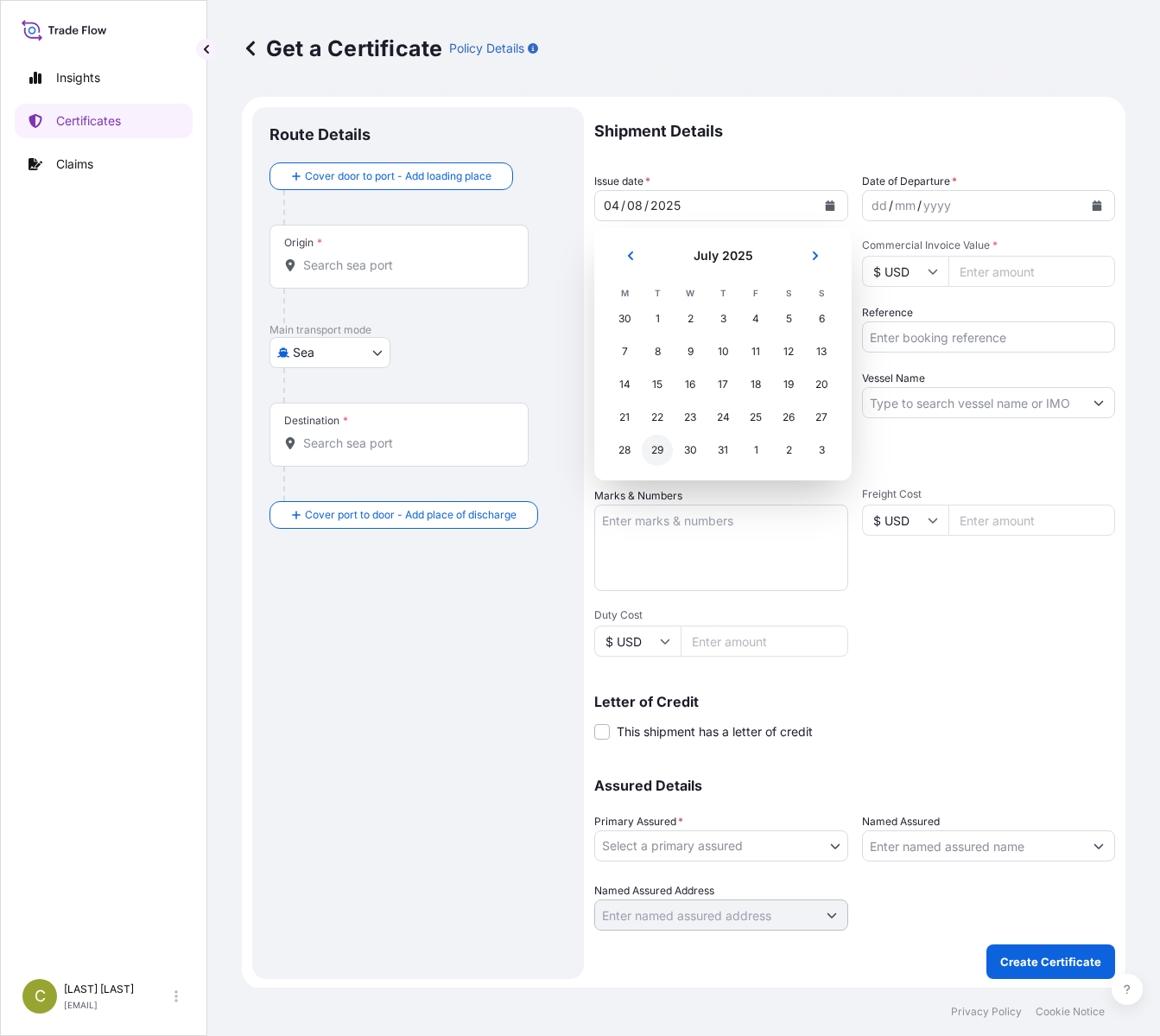click on "29" at bounding box center [657, 450] 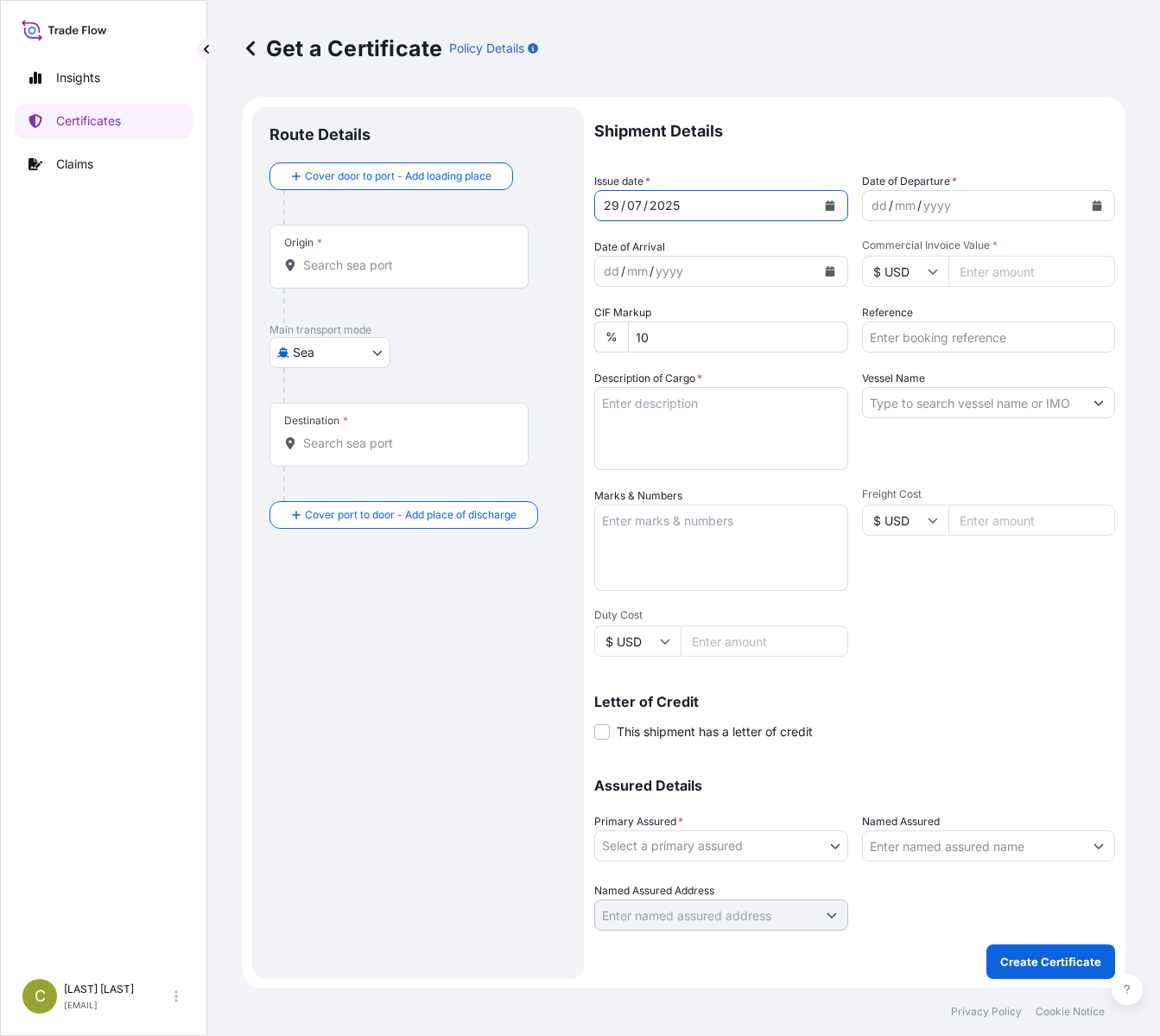 click at bounding box center (1097, 206) 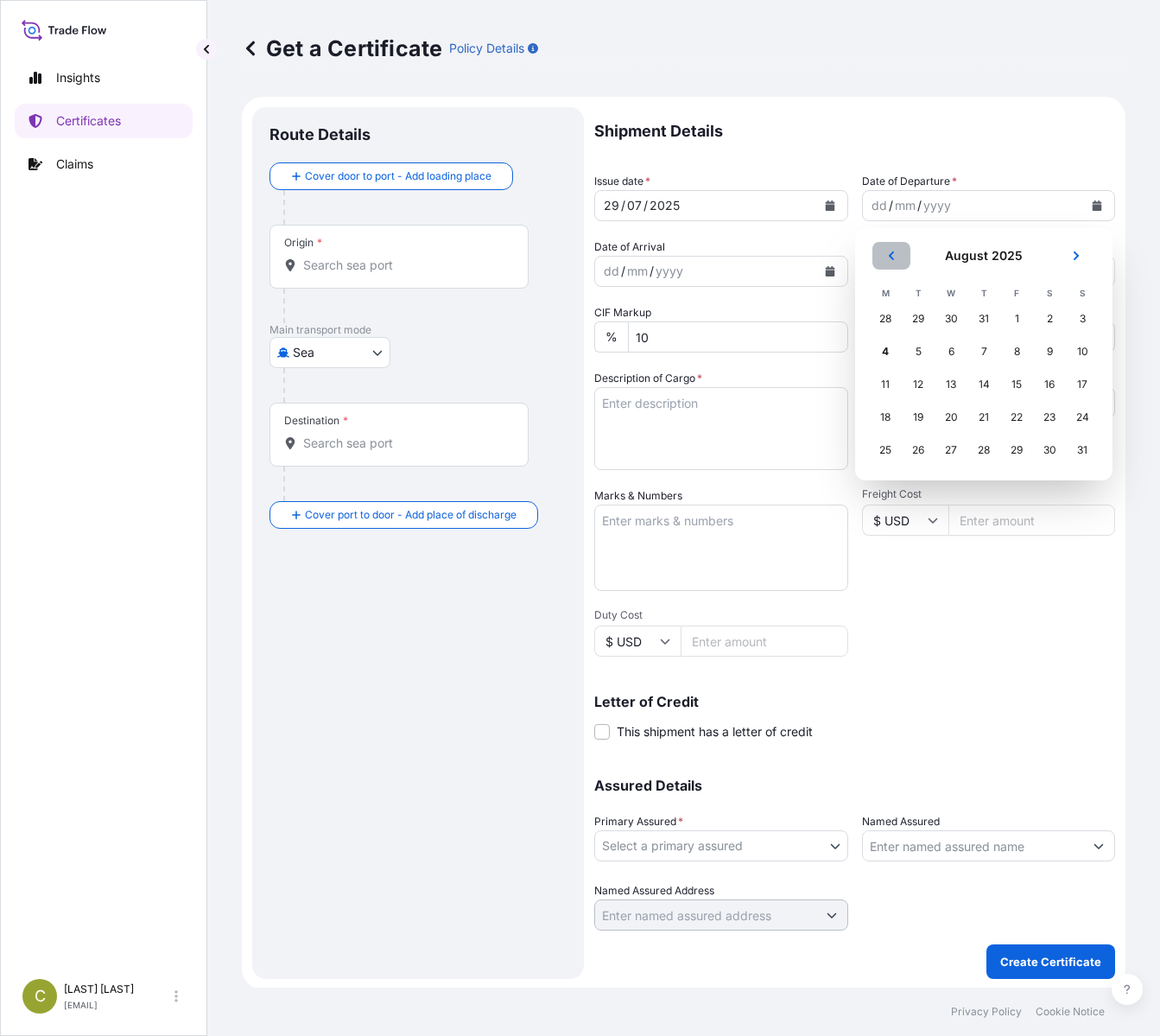 click 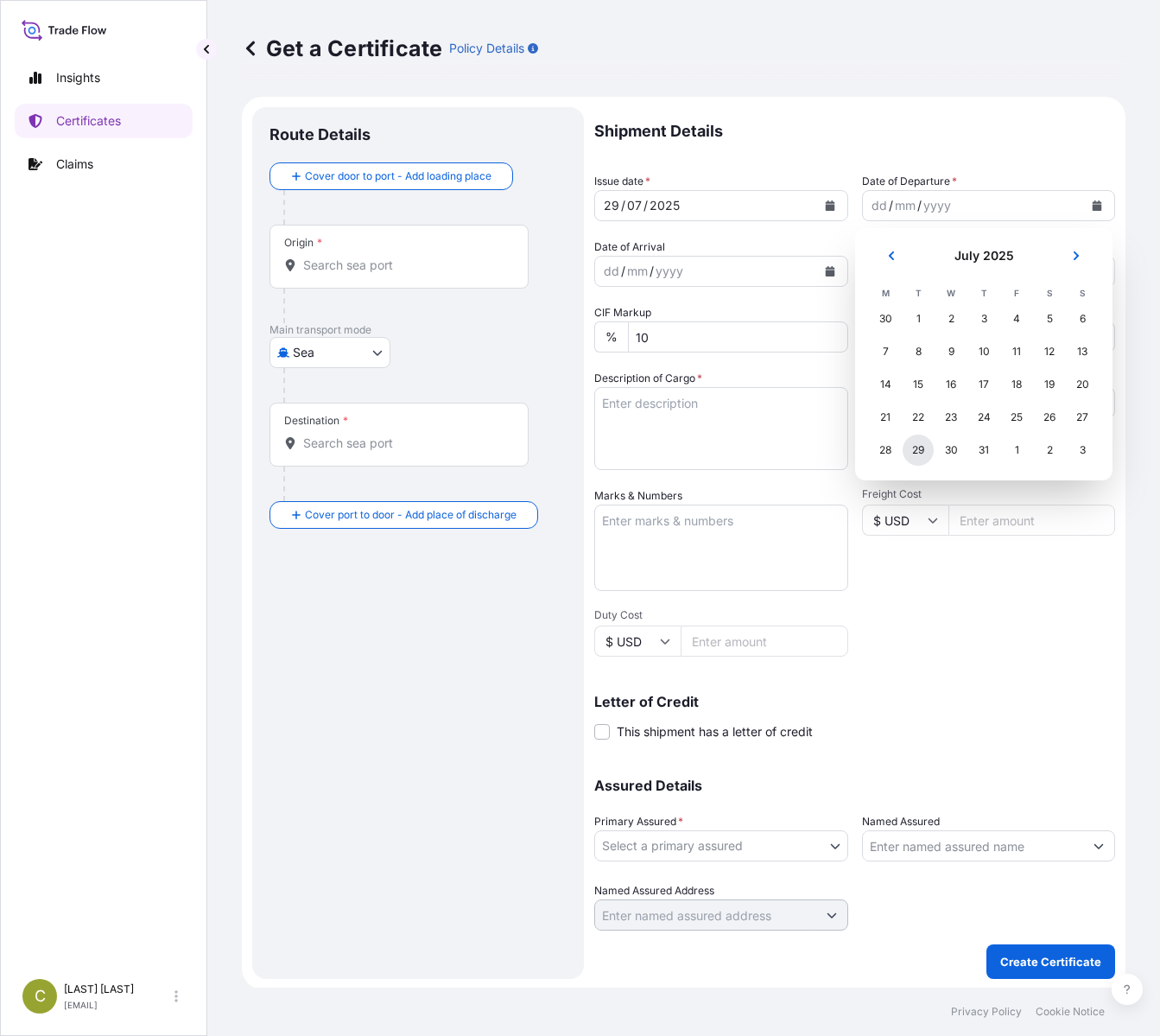 click on "29" at bounding box center (918, 450) 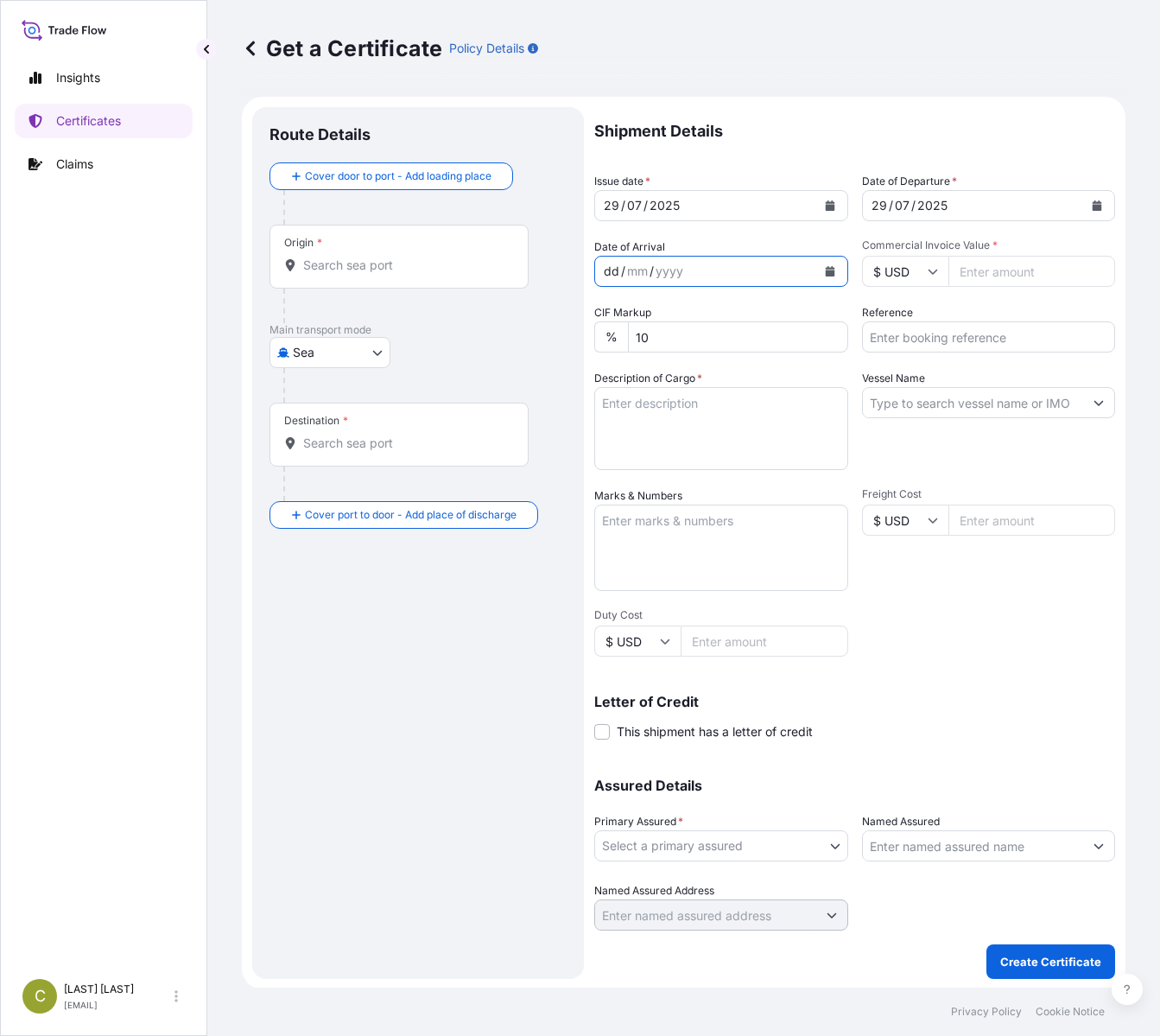 click on "dd / mm / yyyy" at bounding box center [706, 271] 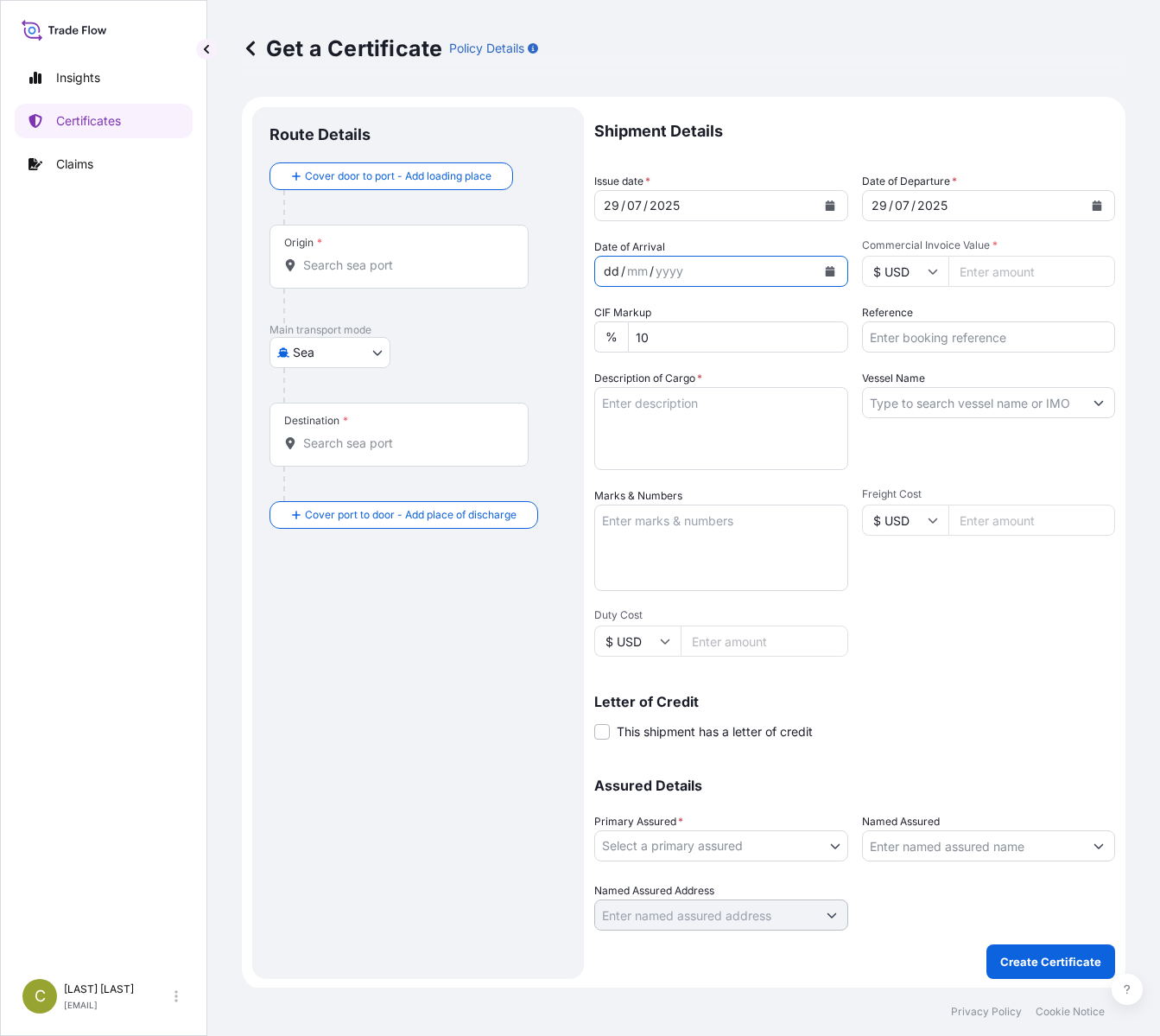 click on "Commercial Invoice Value    *" at bounding box center [1032, 271] 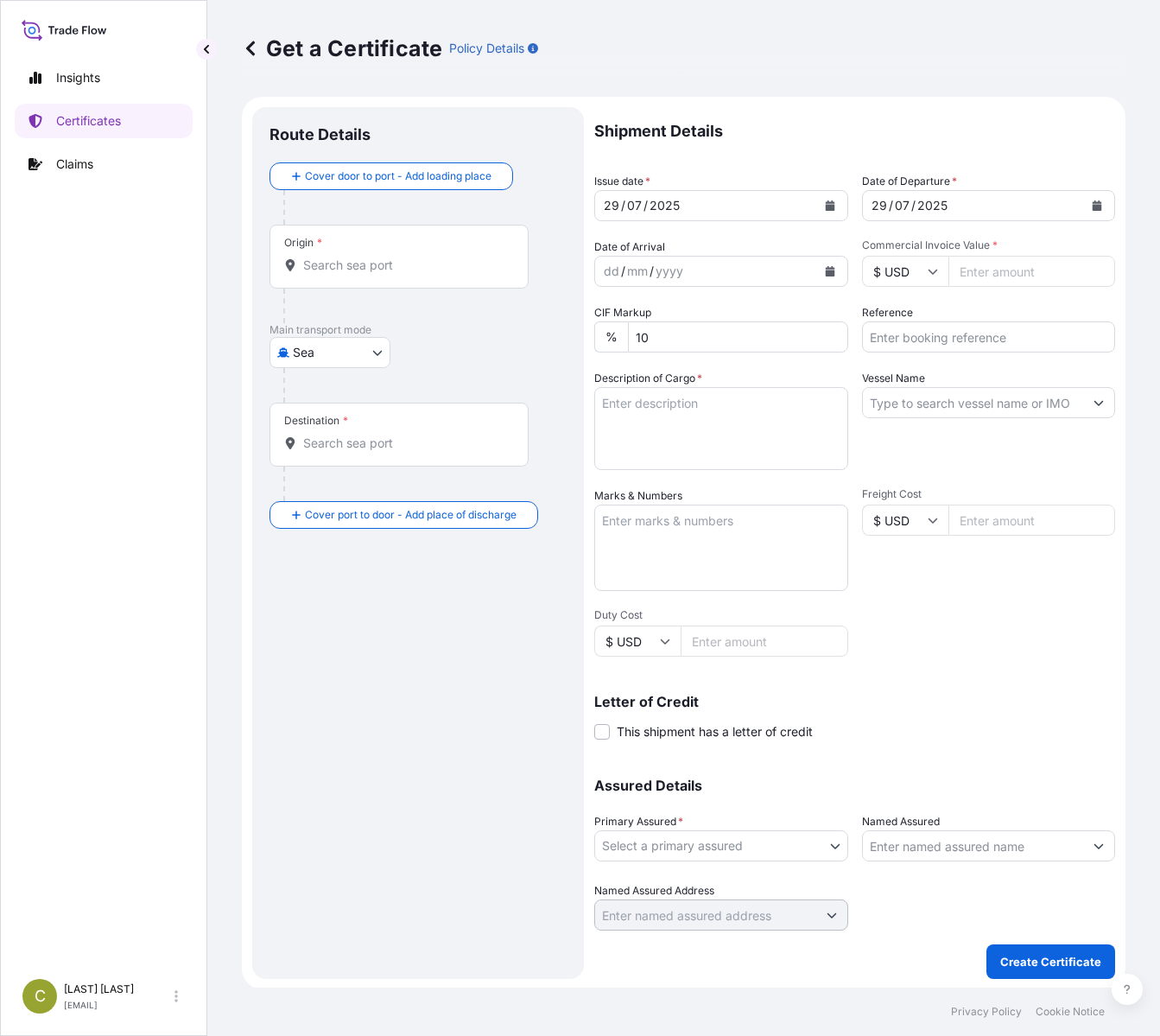 click on "Commercial Invoice Value    *" at bounding box center [1032, 271] 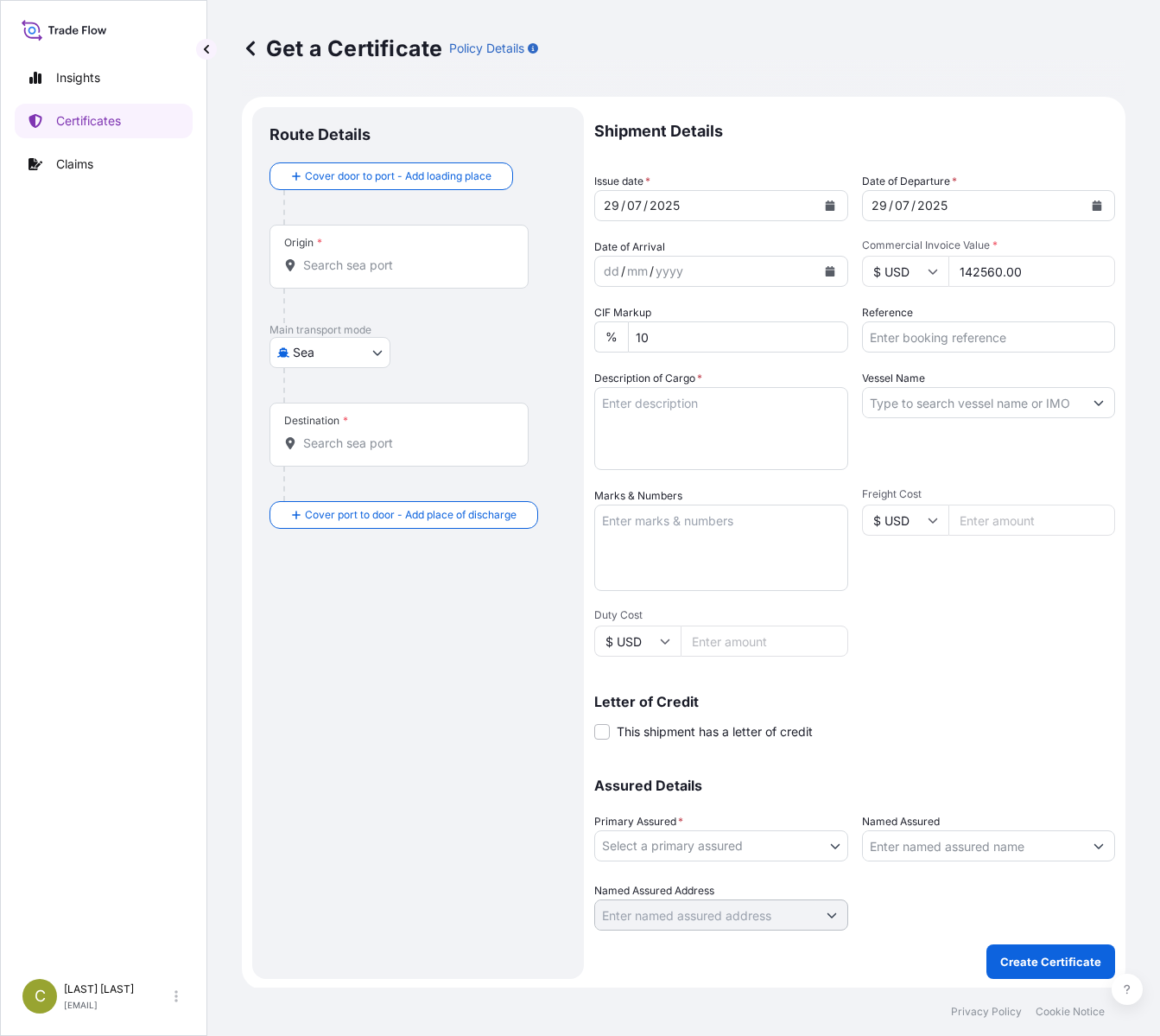 type on "142560.00" 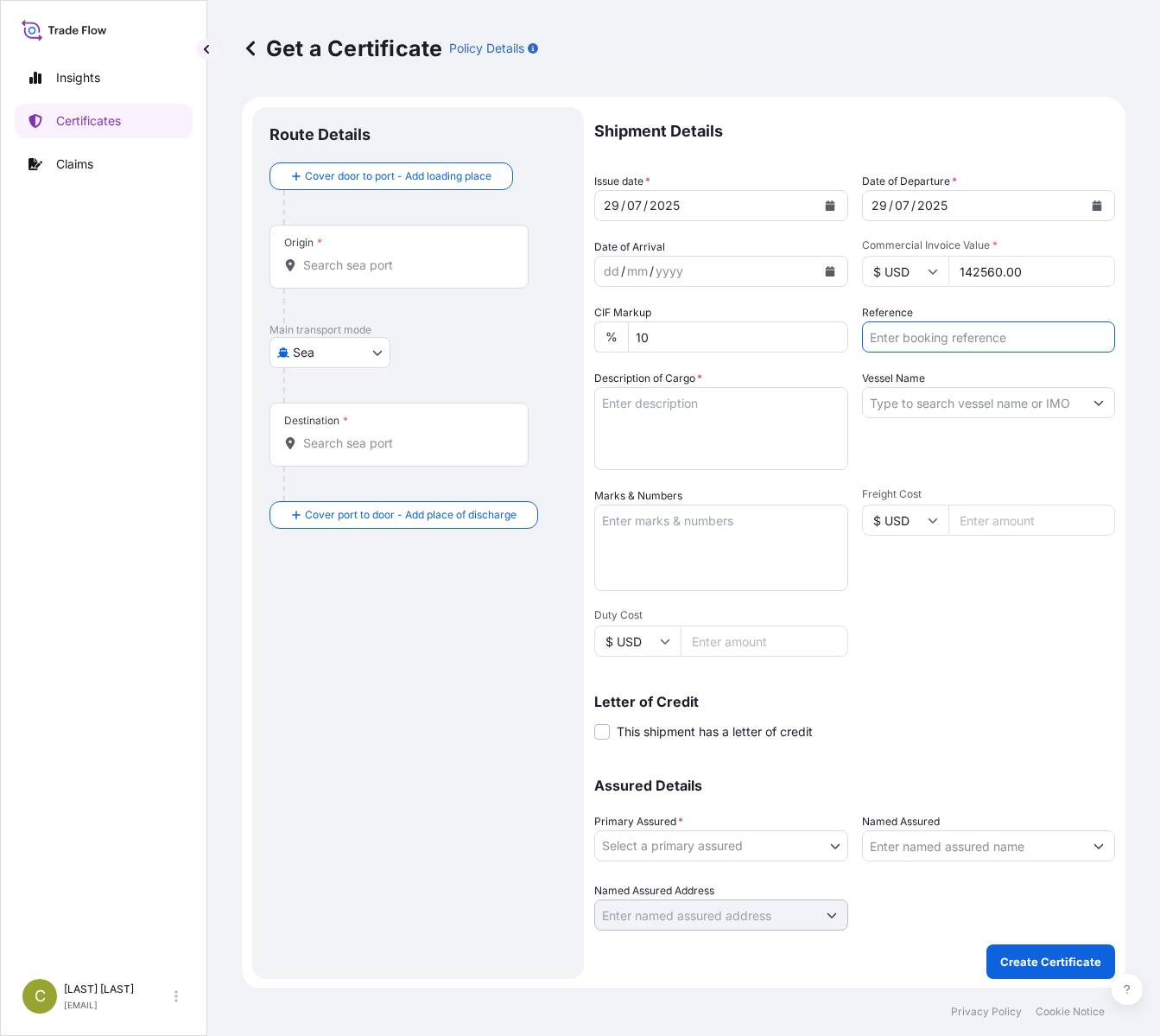 paste on "81390082" 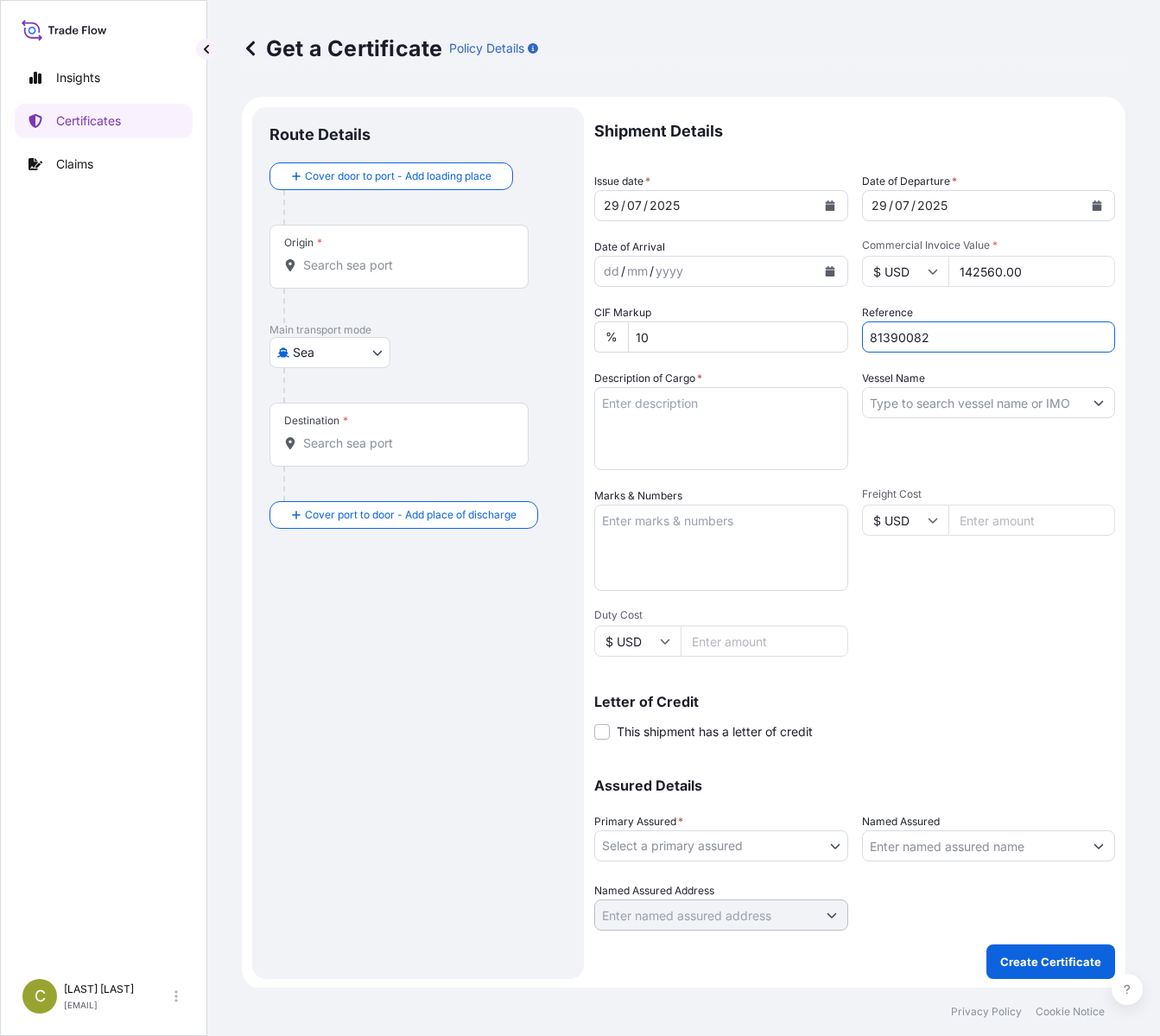type on "81390082" 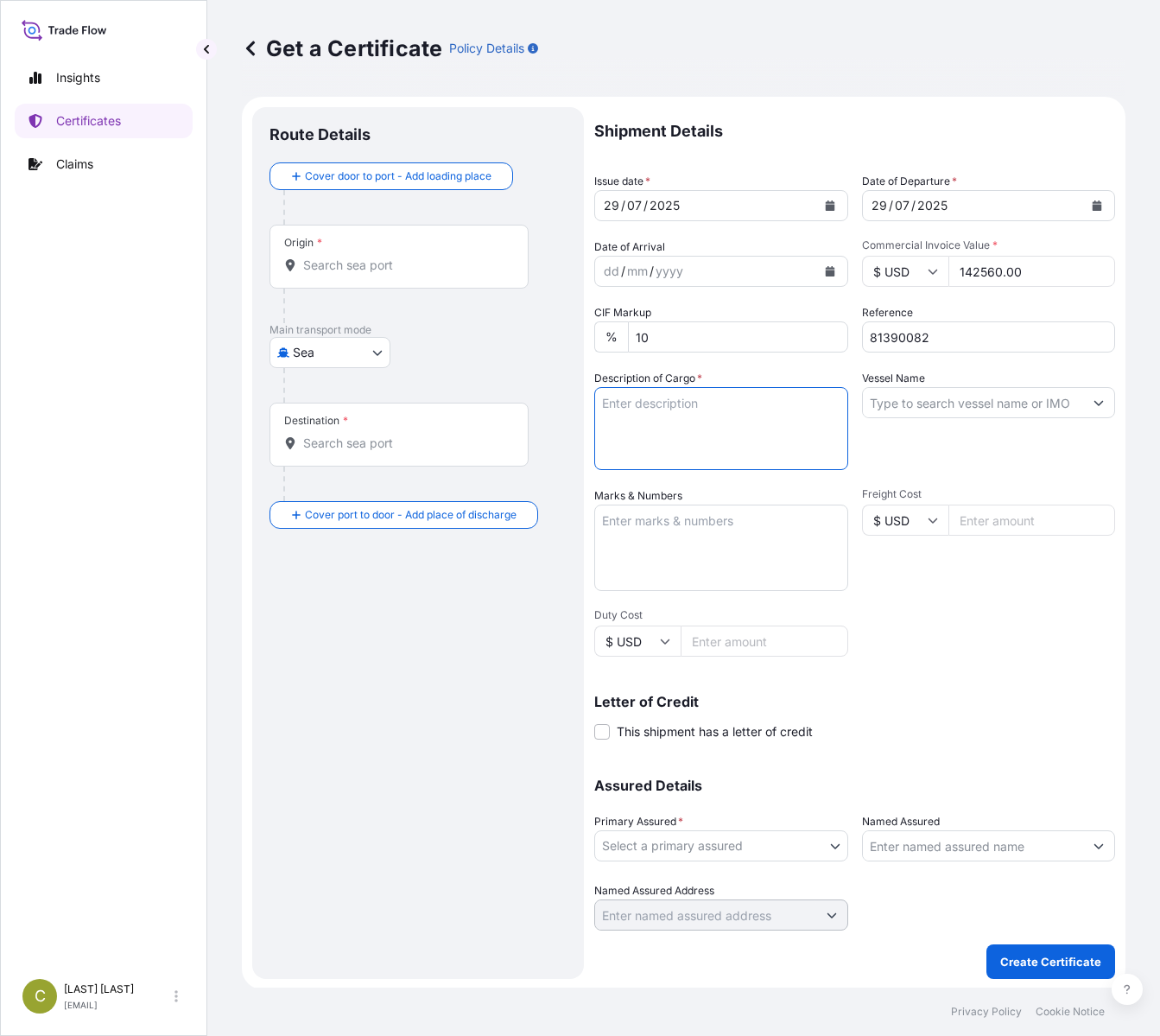 click on "Description of Cargo *" at bounding box center [721, 429] 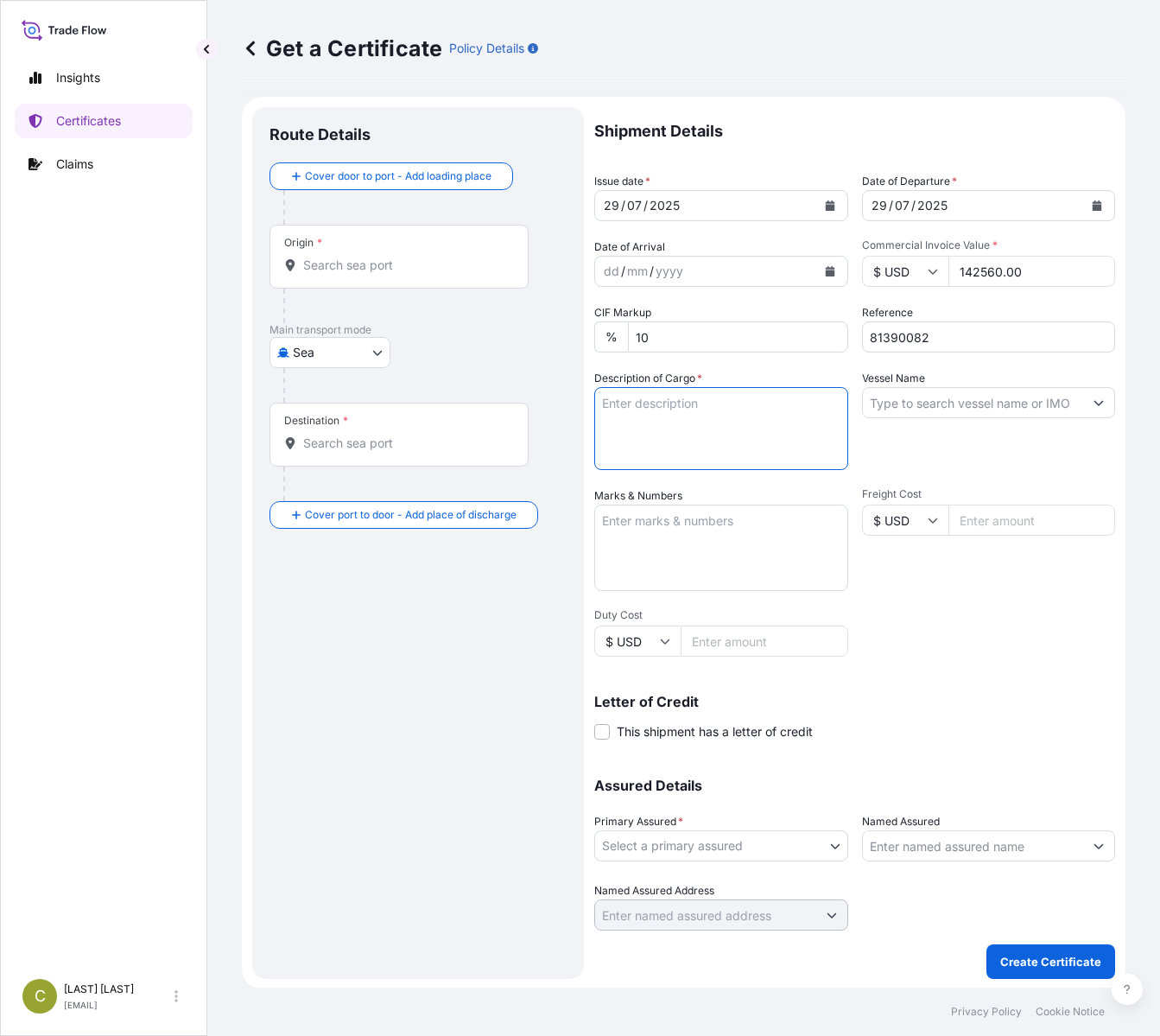 click on "Description of Cargo *" at bounding box center [721, 429] 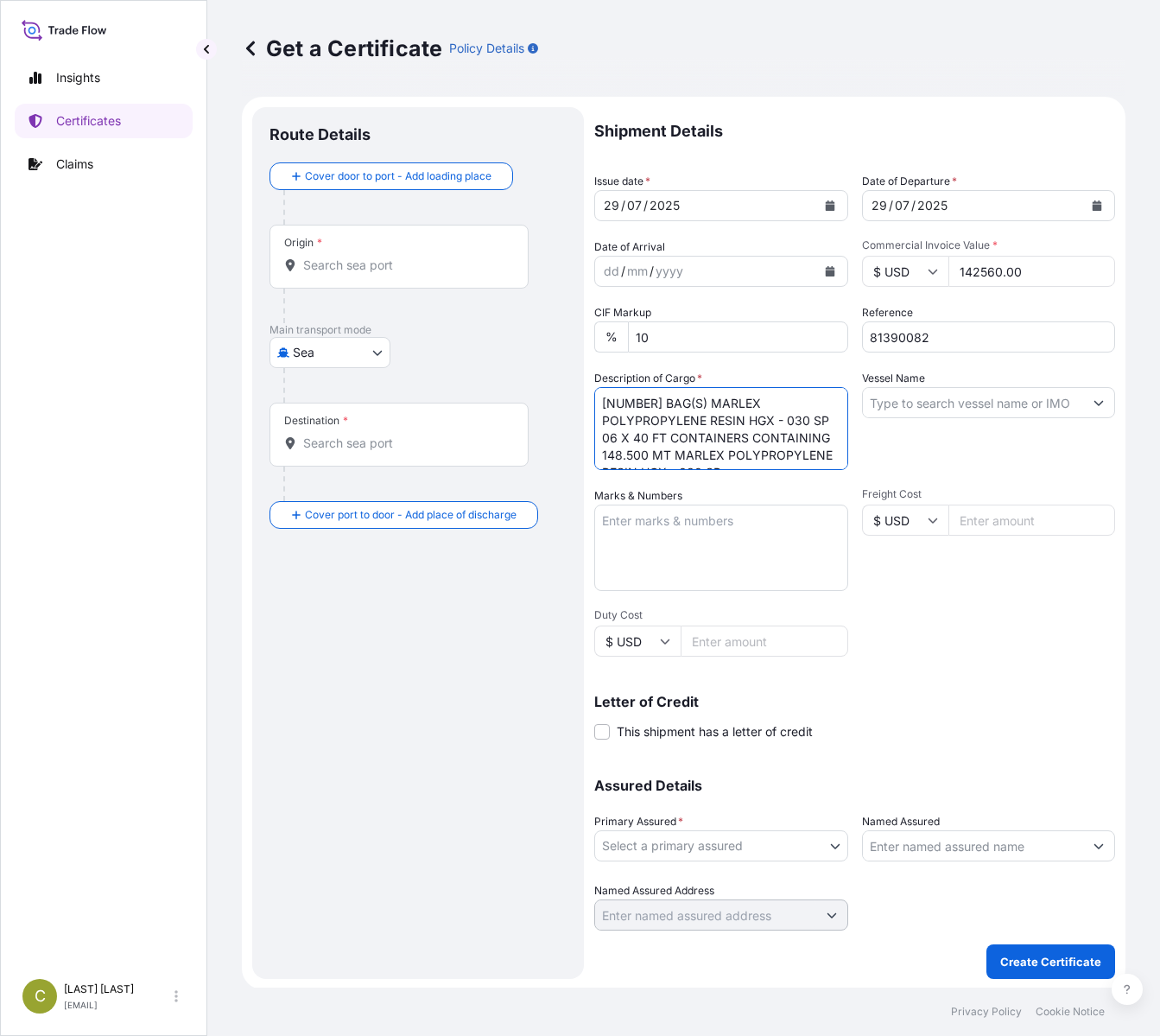 scroll, scrollTop: 373, scrollLeft: 0, axis: vertical 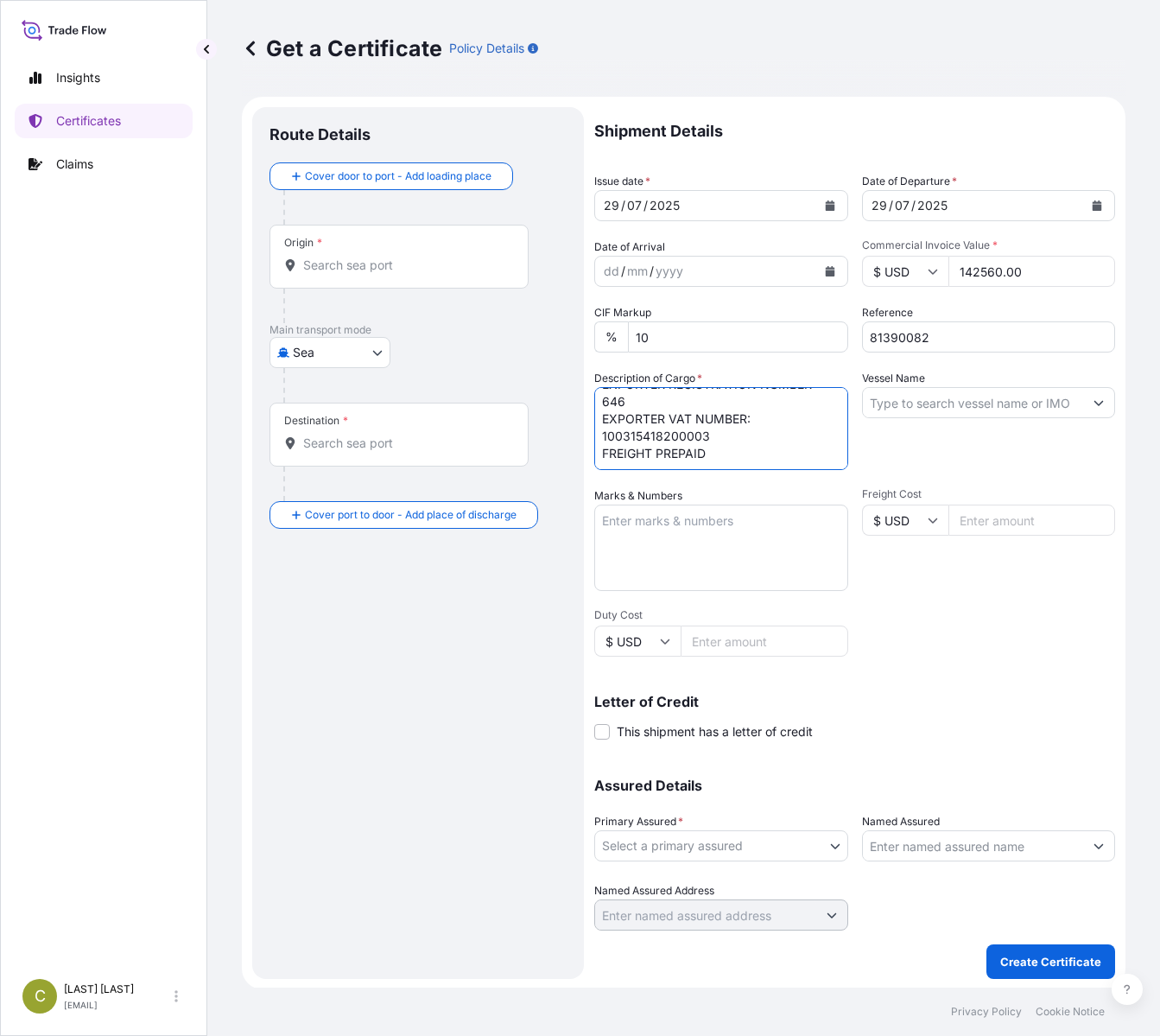 type on "[NUMBER] BAG(S) MARLEX POLYPROPYLENE RESIN HGX - 030 SP
06 X 40 FT CONTAINERS CONTAINING
148.500 MT MARLEX POLYPROPYLENE RESIN HGX - 030 SP
GROSS WEIGHT: 152.064 MT
990 BAGS PER CONTAINER
TOTAL BAGS :5940
18 PALLETS EACH CONTAINER
55 BAGS ON EACH PALLET - 25 KG NET EACH BAG
COUNTRY OF ORIGIN : [COUNTRY]
HS CODE : 39021000
ACID NUMBER: 3249784722025050012
IMPORTER TAXATION NUMBER: 324978472
EXPORTER REGISTRATION NUMBER: 646
EXPORTER VAT NUMBER: 100315418200003
FREIGHT PREPAID" 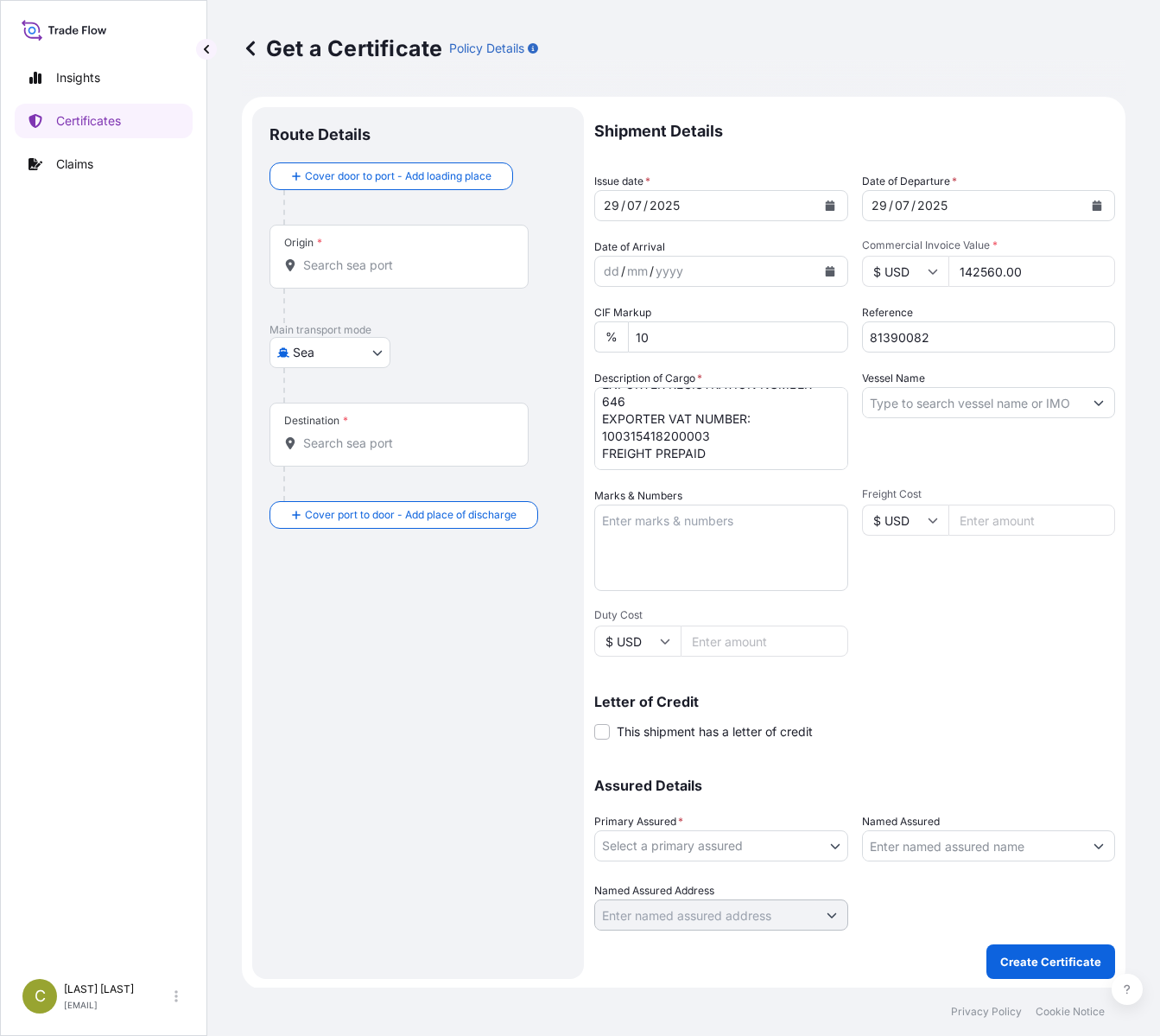 click on "Vessel Name" at bounding box center (973, 403) 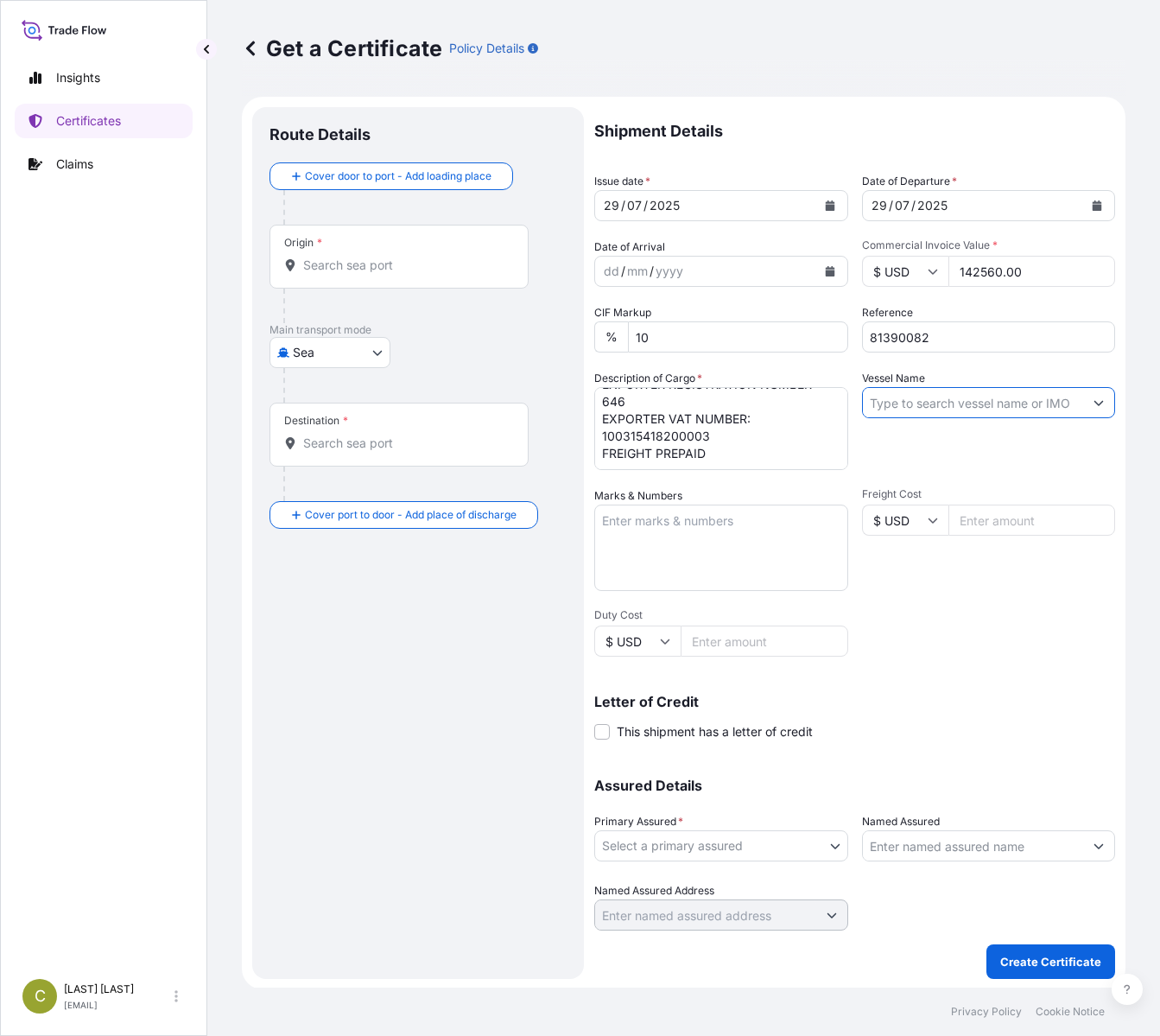 paste on "Use "[VESSEL NAME]"" 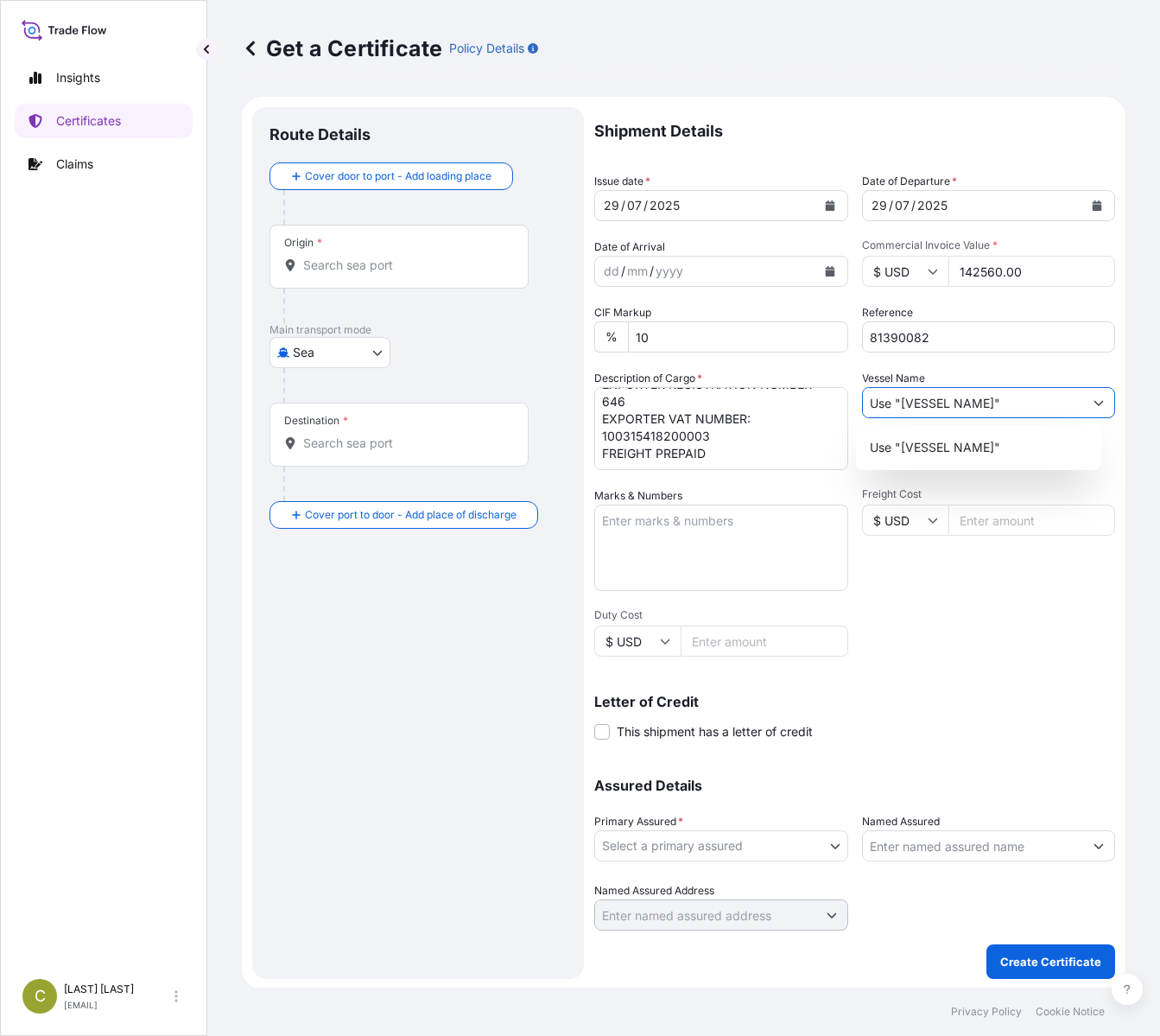 type on "Use "[VESSEL NAME]"" 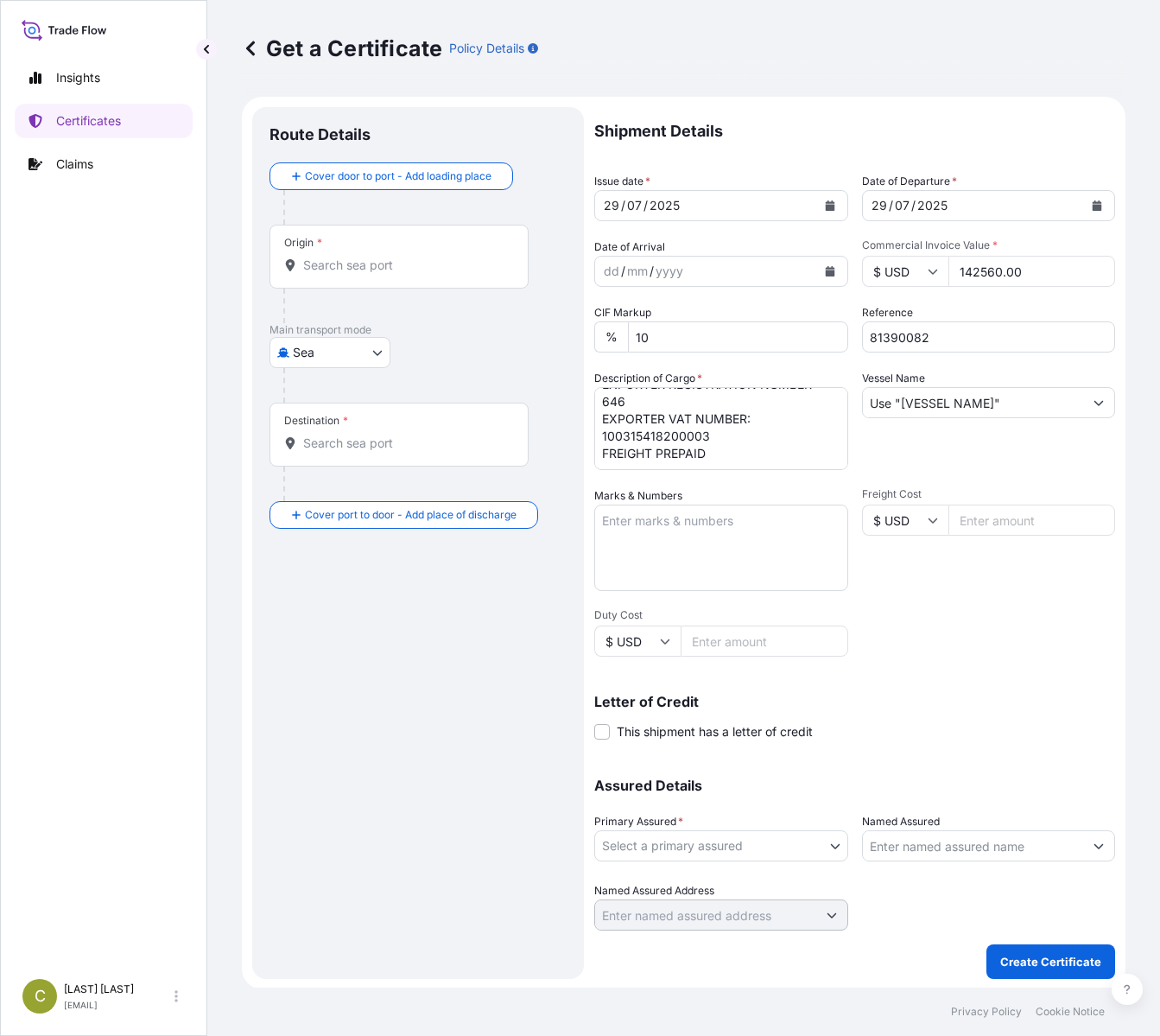 click on "Marks & Numbers" at bounding box center [721, 548] 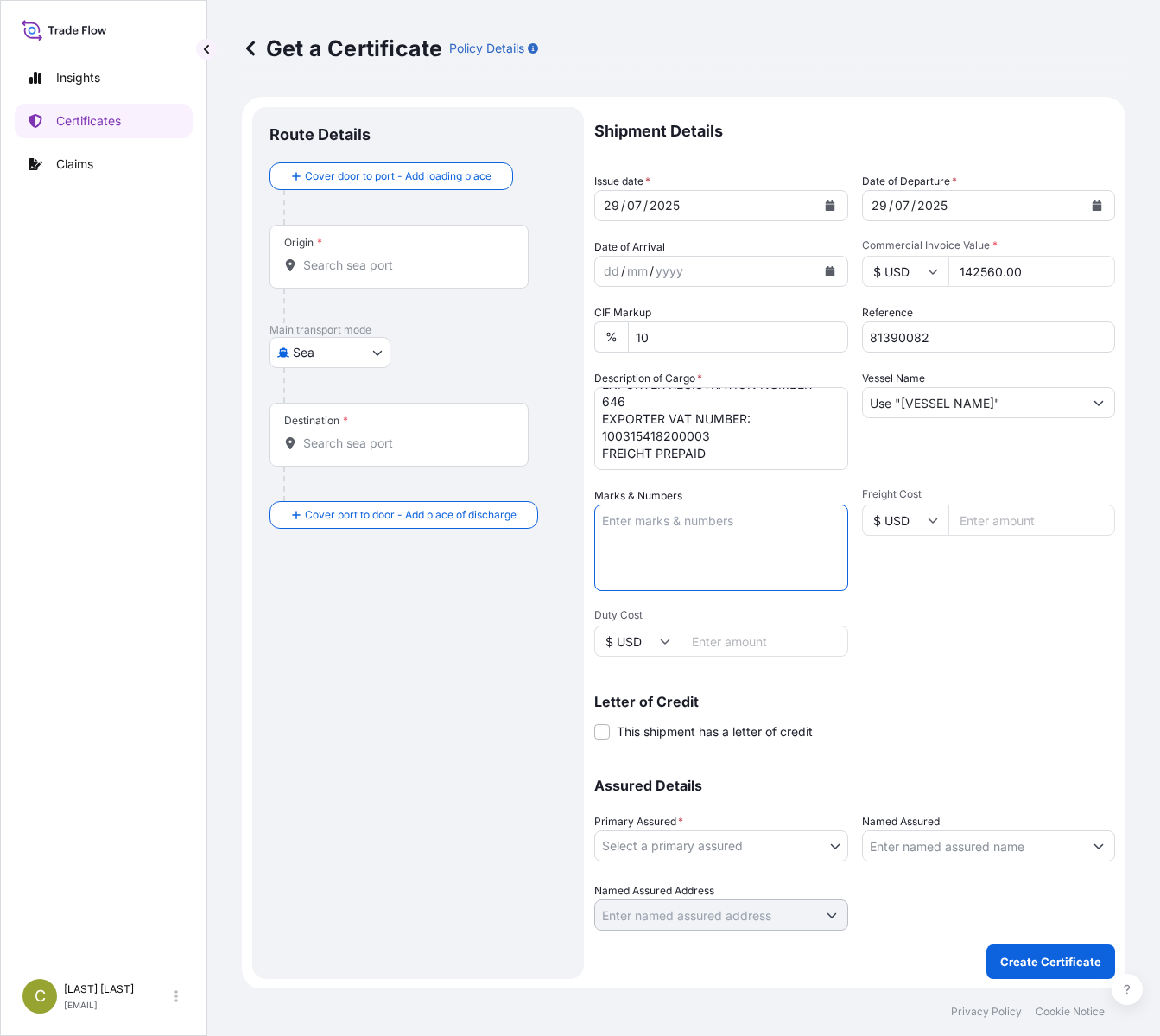 paste on "[COMPANY NAME]
[STREET], [BLOCK] [BLOCK], [REGION],
[COUNTRY]
TEL:[PHONE]
FAX:[PHONE]" 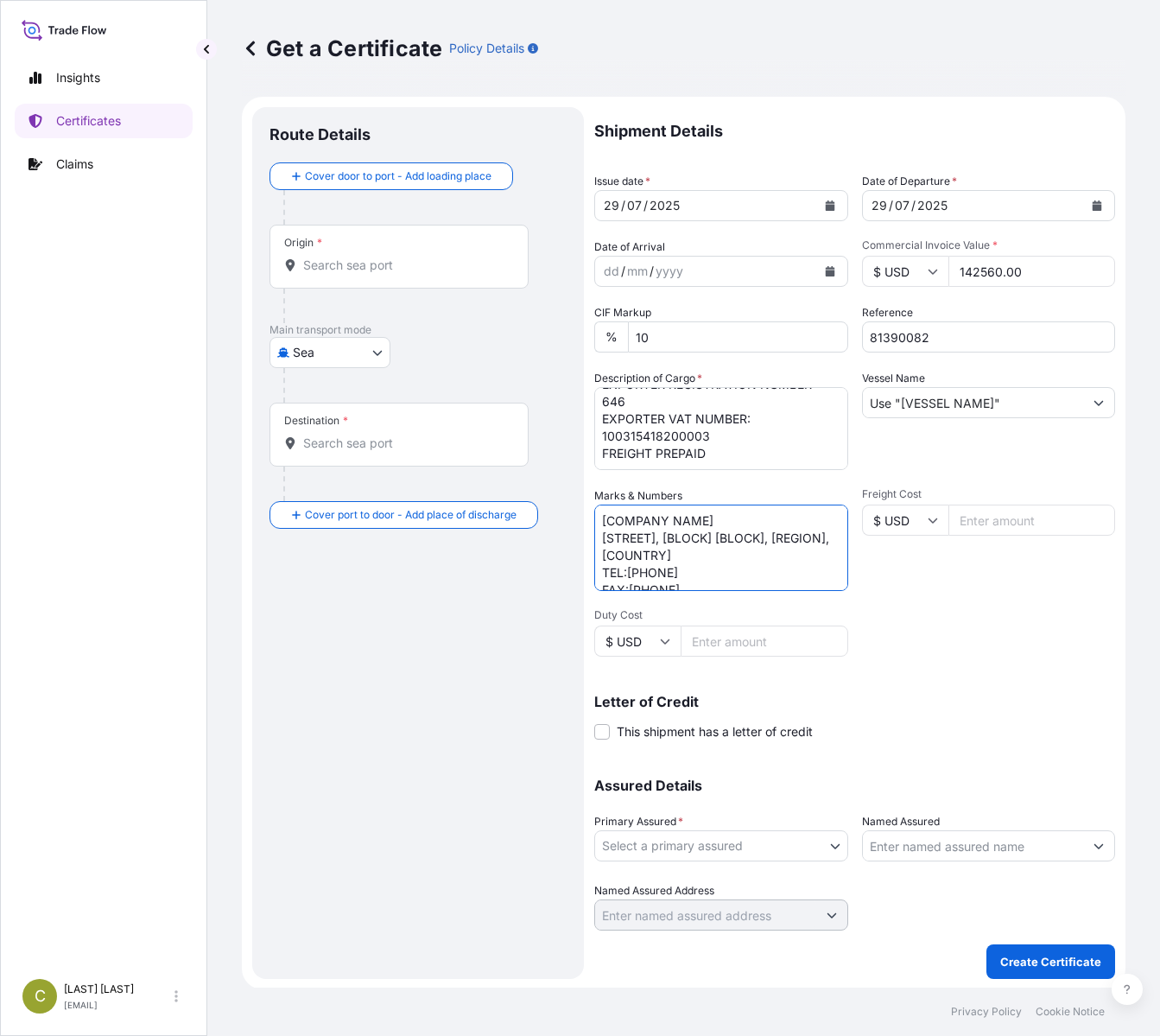 scroll, scrollTop: 59, scrollLeft: 0, axis: vertical 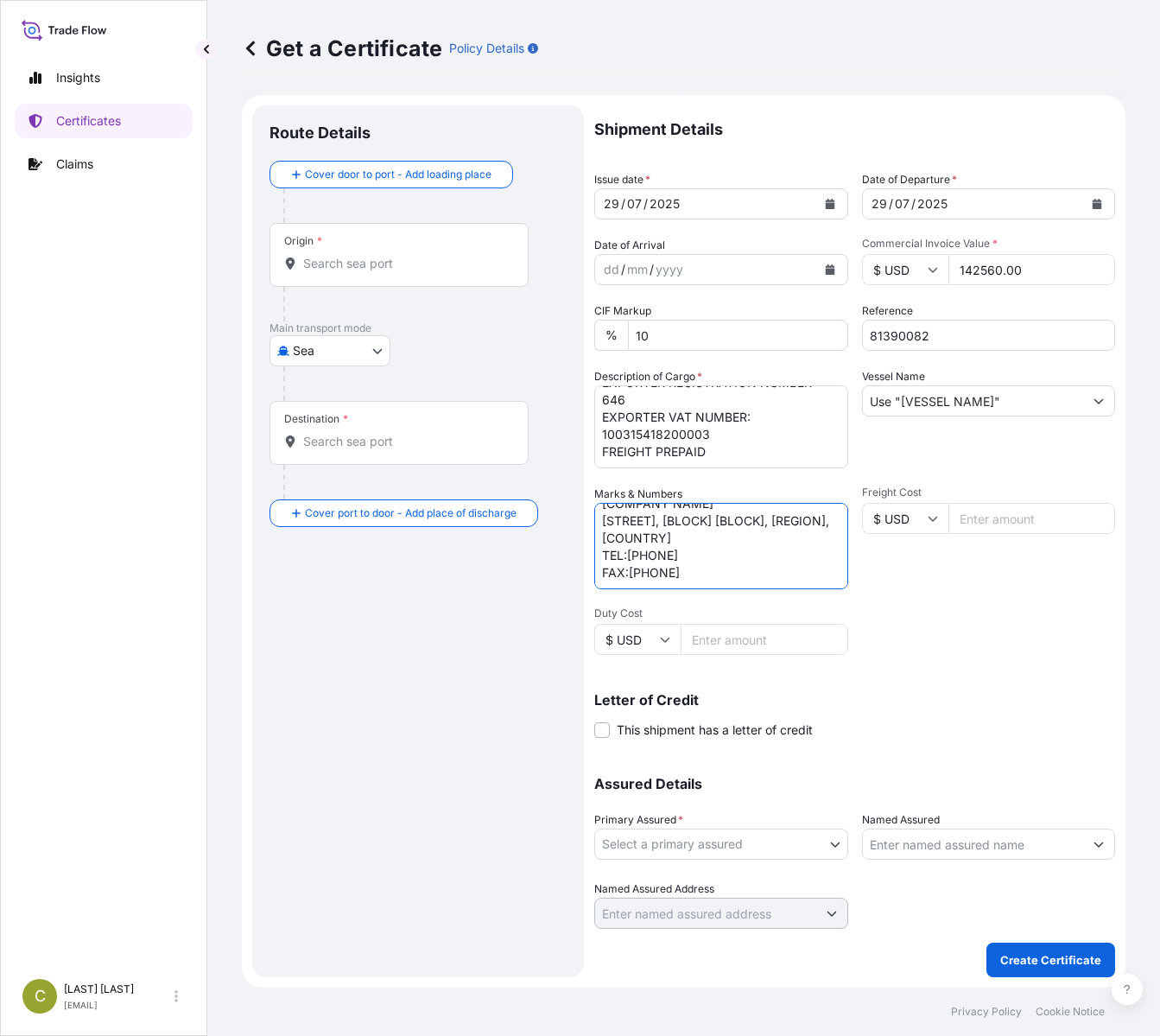 type on "[COMPANY NAME]
[STREET], [BLOCK] [BLOCK], [REGION],
[COUNTRY]
TEL:[PHONE]
FAX:[PHONE]" 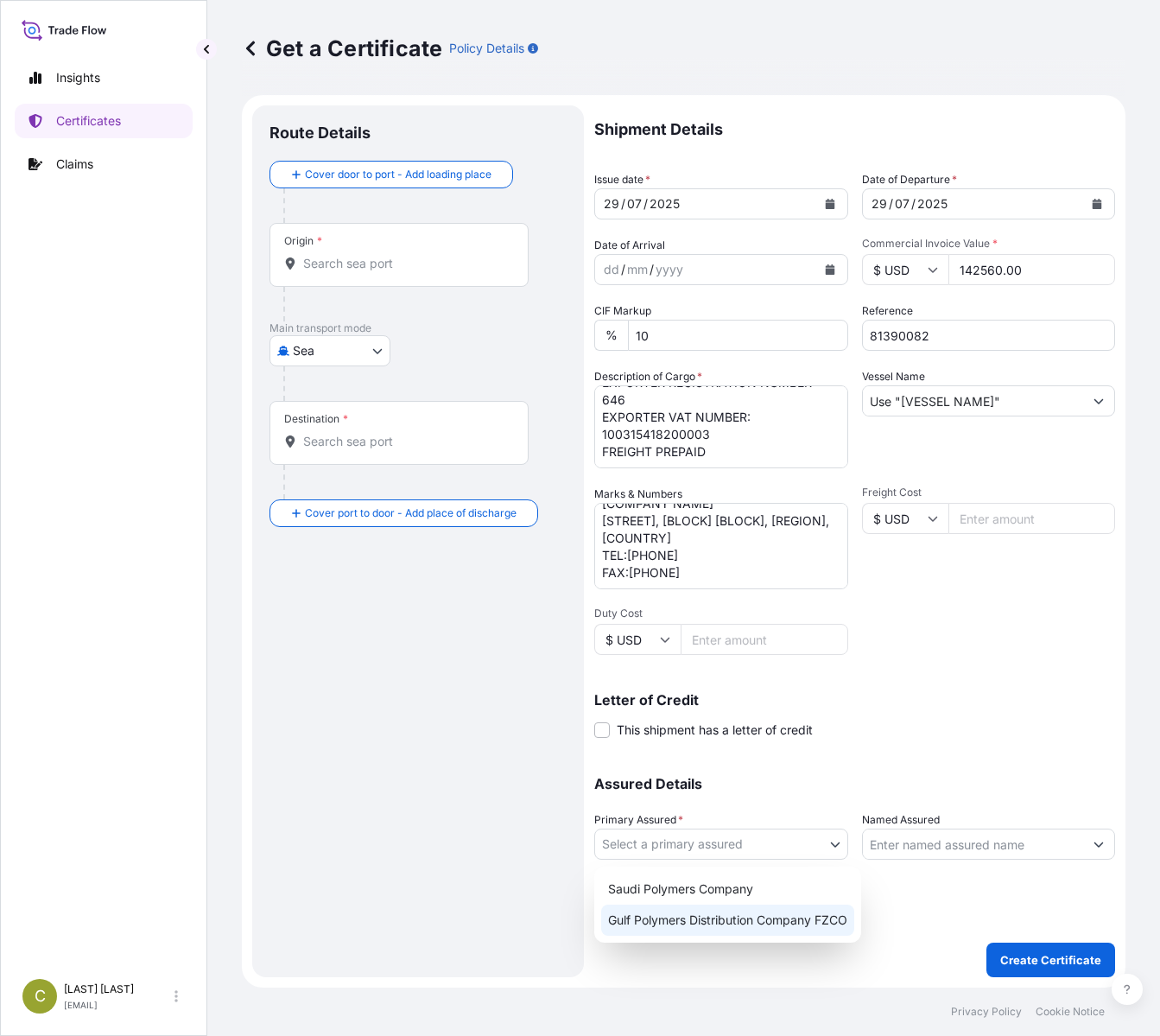 click on "Gulf Polymers Distribution Company FZCO" at bounding box center (727, 920) 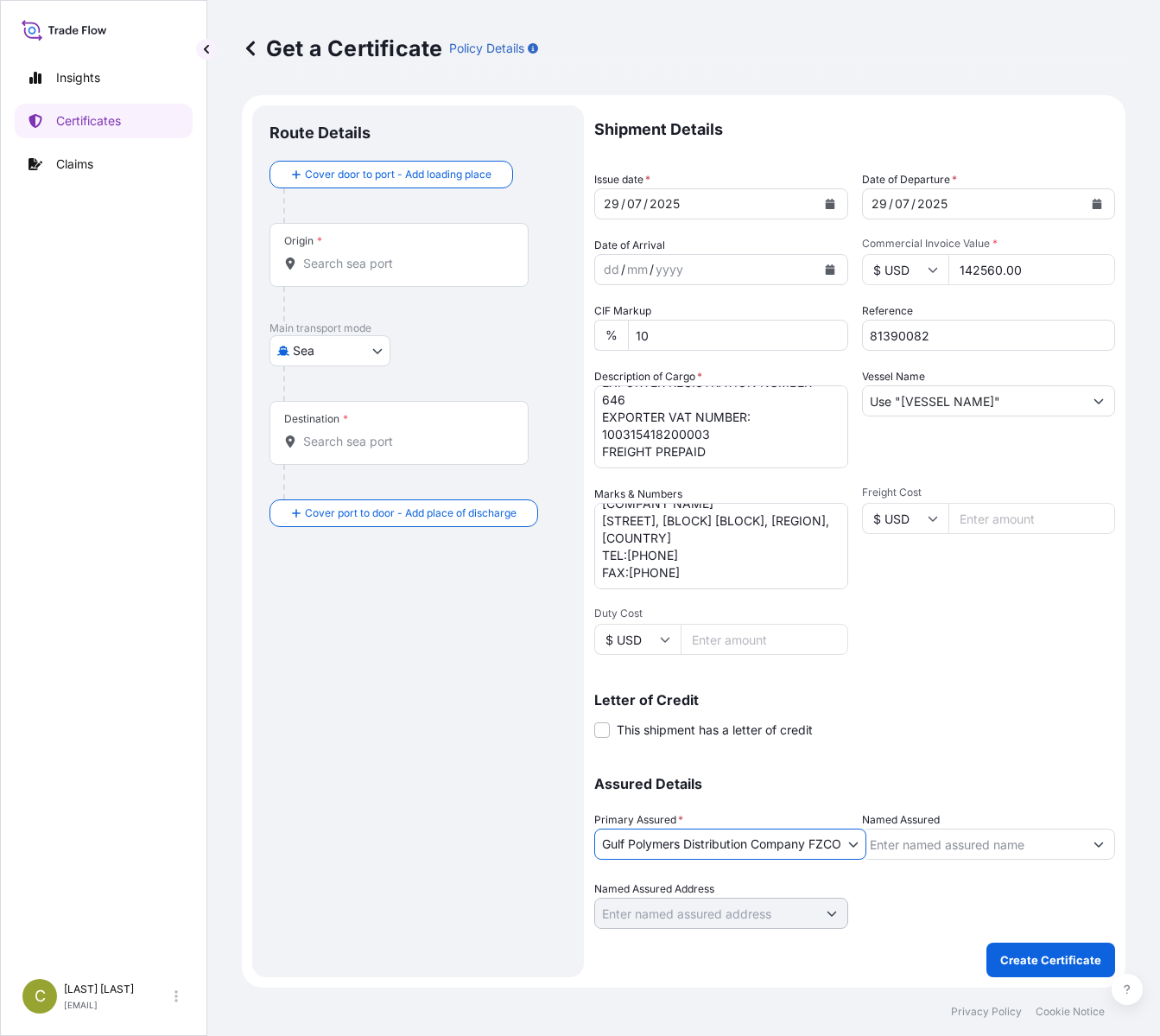 click on "Named Assured" at bounding box center [973, 844] 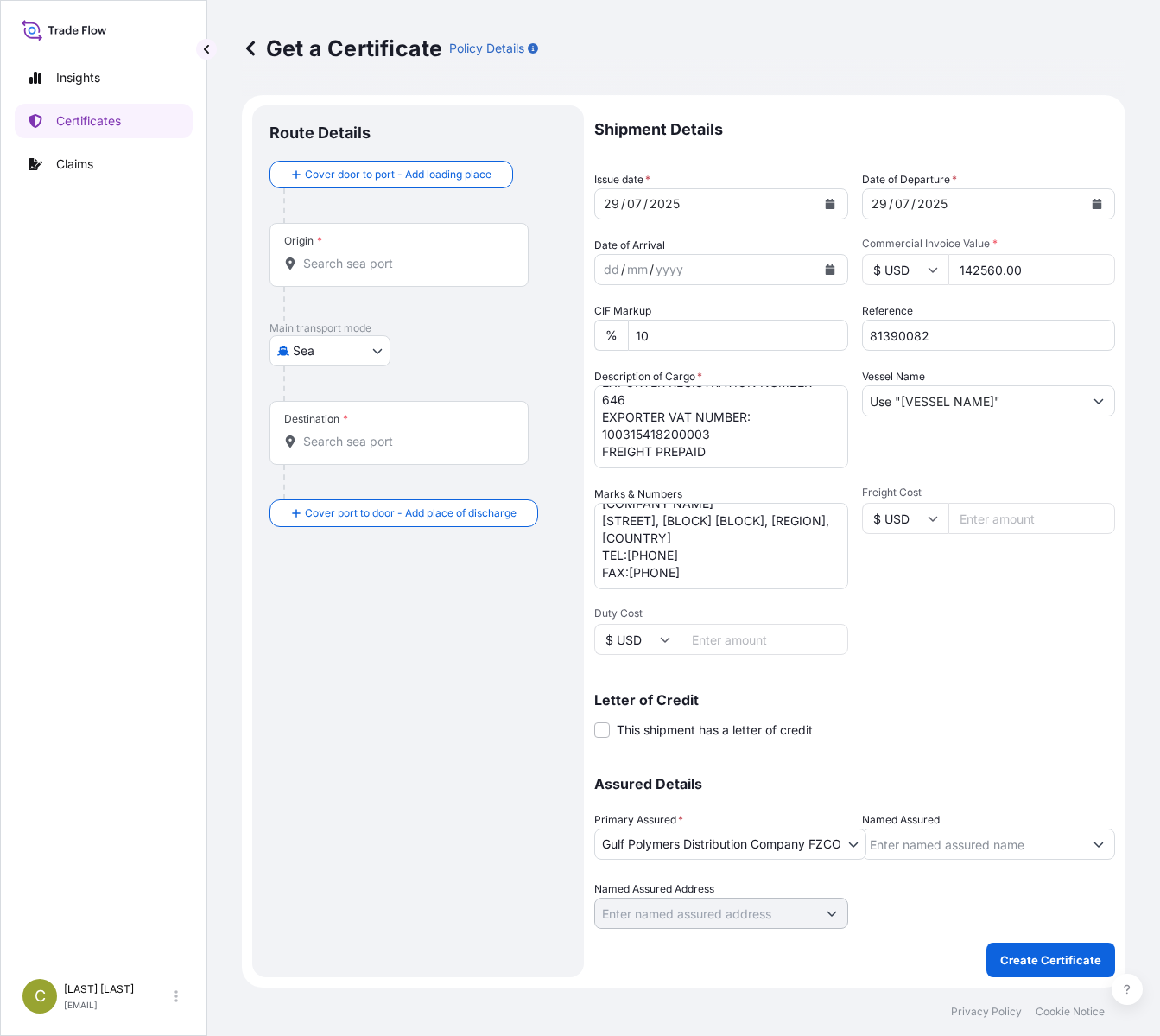 click on "Named Assured" at bounding box center (973, 844) 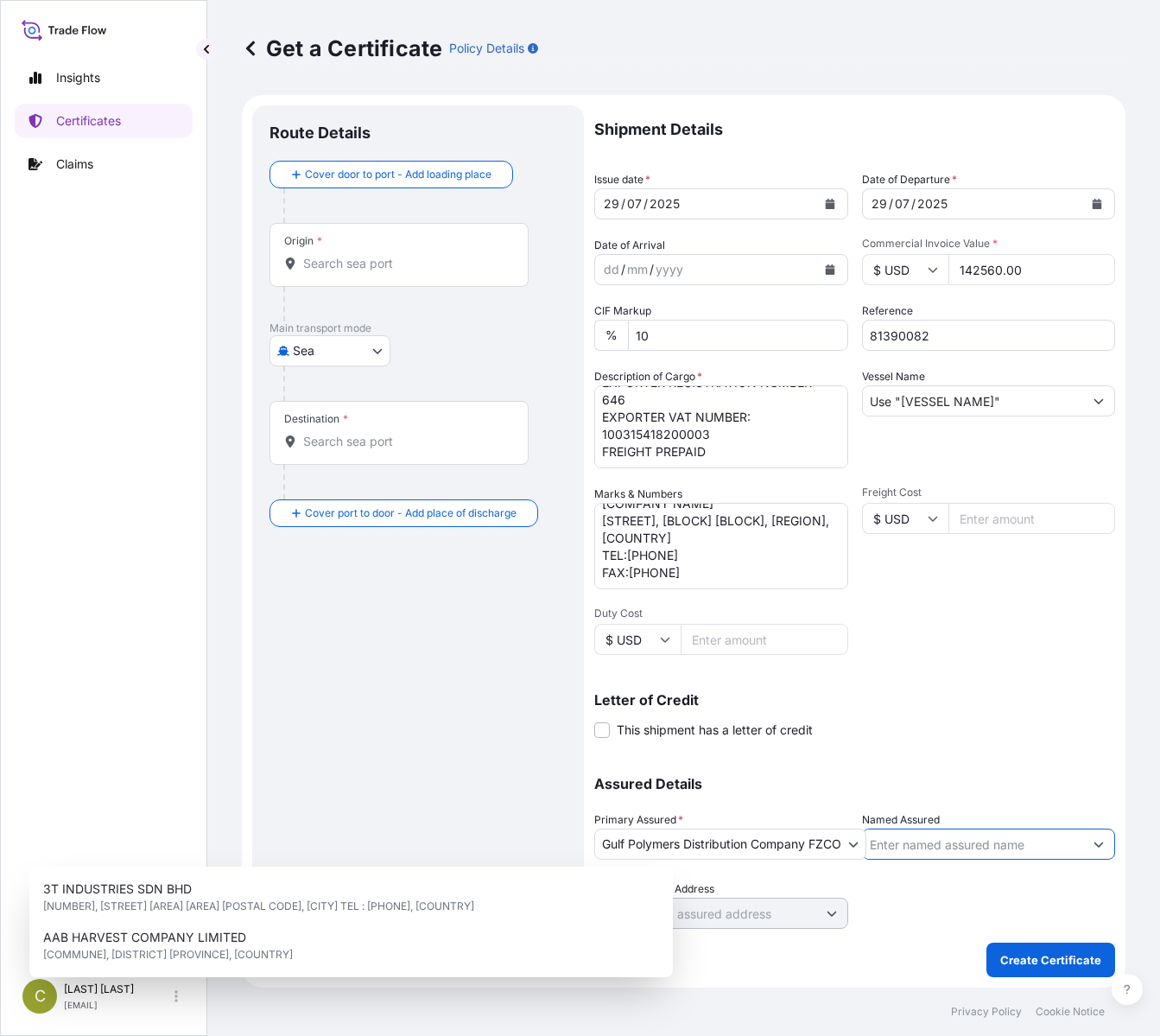 click on "Named Assured" at bounding box center [973, 844] 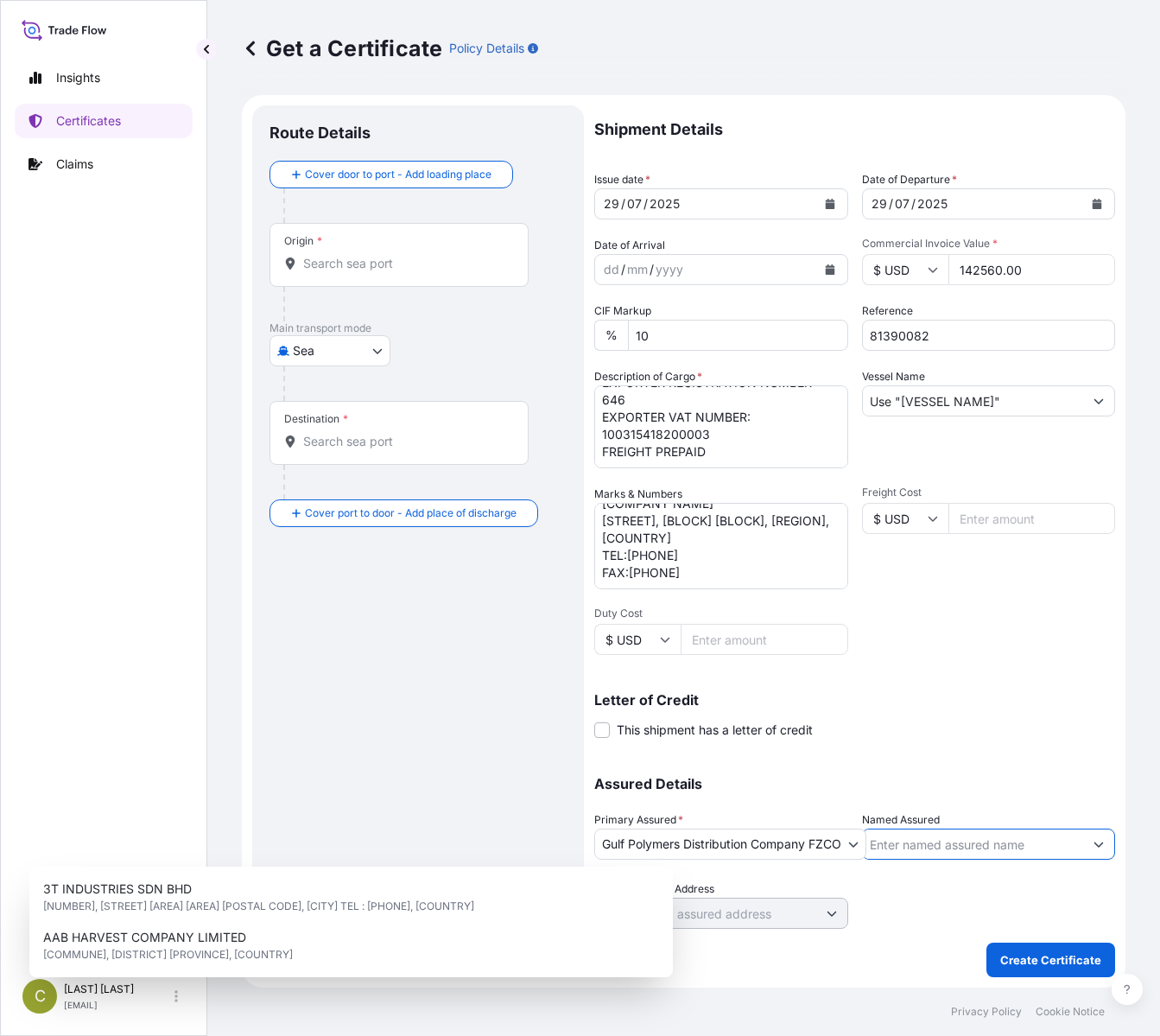 click on "Named Assured" at bounding box center (973, 844) 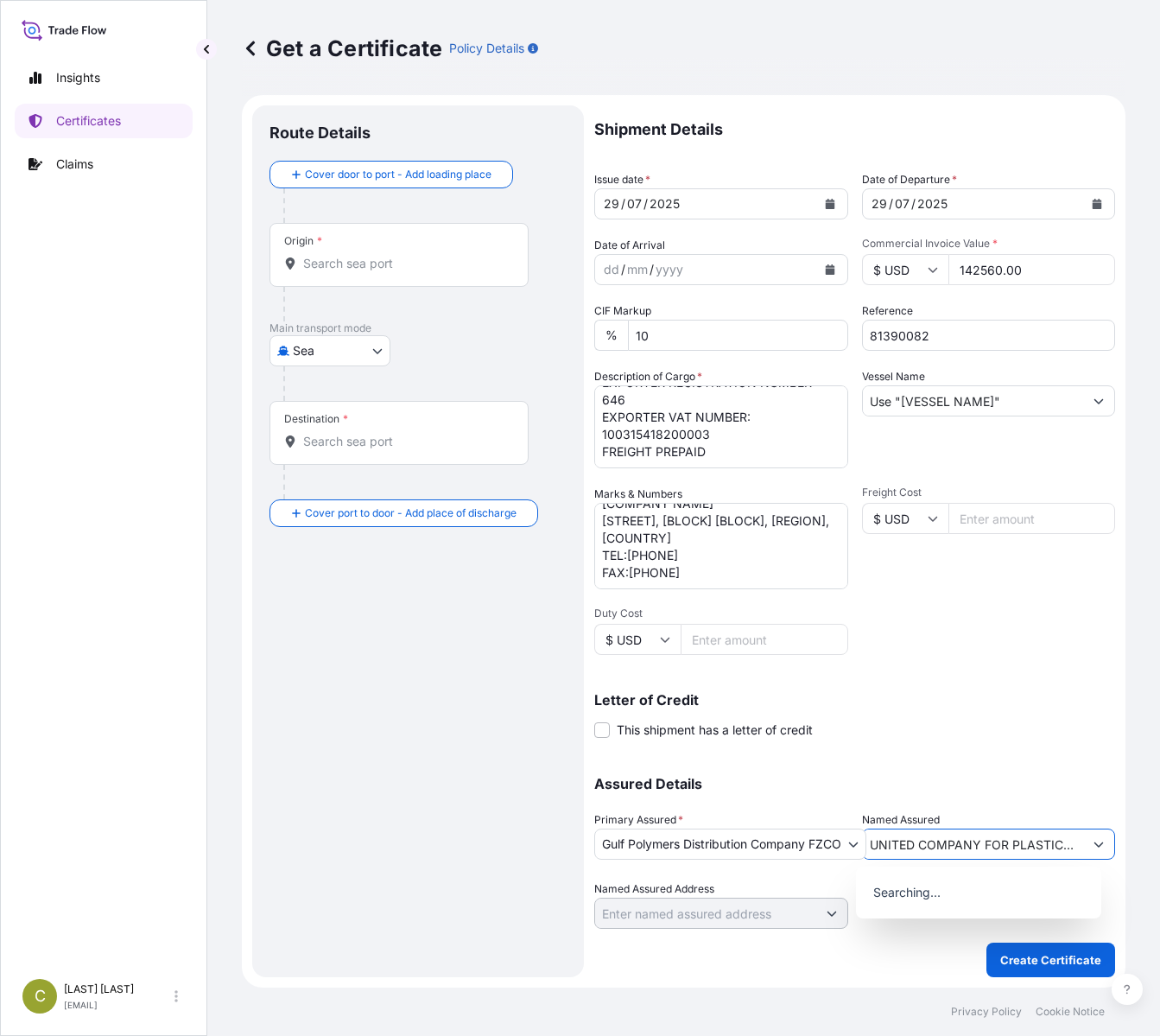 scroll, scrollTop: 0, scrollLeft: 27, axis: horizontal 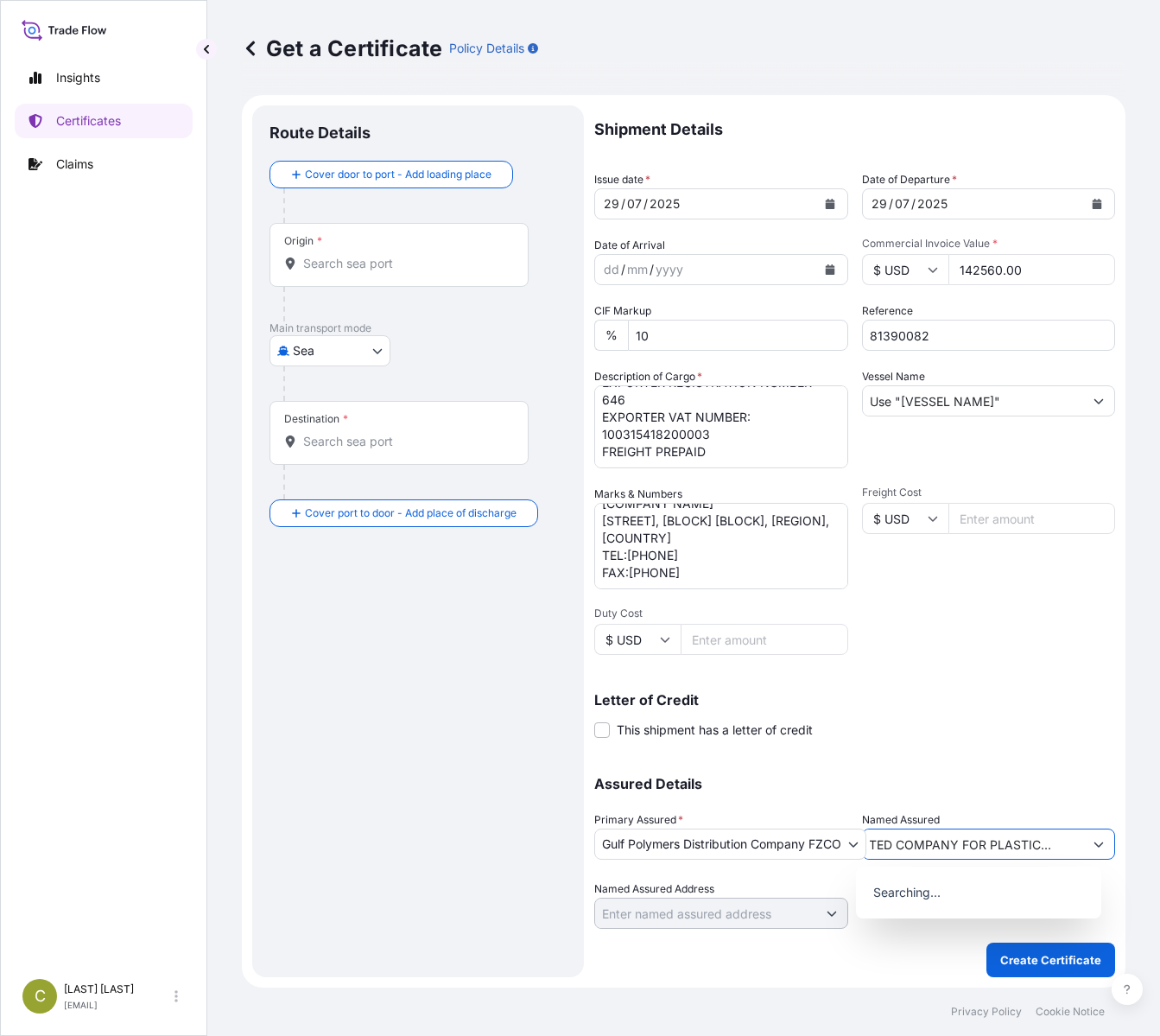 type on "UNITED COMPANY FOR PLASTIC BAGS" 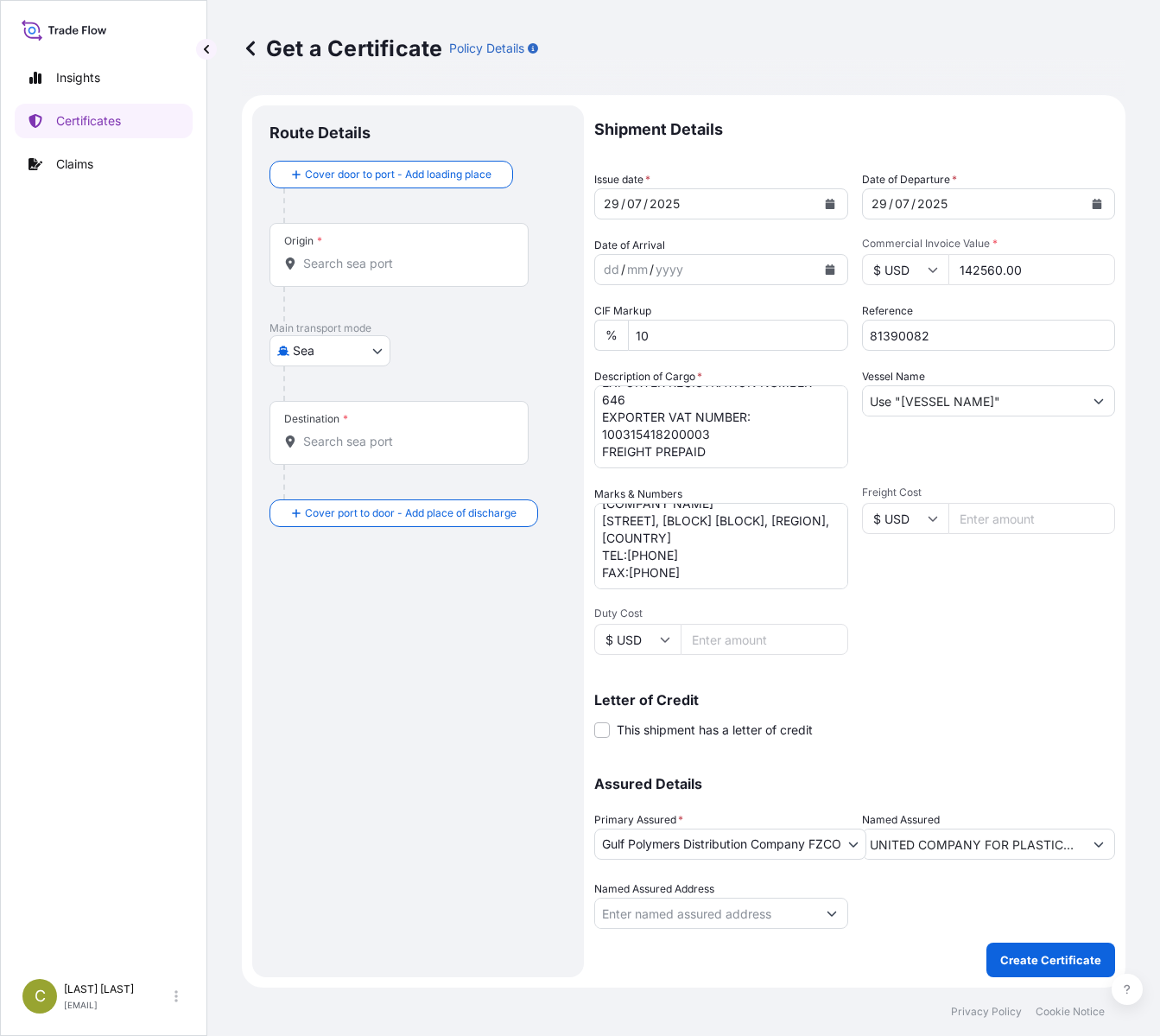 click on "Origin *" at bounding box center (405, 264) 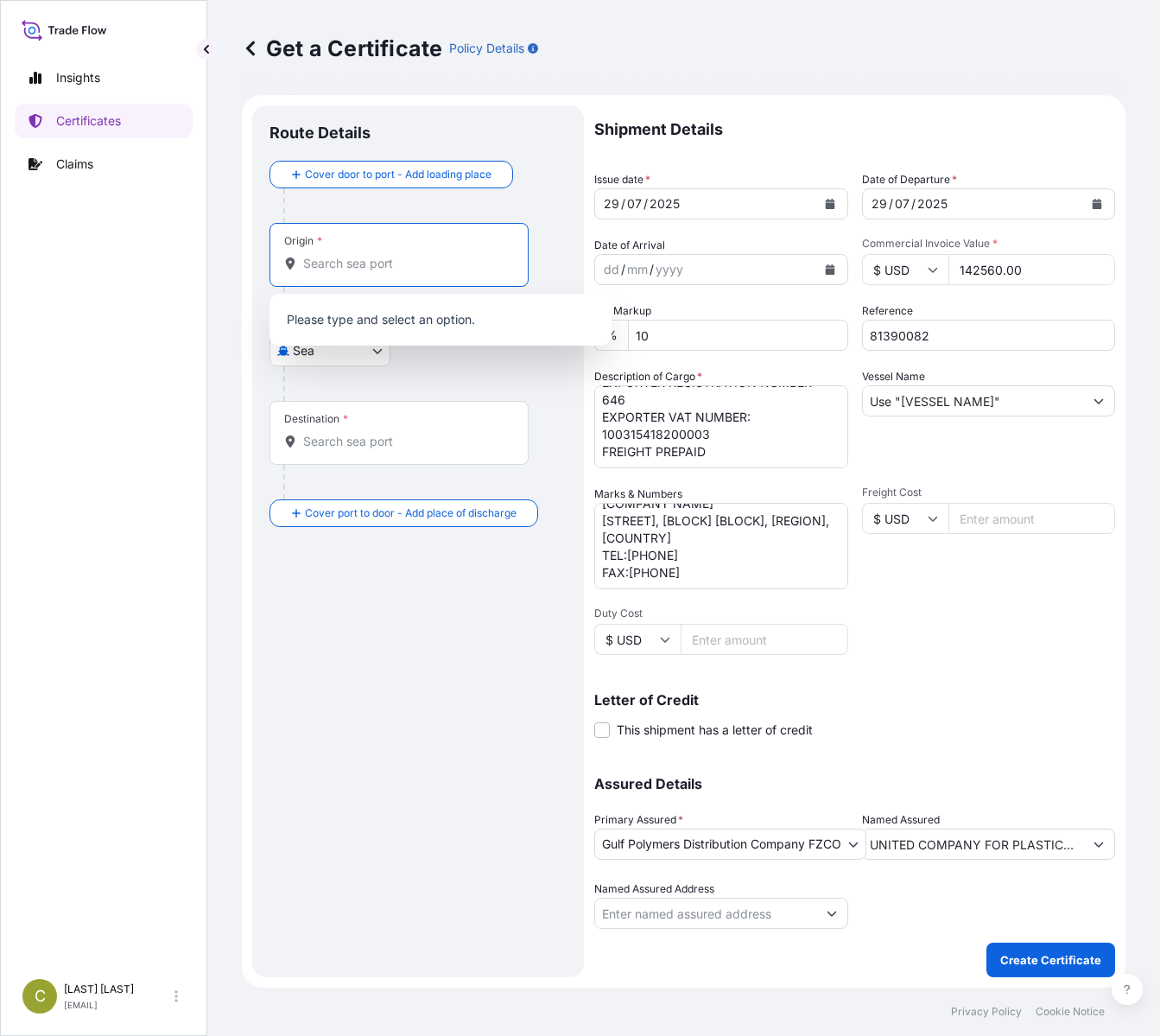 paste on "[CITY], [COUNTRY]" 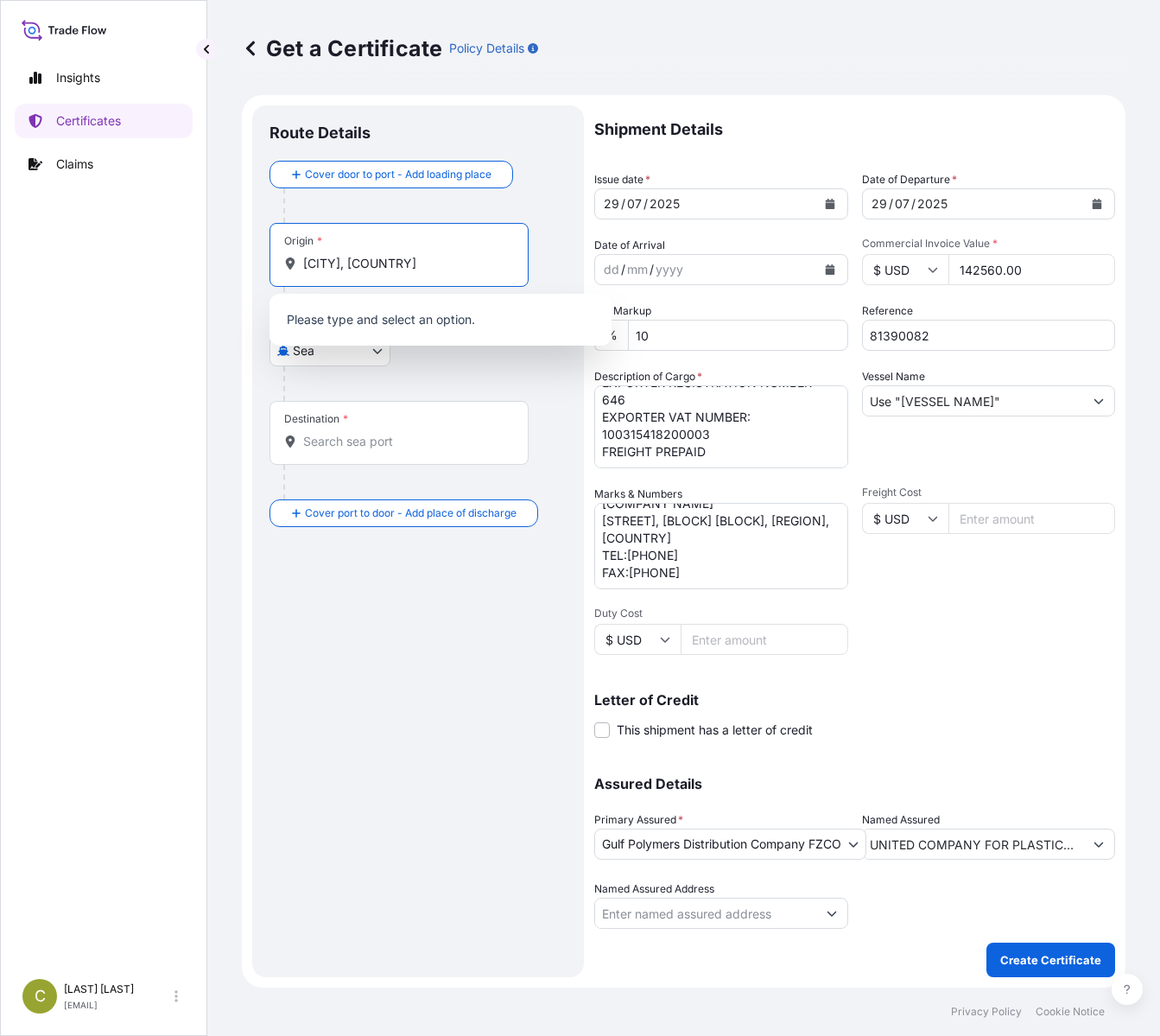 scroll, scrollTop: 0, scrollLeft: 49, axis: horizontal 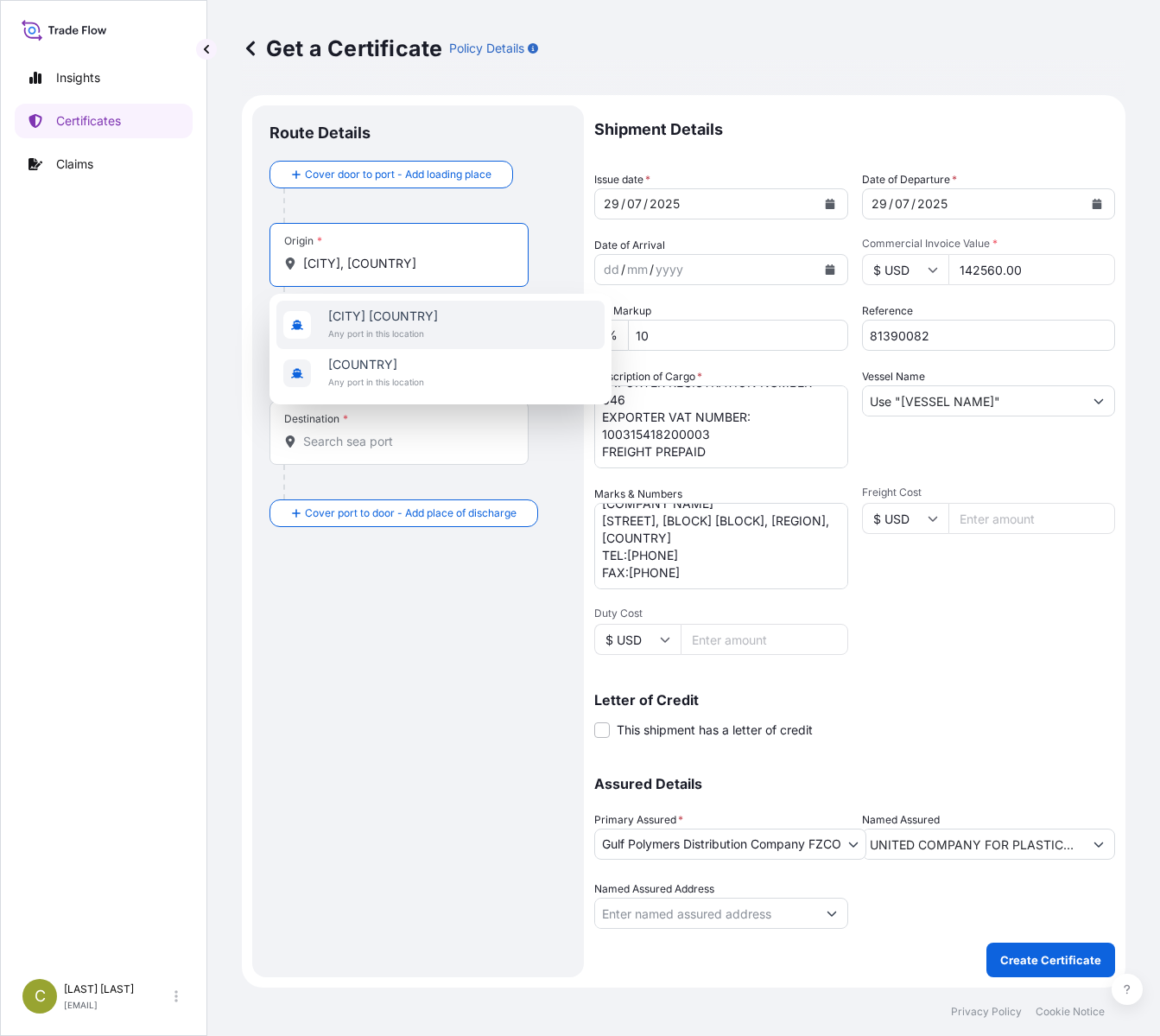 click on "[CITY] [COUNTRY]" at bounding box center [383, 316] 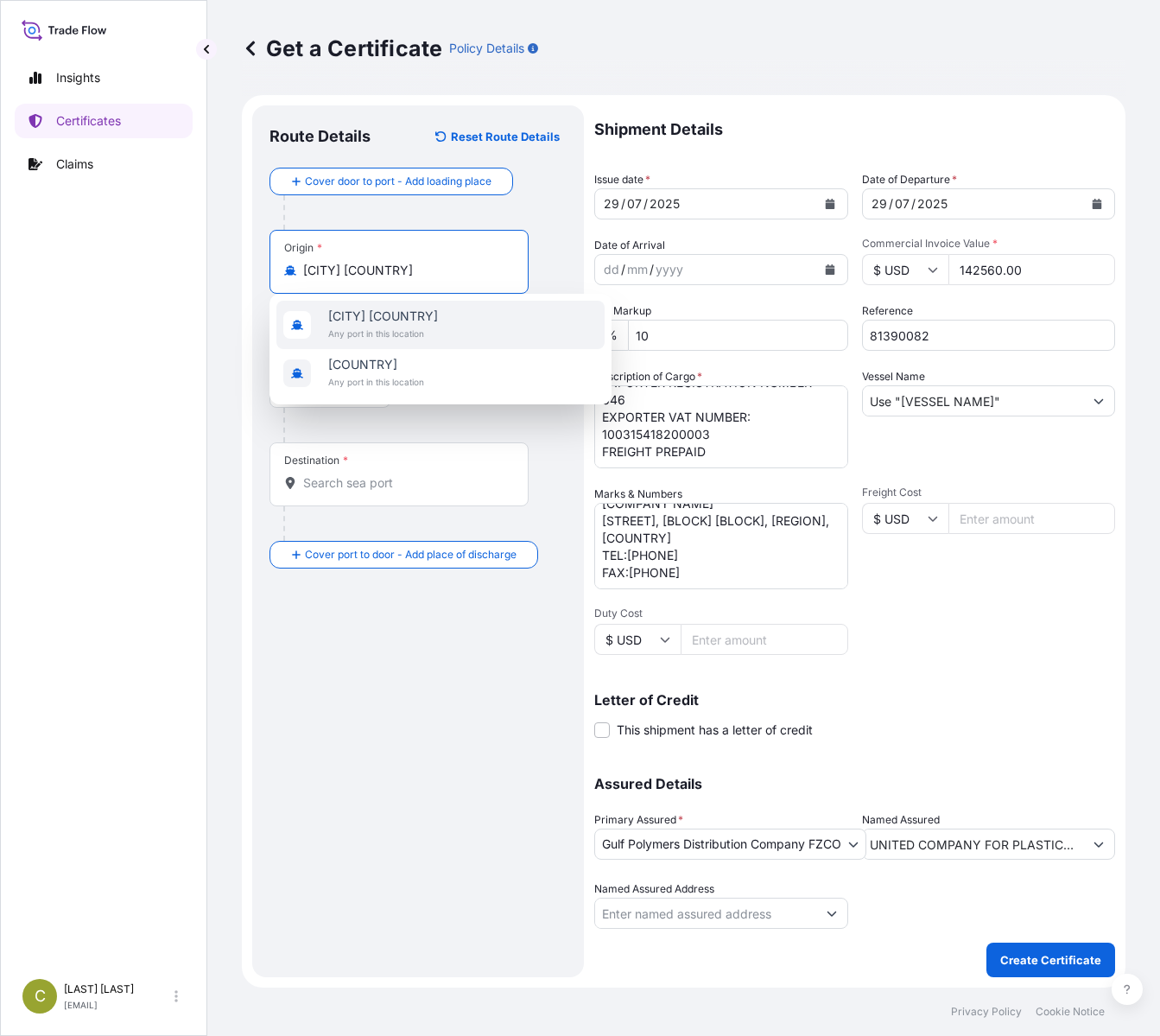 scroll, scrollTop: 0, scrollLeft: 0, axis: both 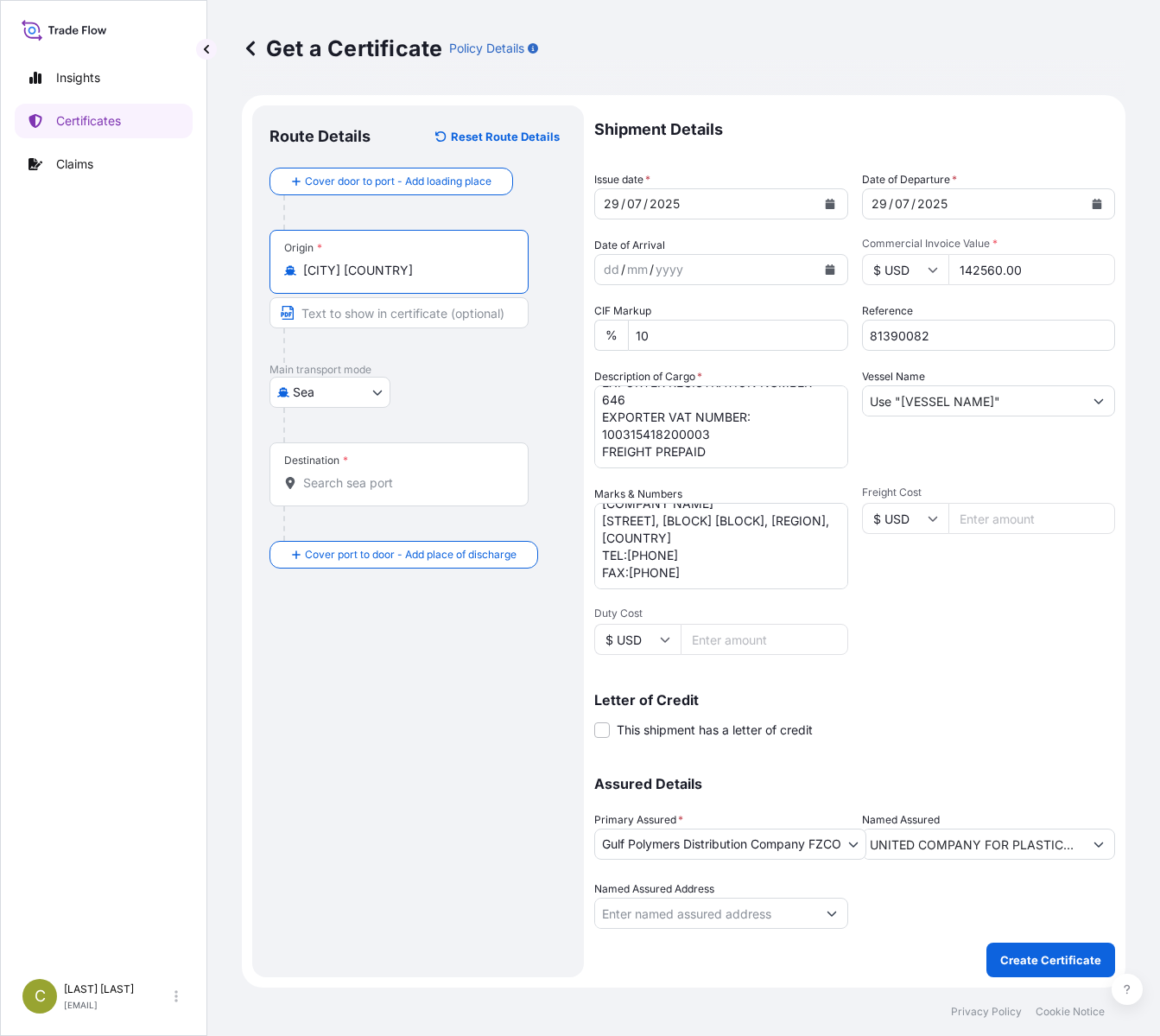type on "[CITY] [COUNTRY]" 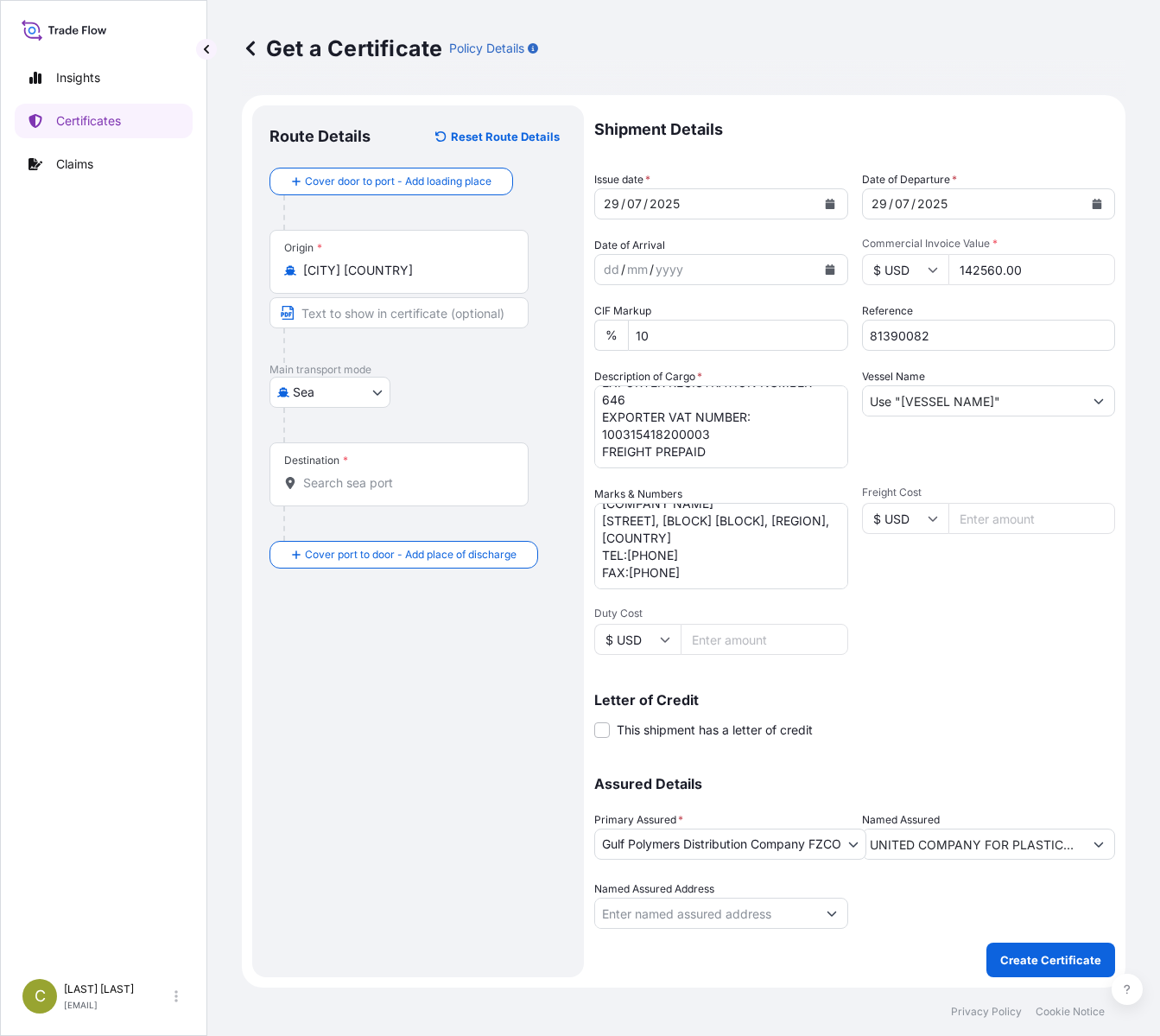 click on "Destination *" at bounding box center [399, 474] 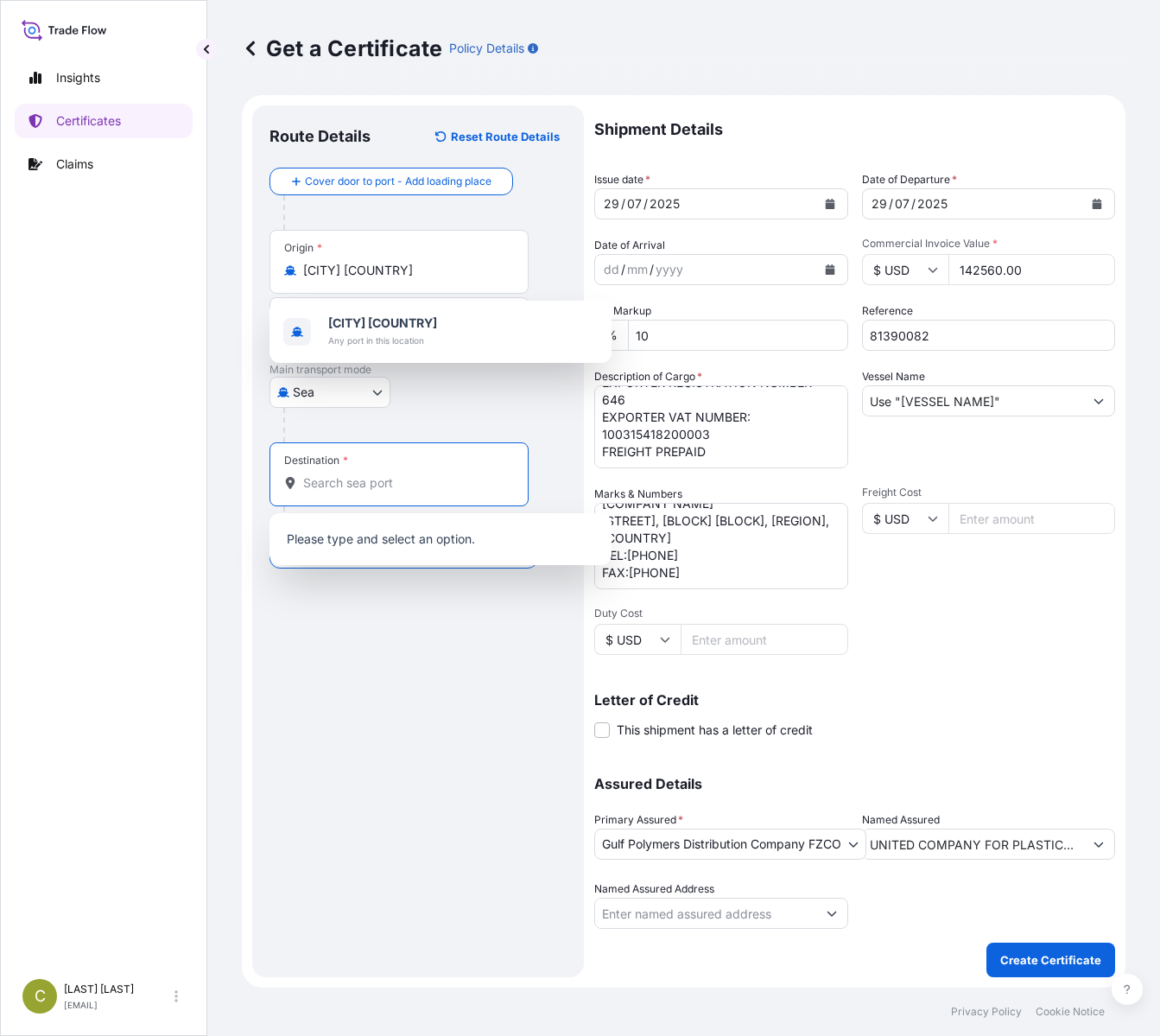 paste on "[CITY], [COUNTRY]" 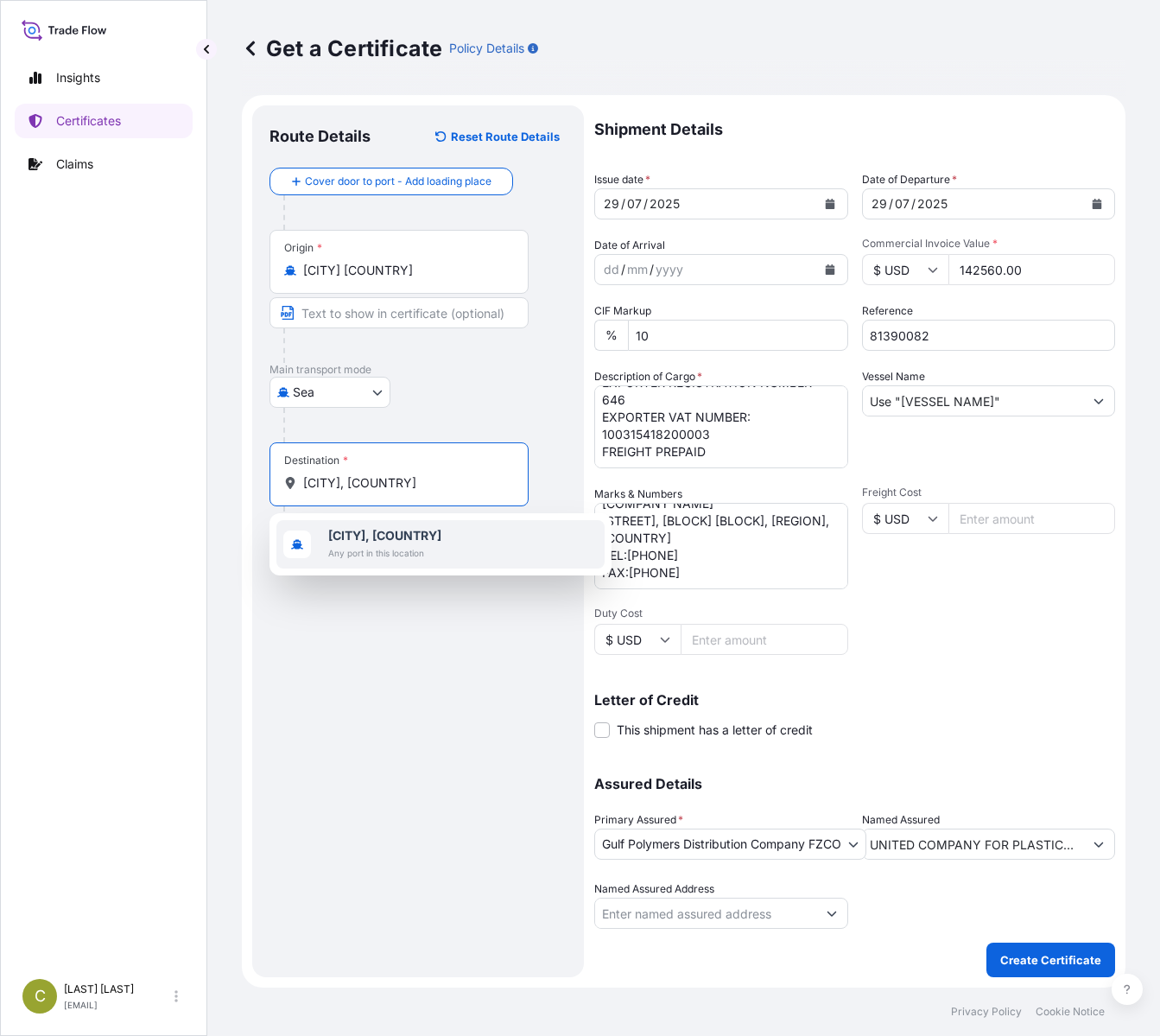 click on "[CITY], [COUNTRY]" at bounding box center [384, 535] 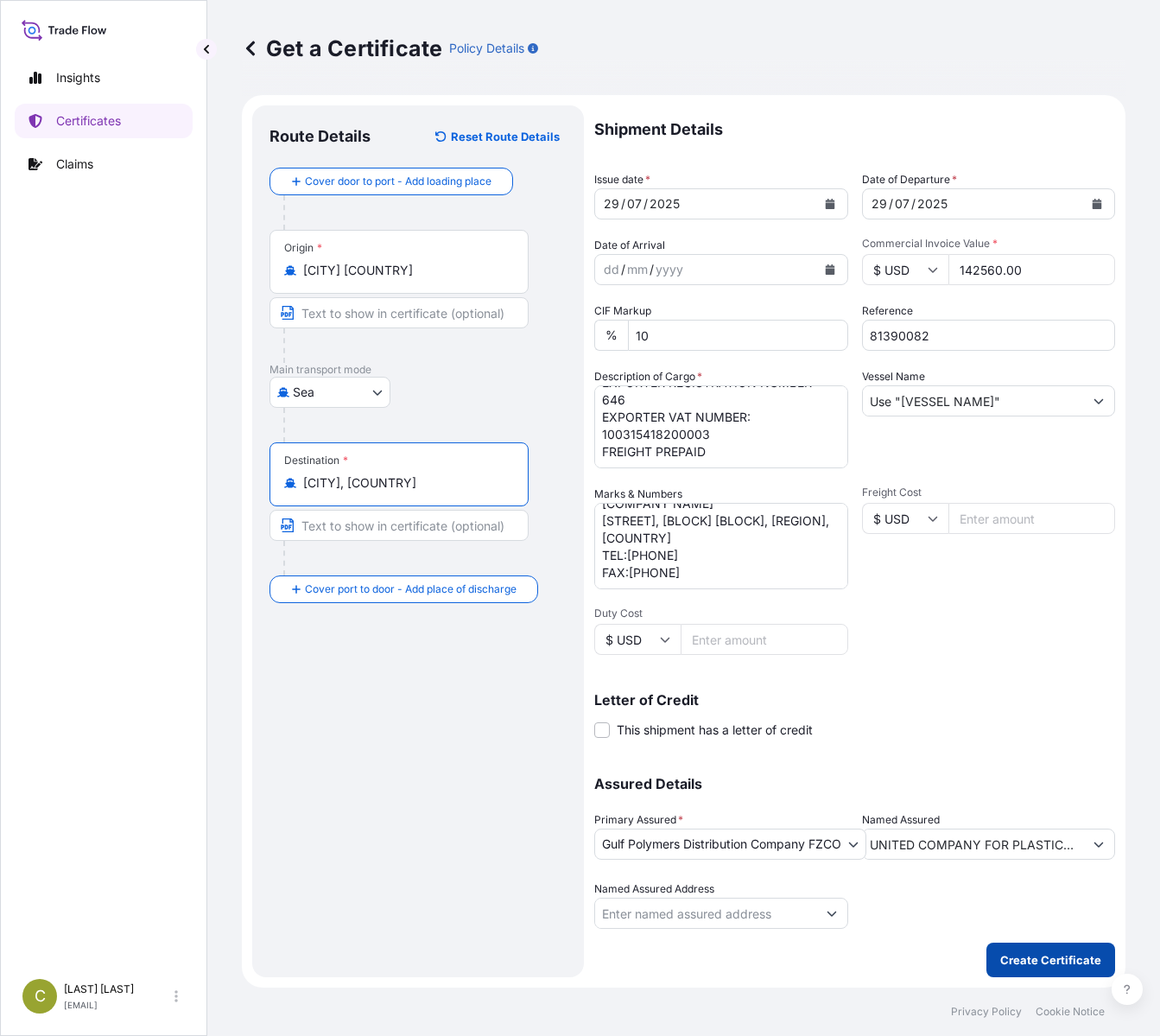 type on "[CITY], [COUNTRY]" 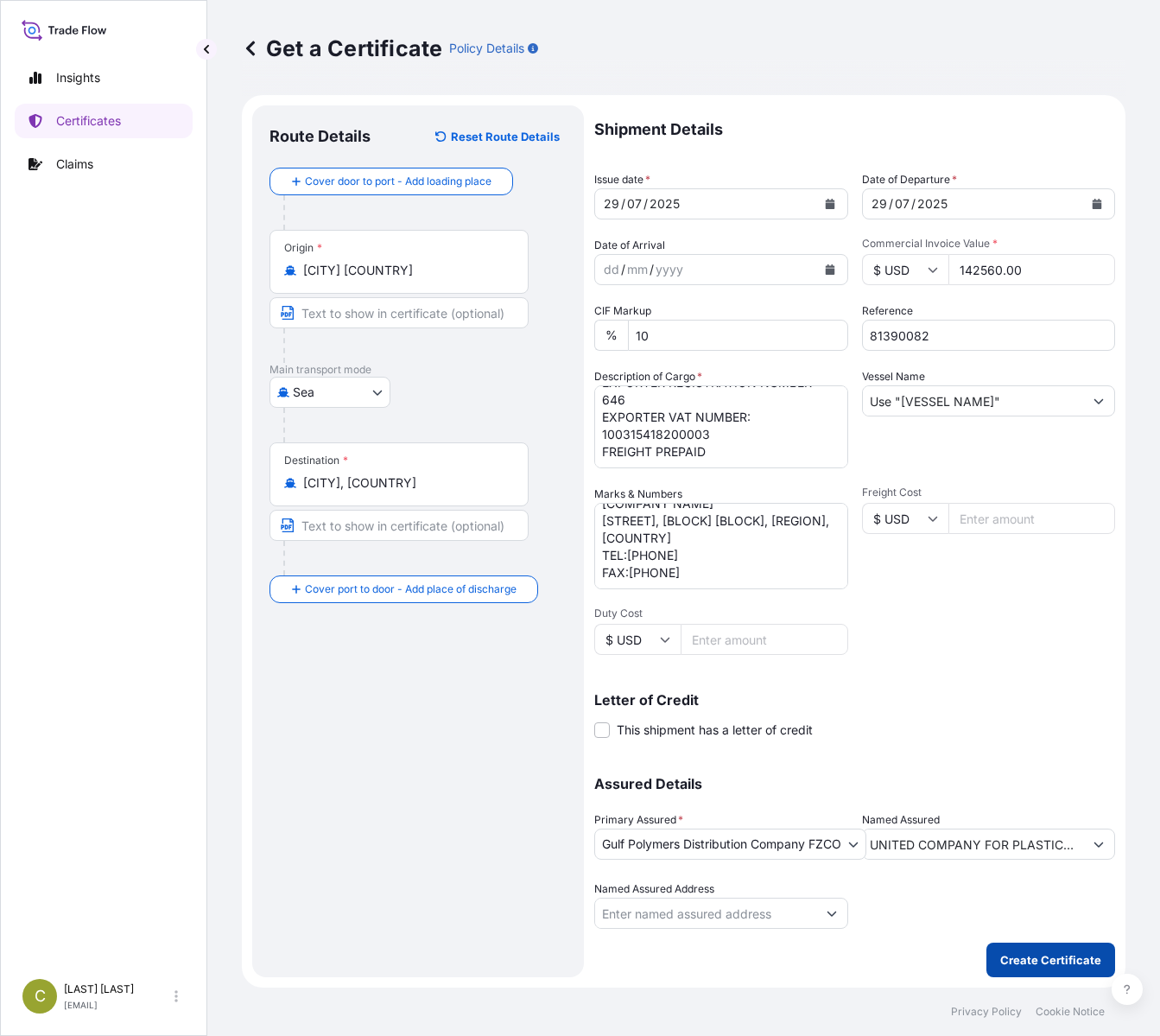 click on "Create Certificate" at bounding box center [1050, 960] 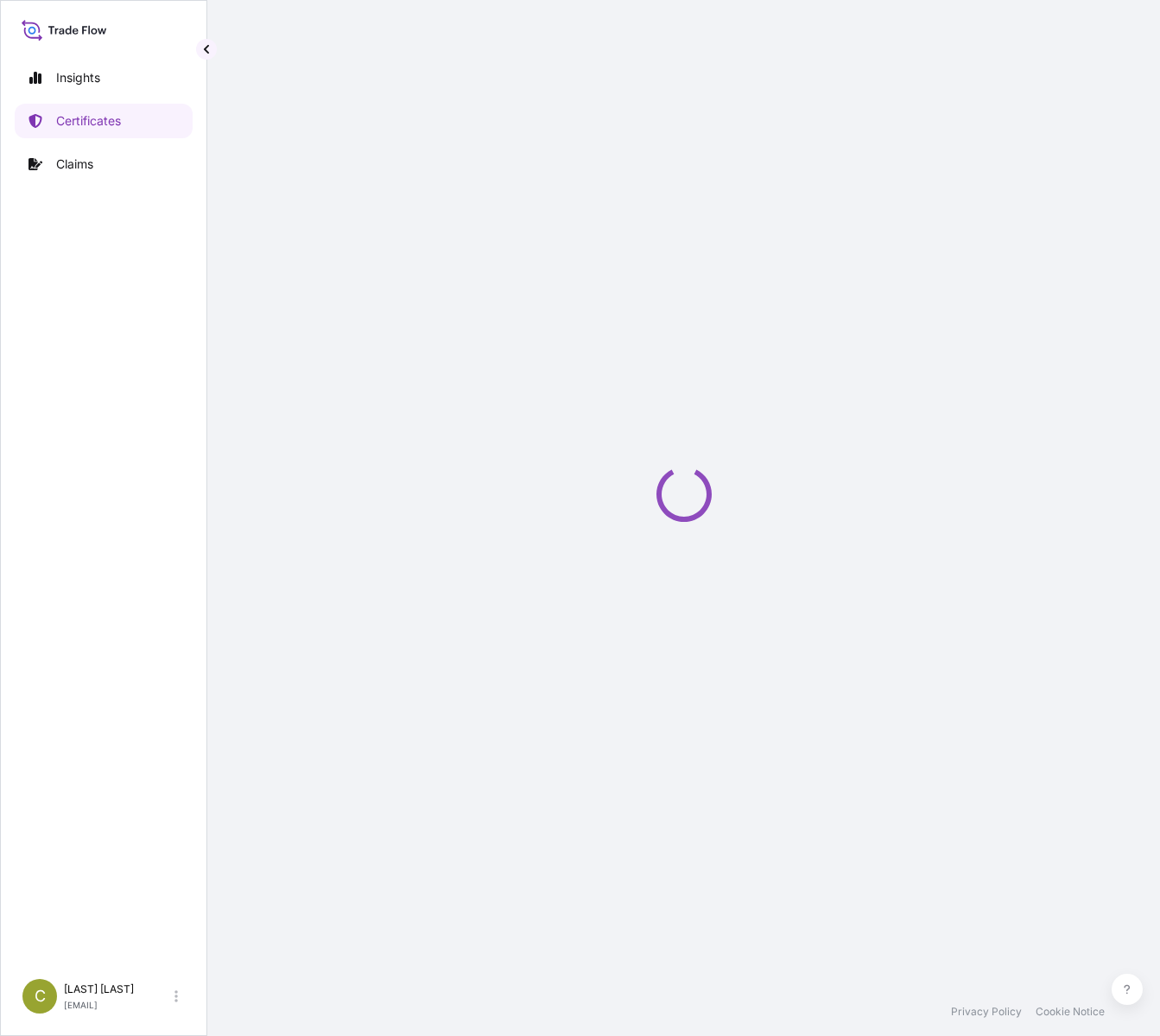 scroll, scrollTop: 0, scrollLeft: 0, axis: both 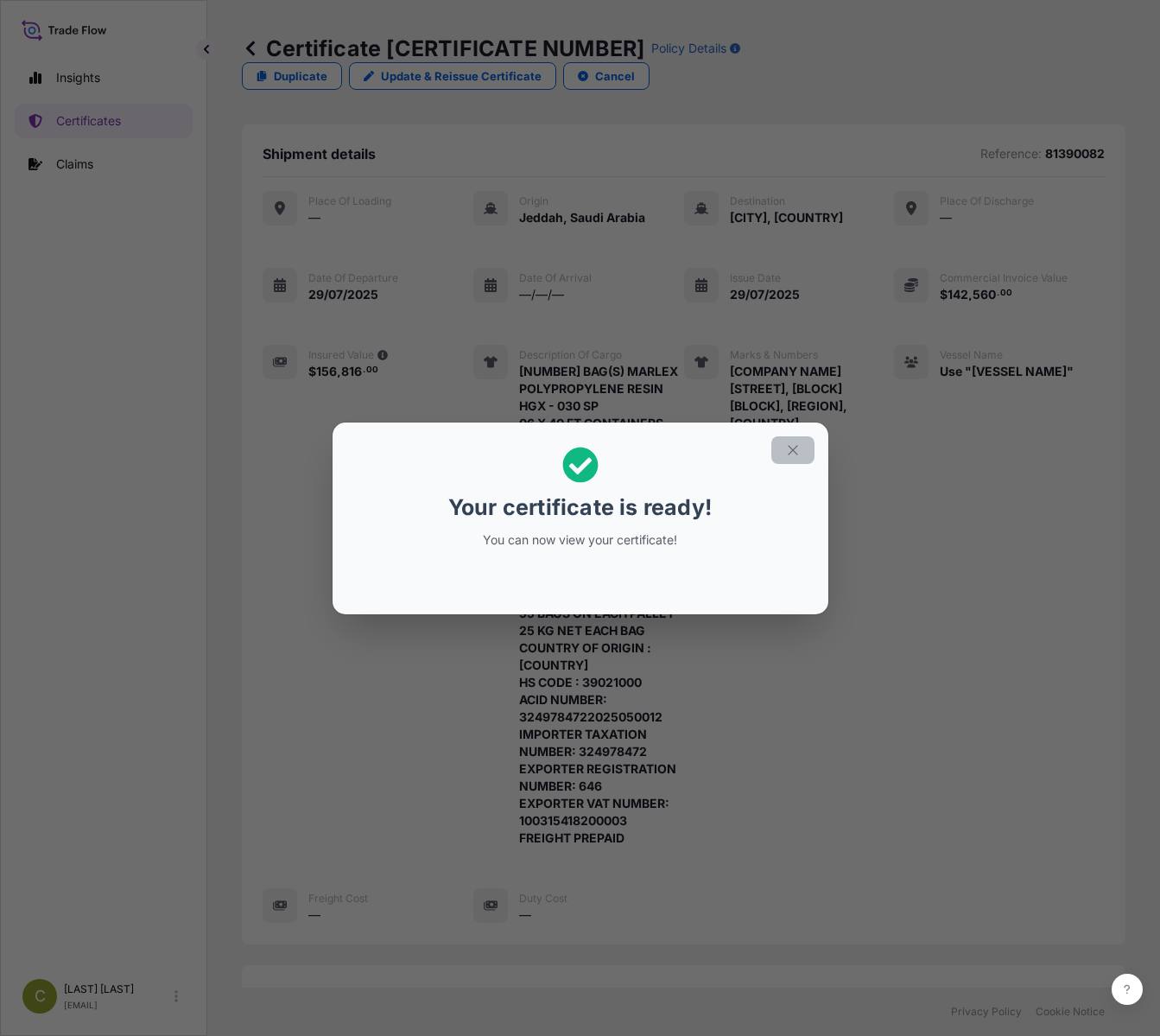 click 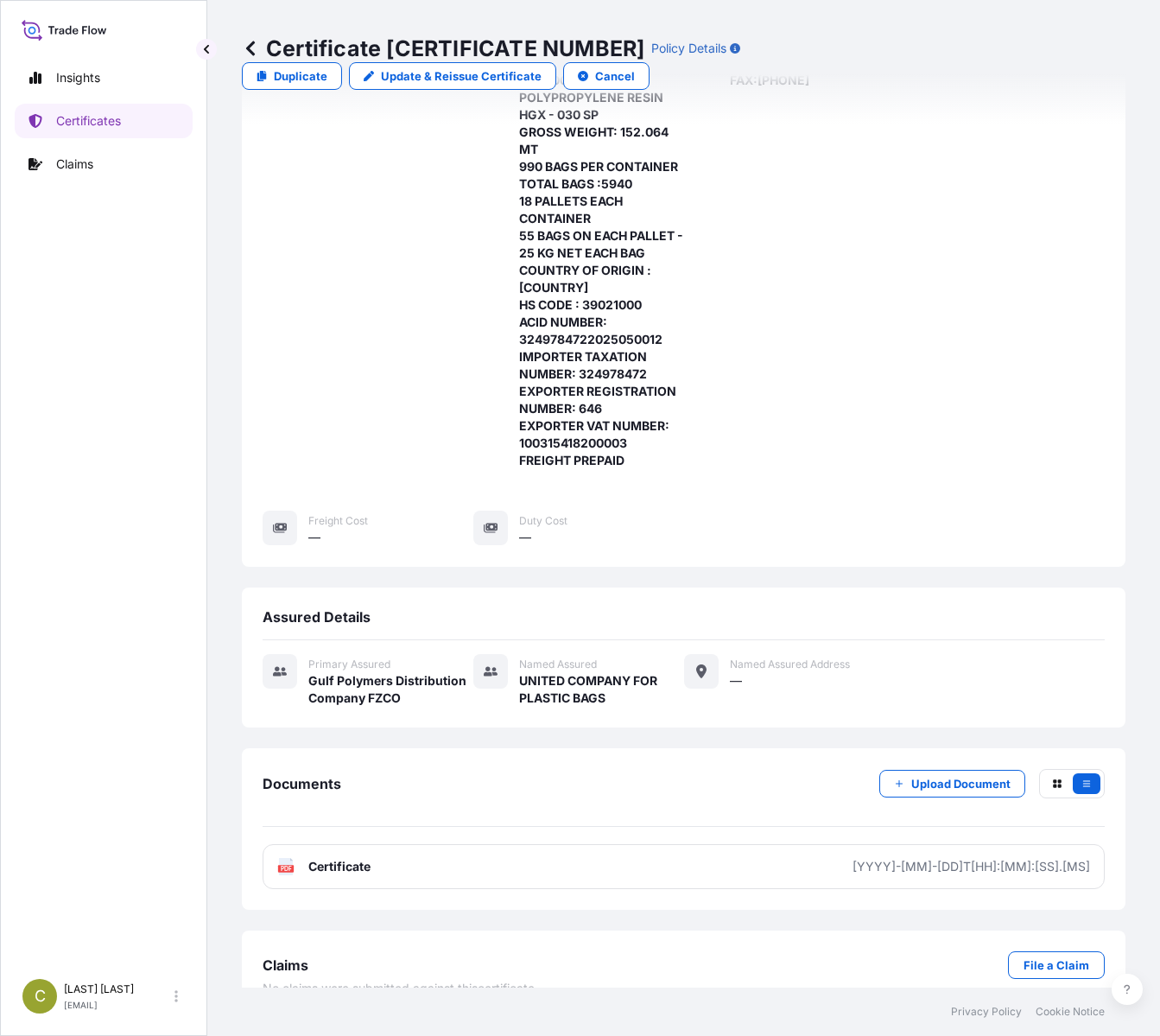 scroll, scrollTop: 380, scrollLeft: 0, axis: vertical 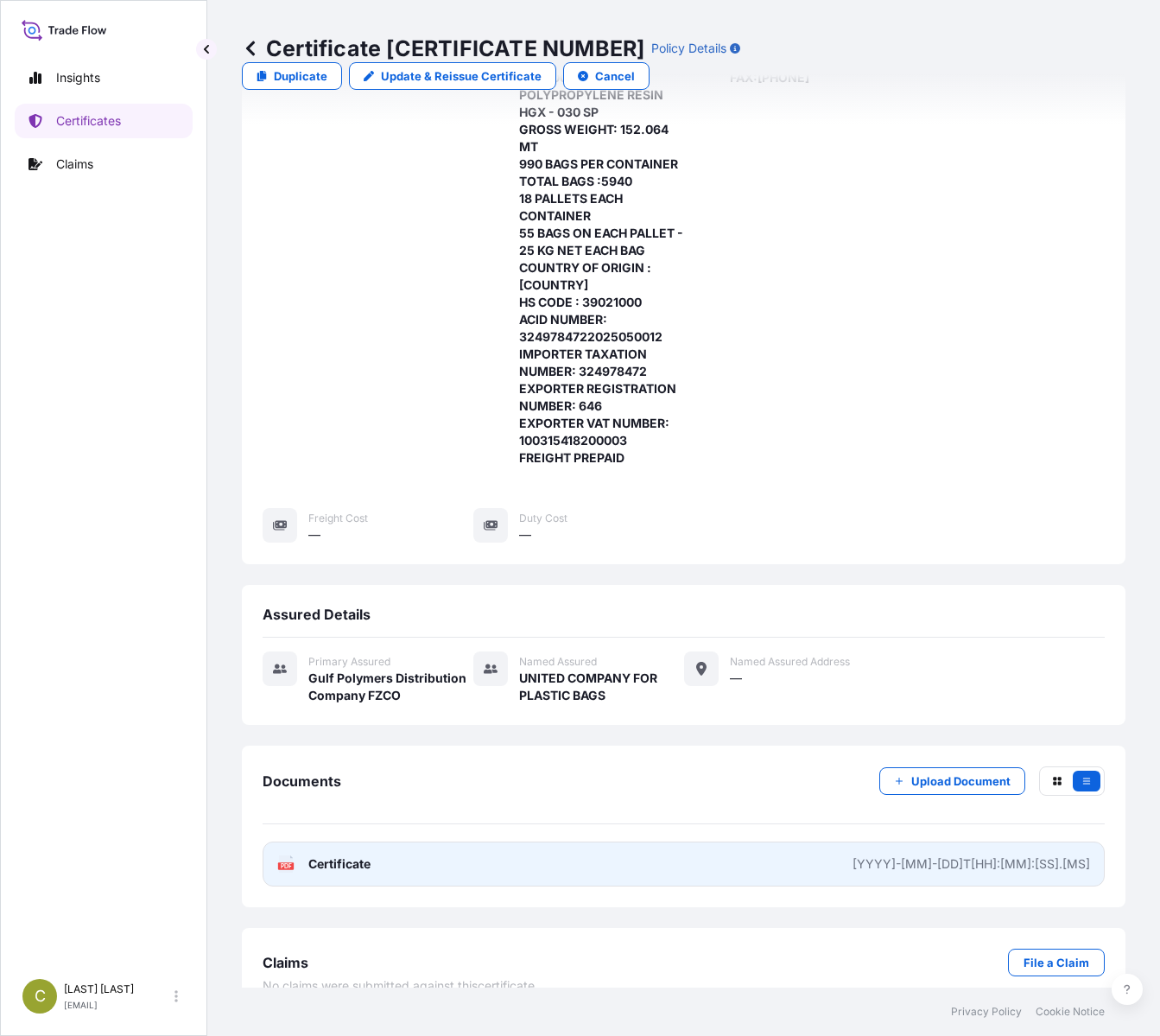 click on "[YYYY]-[MM]-[DD]T[HH]:[MM]:[SS].[MS]" at bounding box center (971, 864) 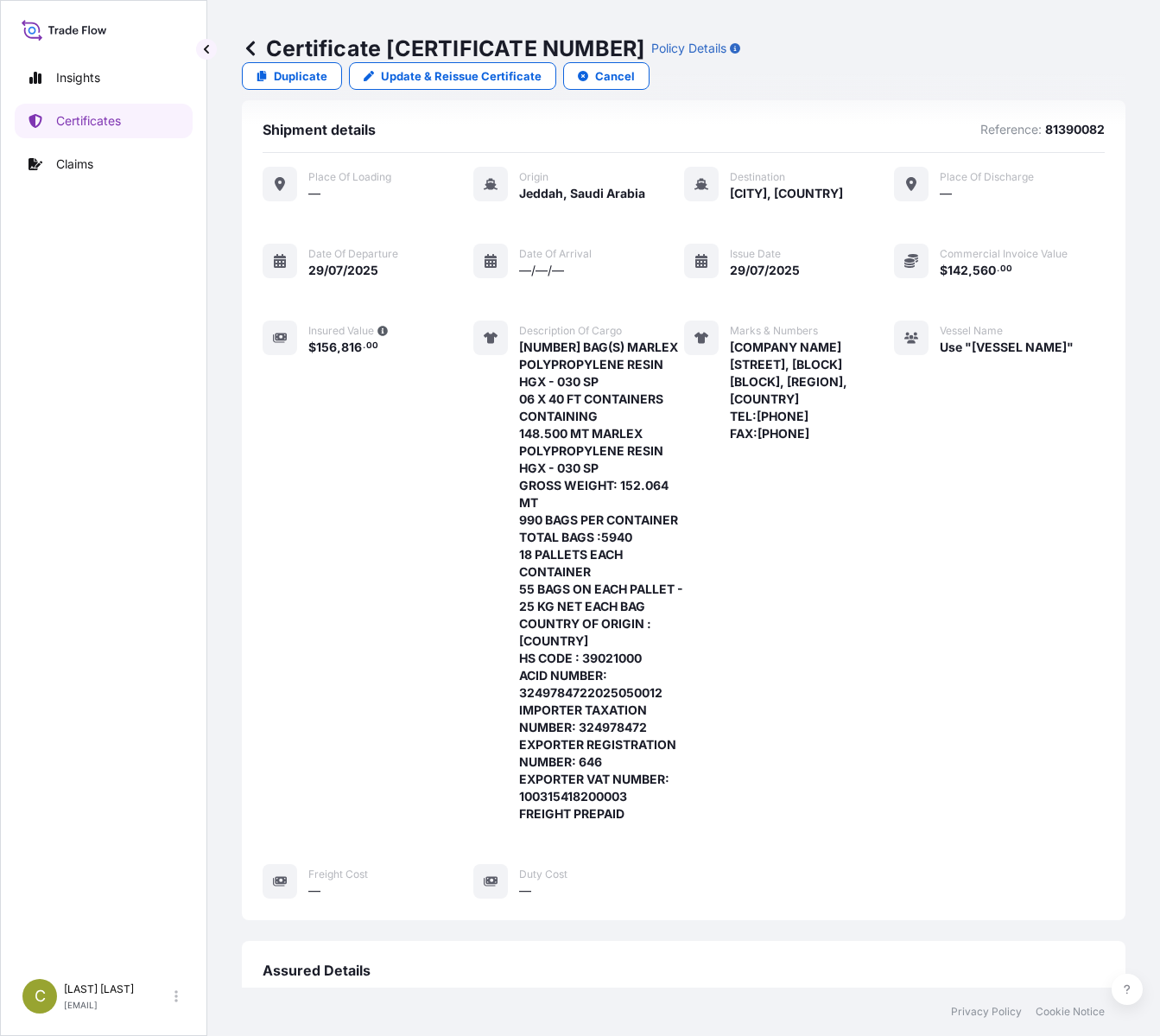 scroll, scrollTop: 0, scrollLeft: 0, axis: both 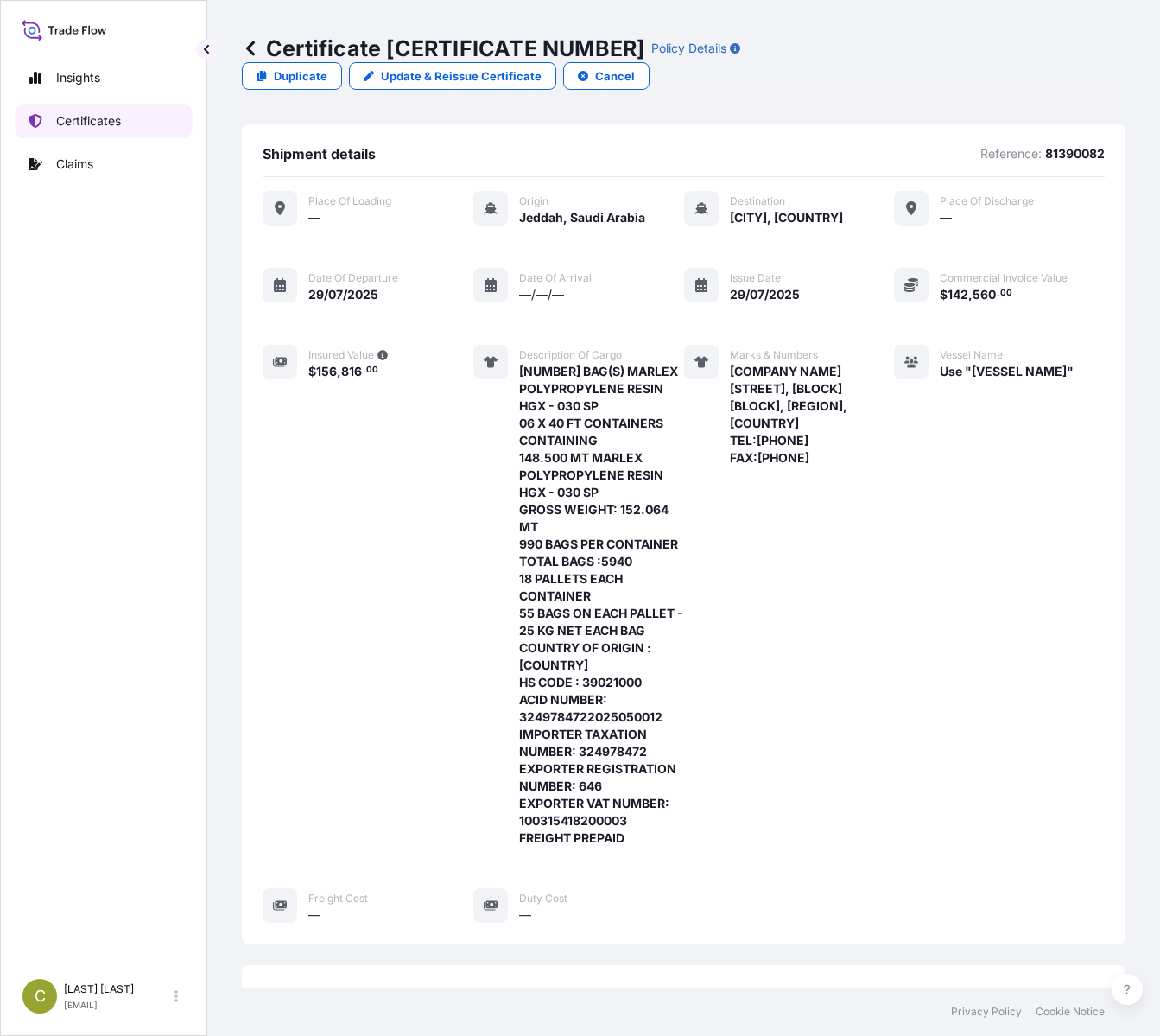 click on "Certificates" at bounding box center (88, 121) 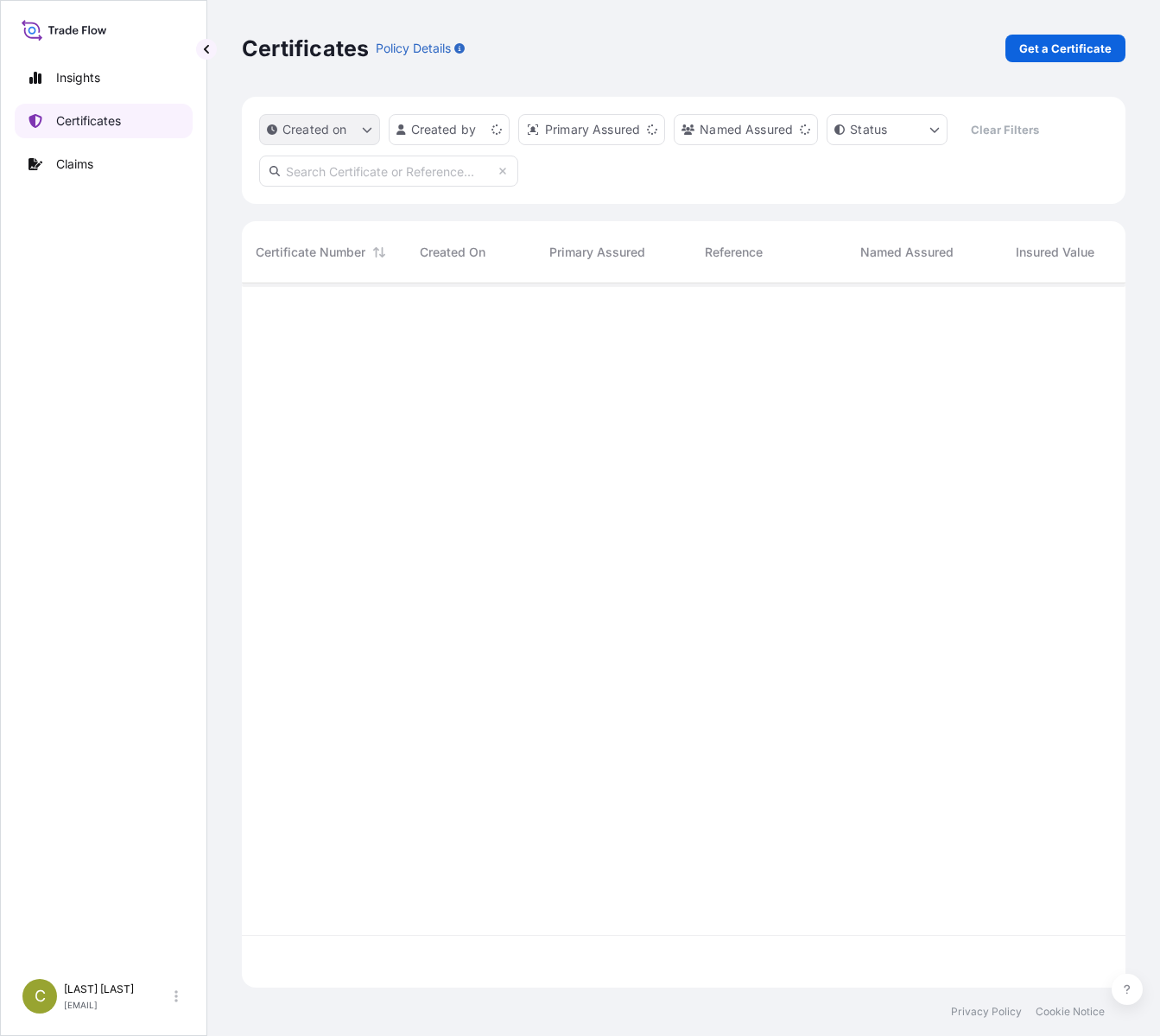scroll, scrollTop: 14, scrollLeft: 14, axis: both 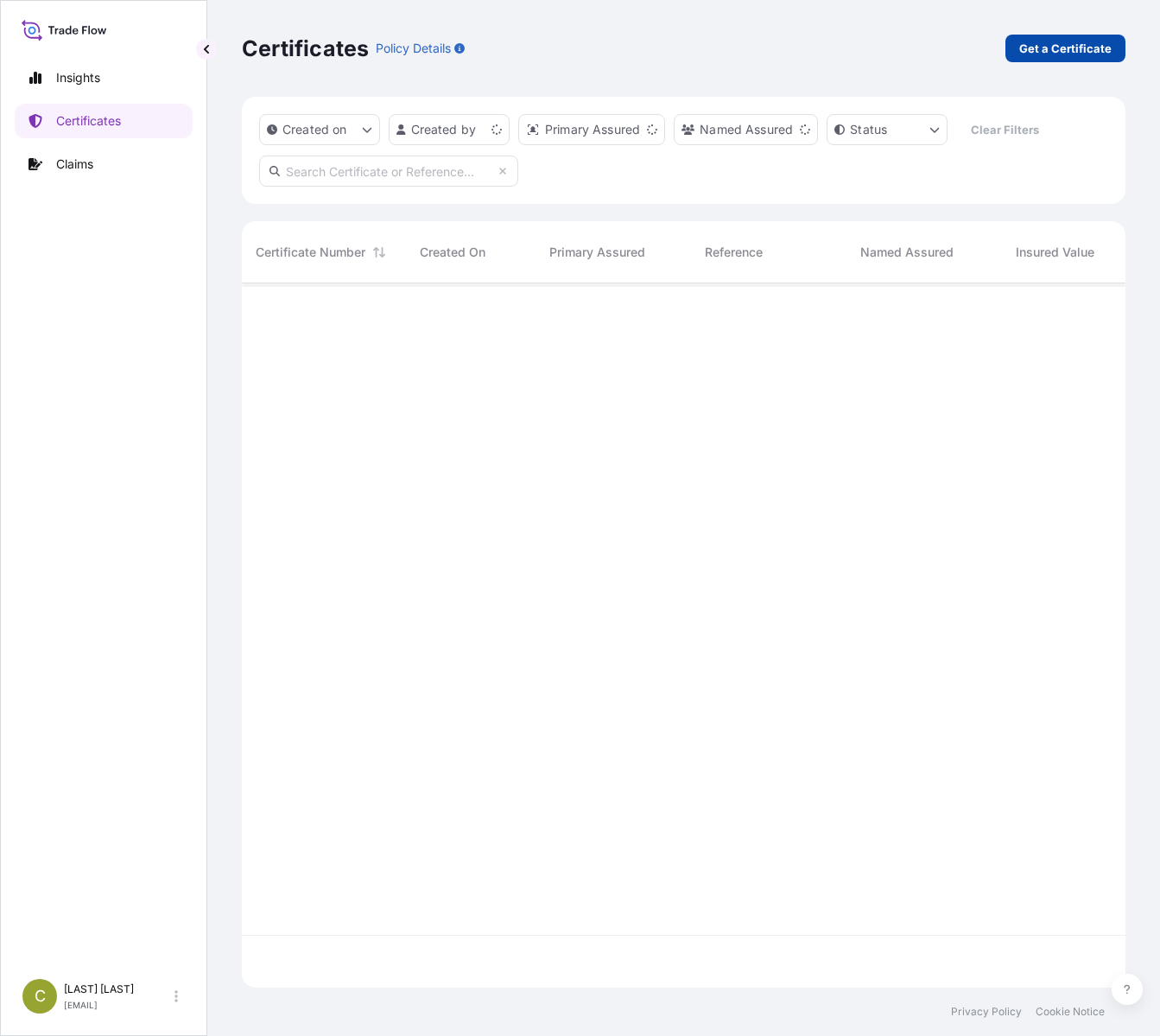 click on "Get a Certificate" at bounding box center [1065, 48] 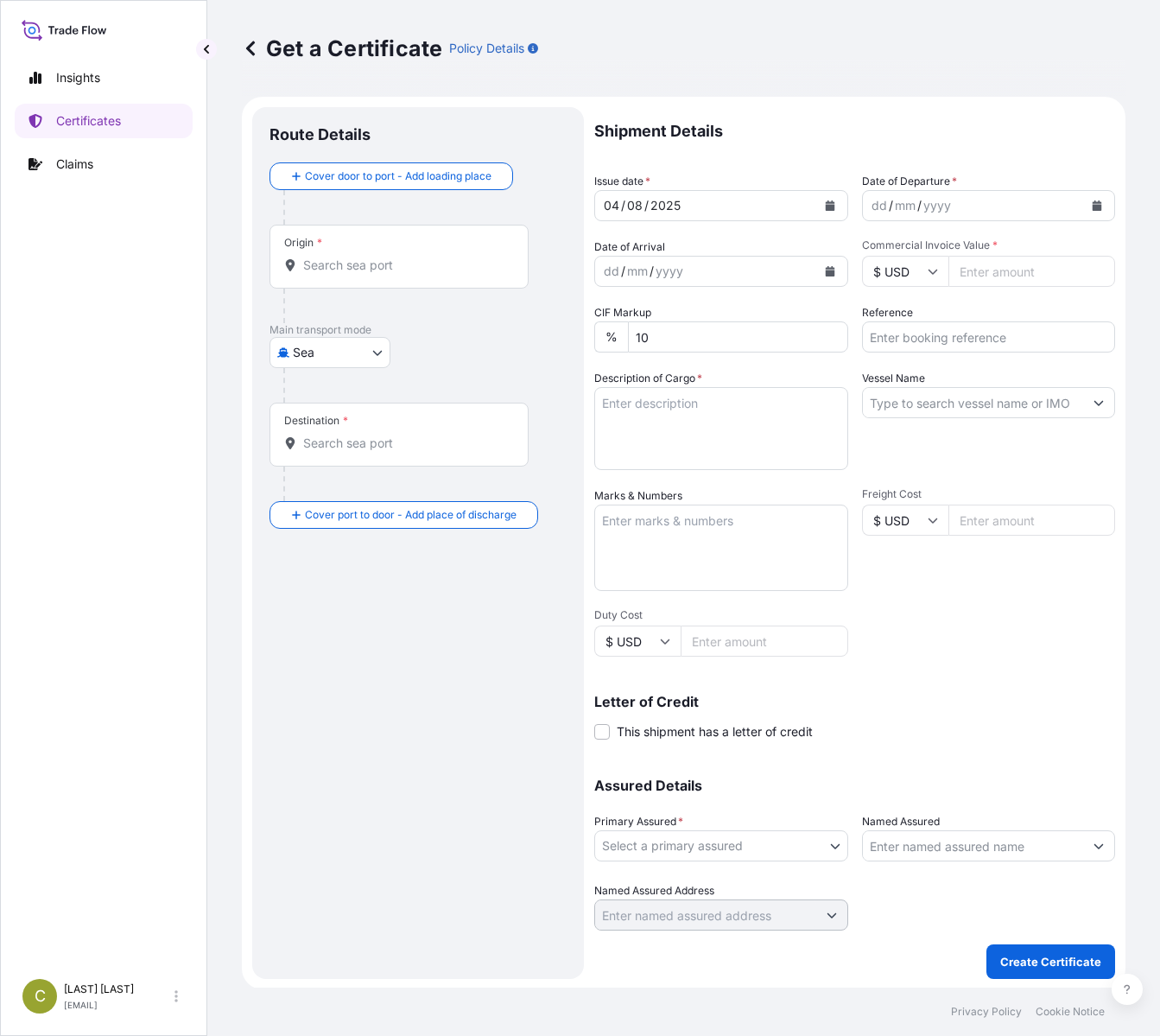 click 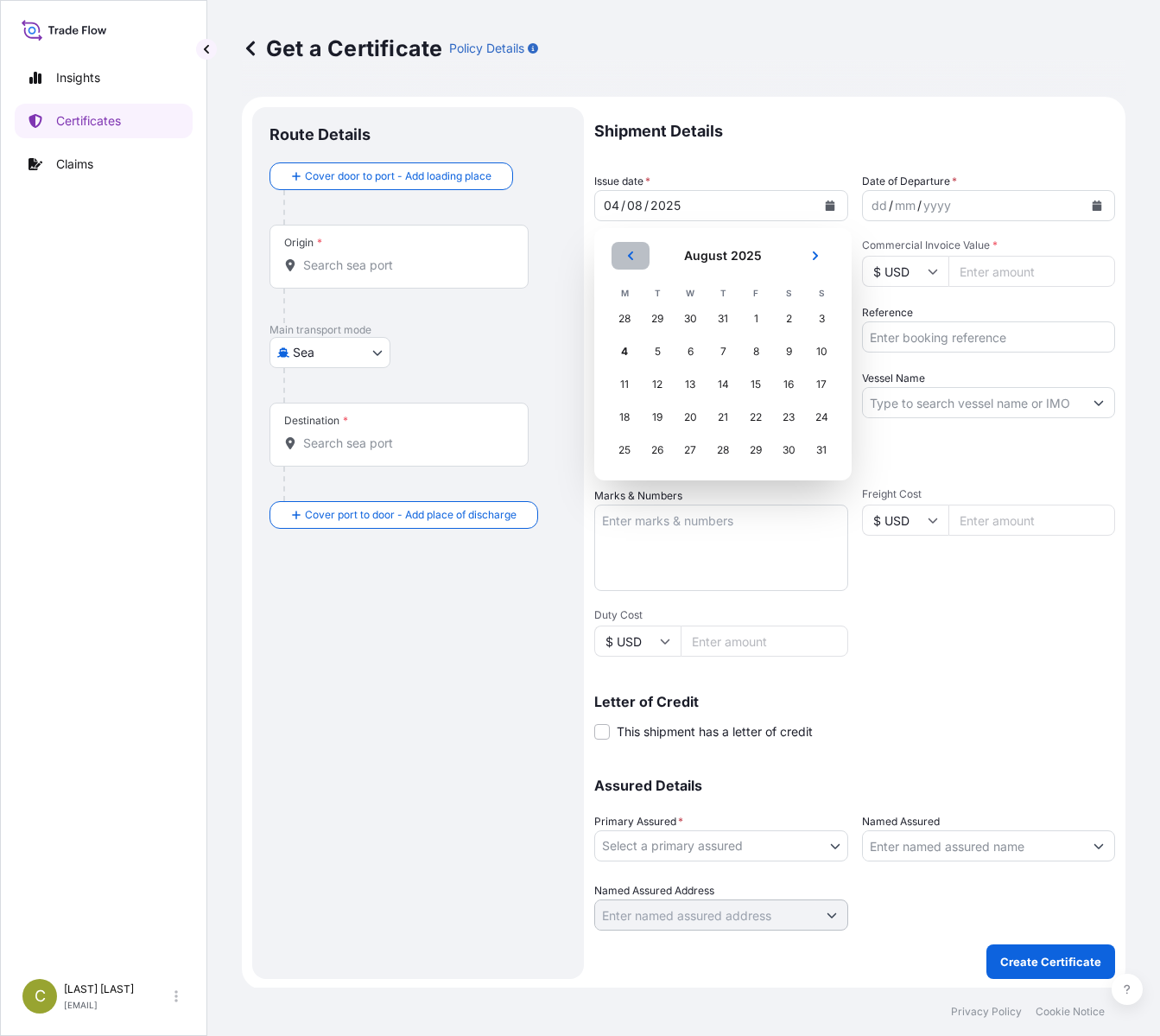 click at bounding box center (631, 256) 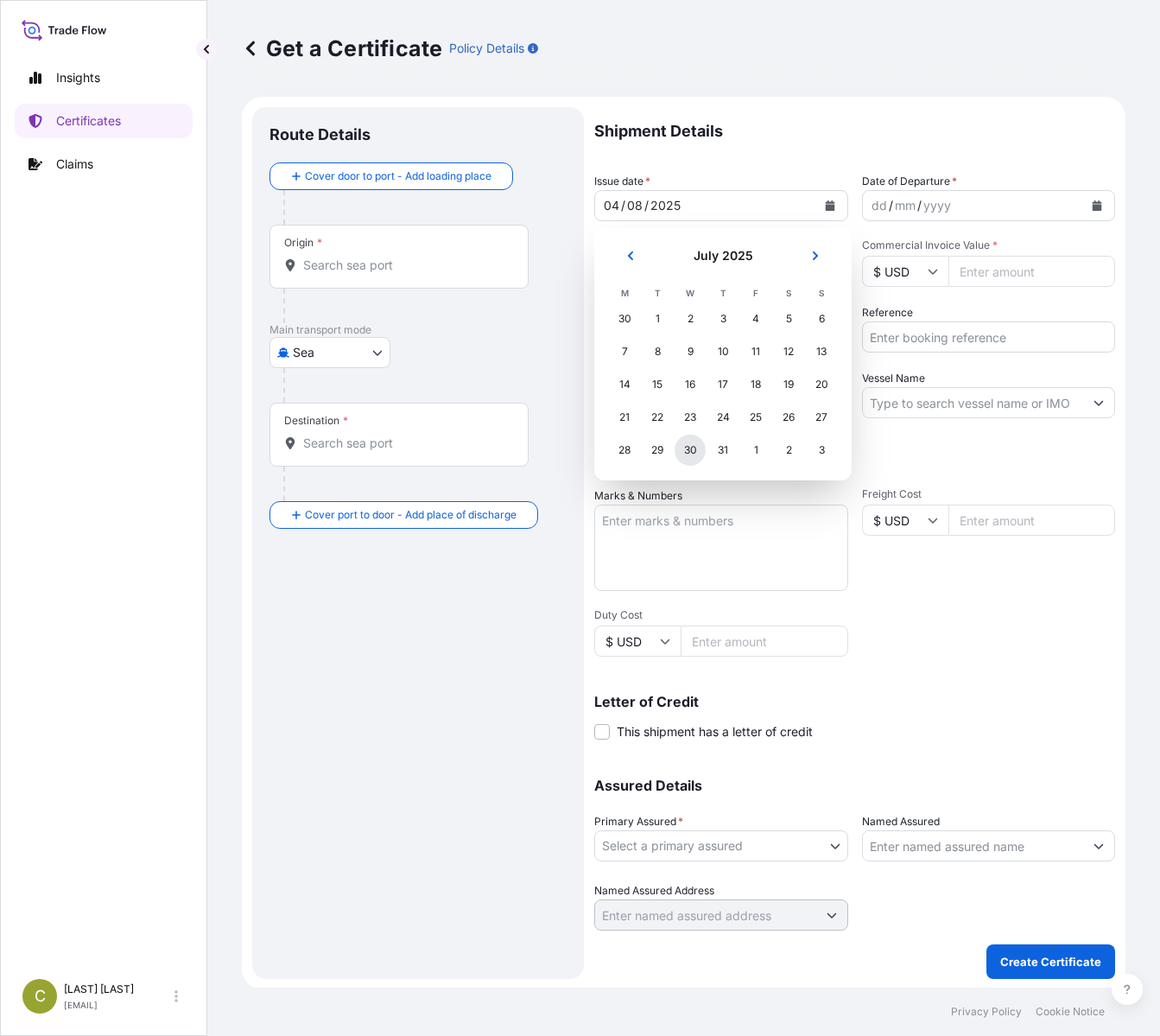 click on "30" at bounding box center (690, 450) 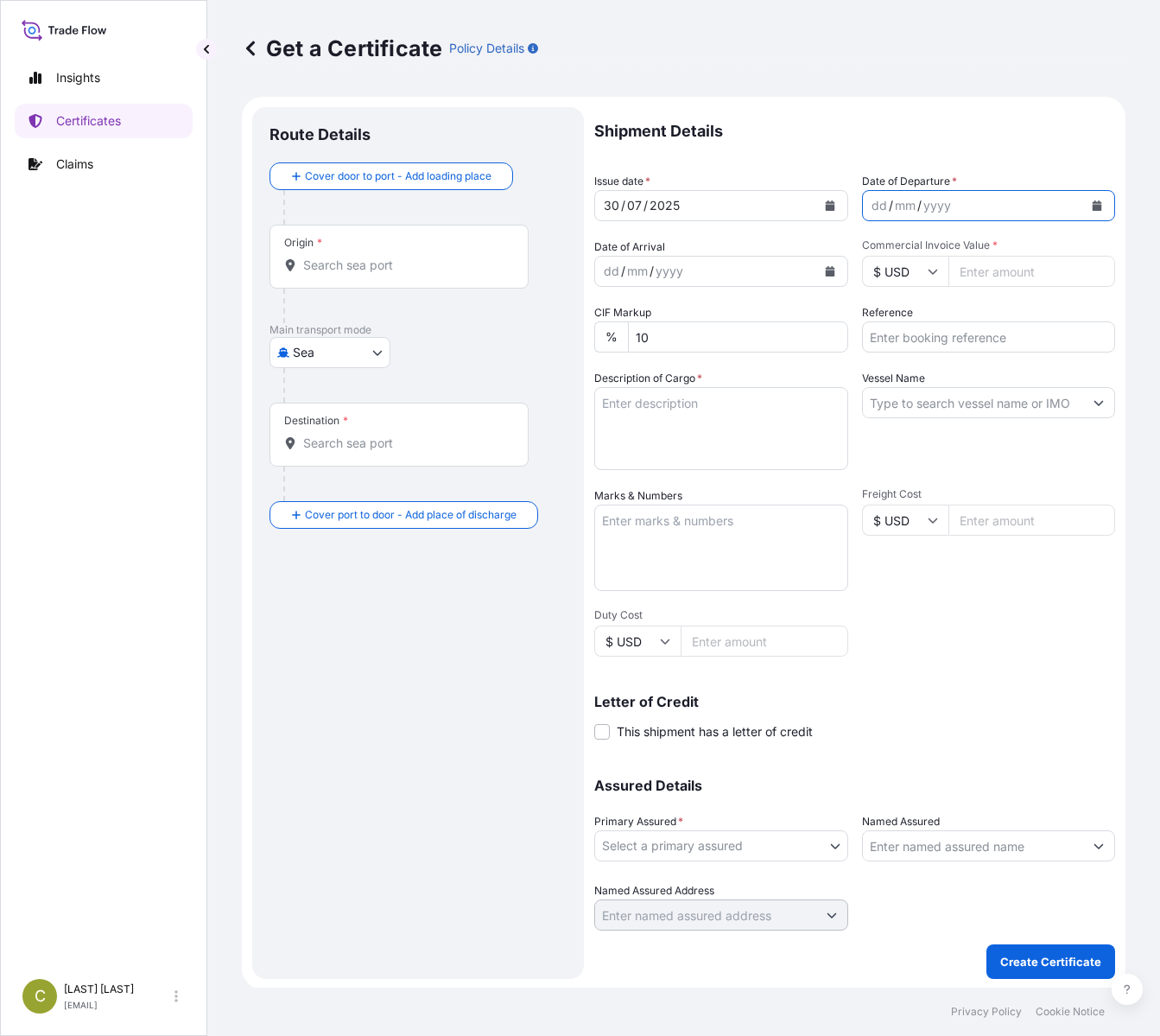 click at bounding box center (1097, 206) 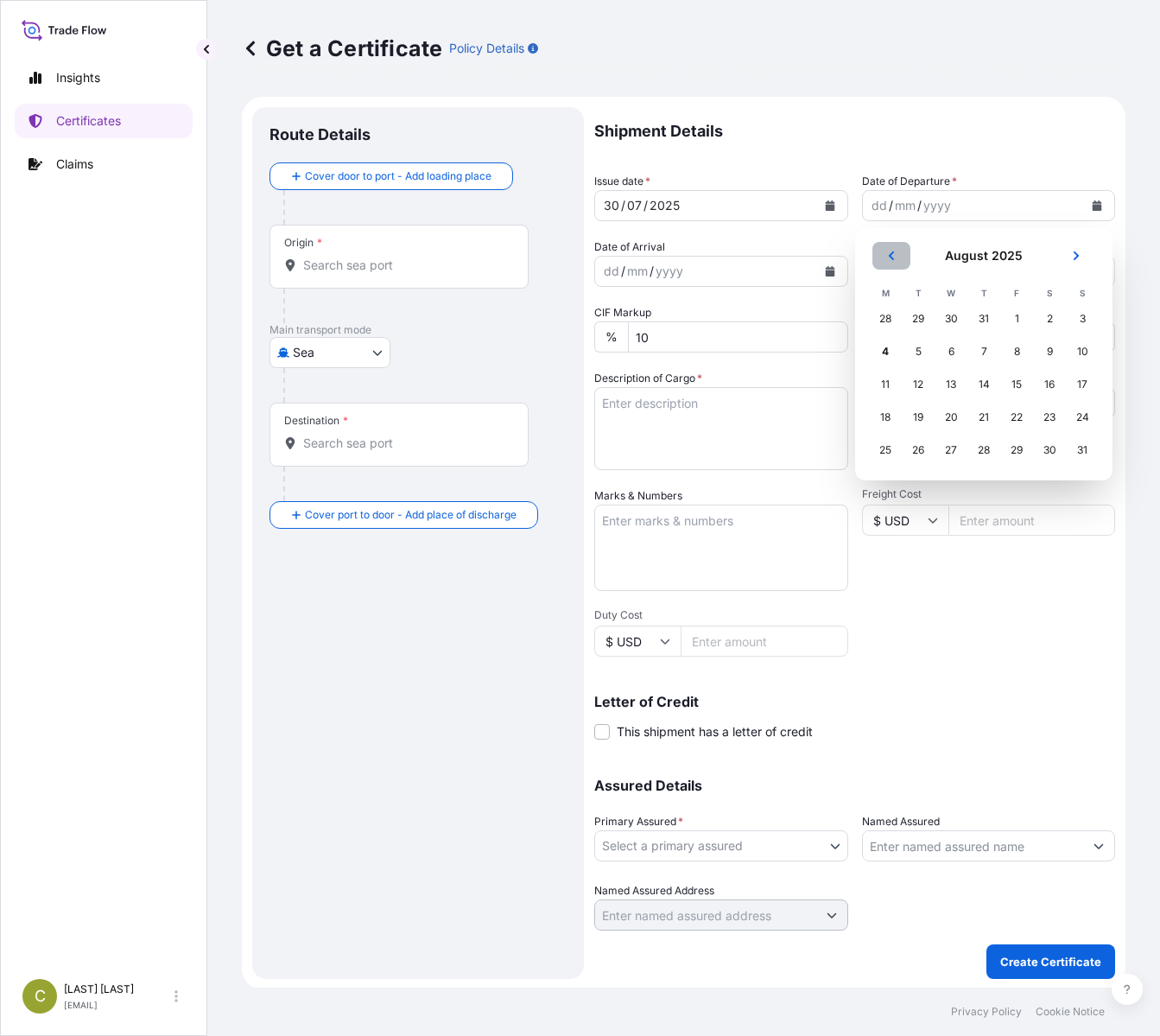 click 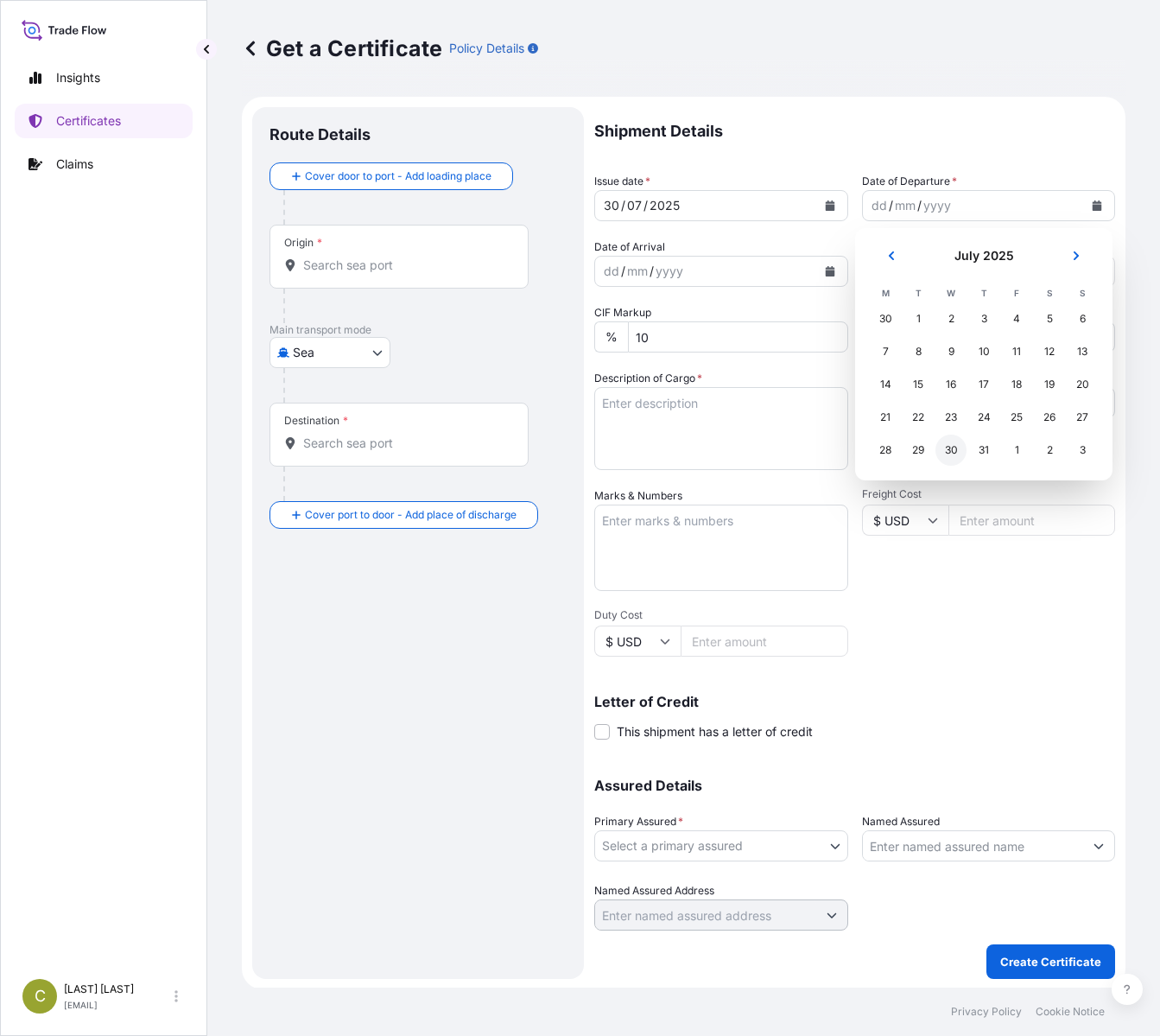 click on "30" at bounding box center (951, 450) 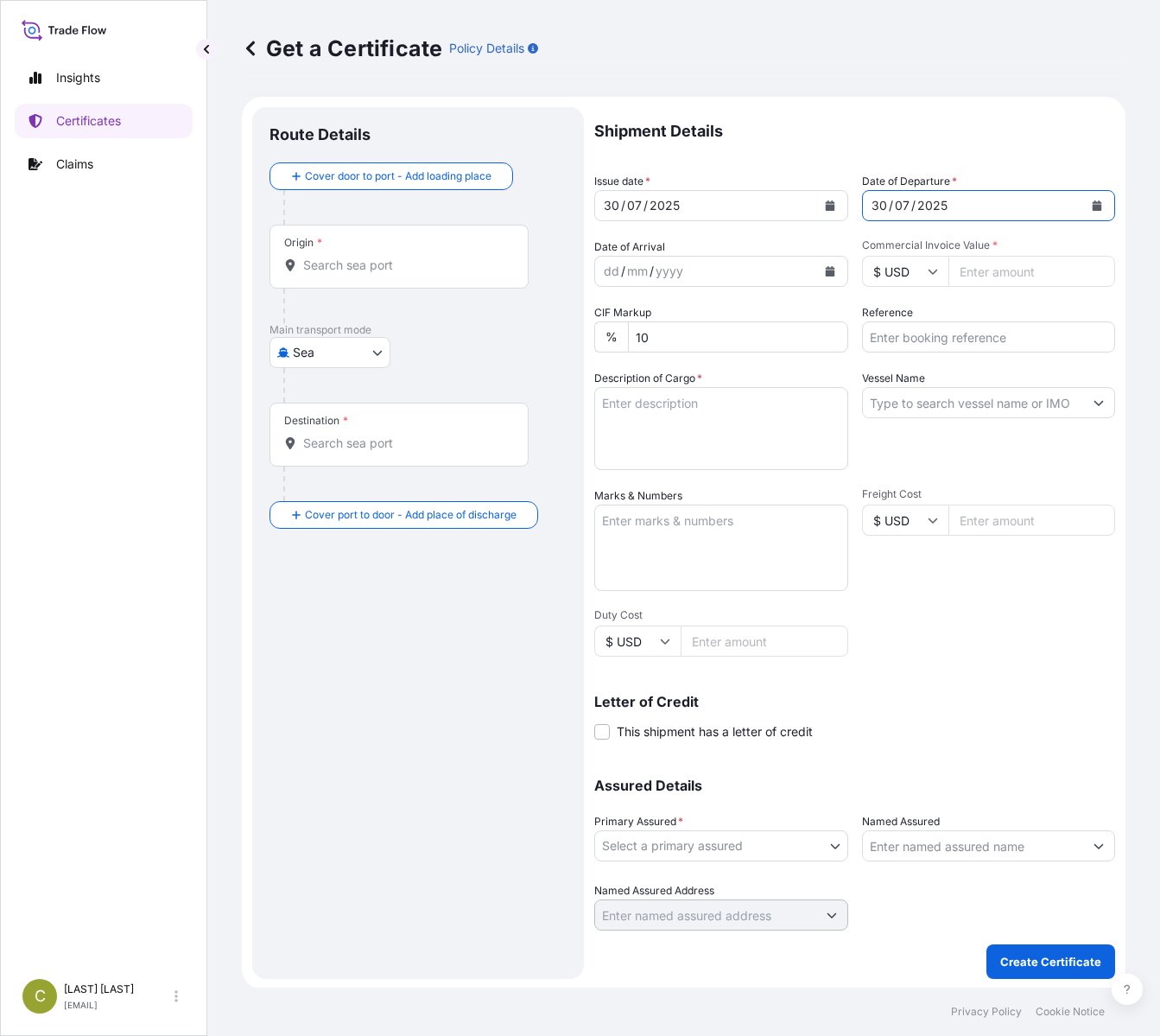 click on "Commercial Invoice Value    *" at bounding box center [1032, 271] 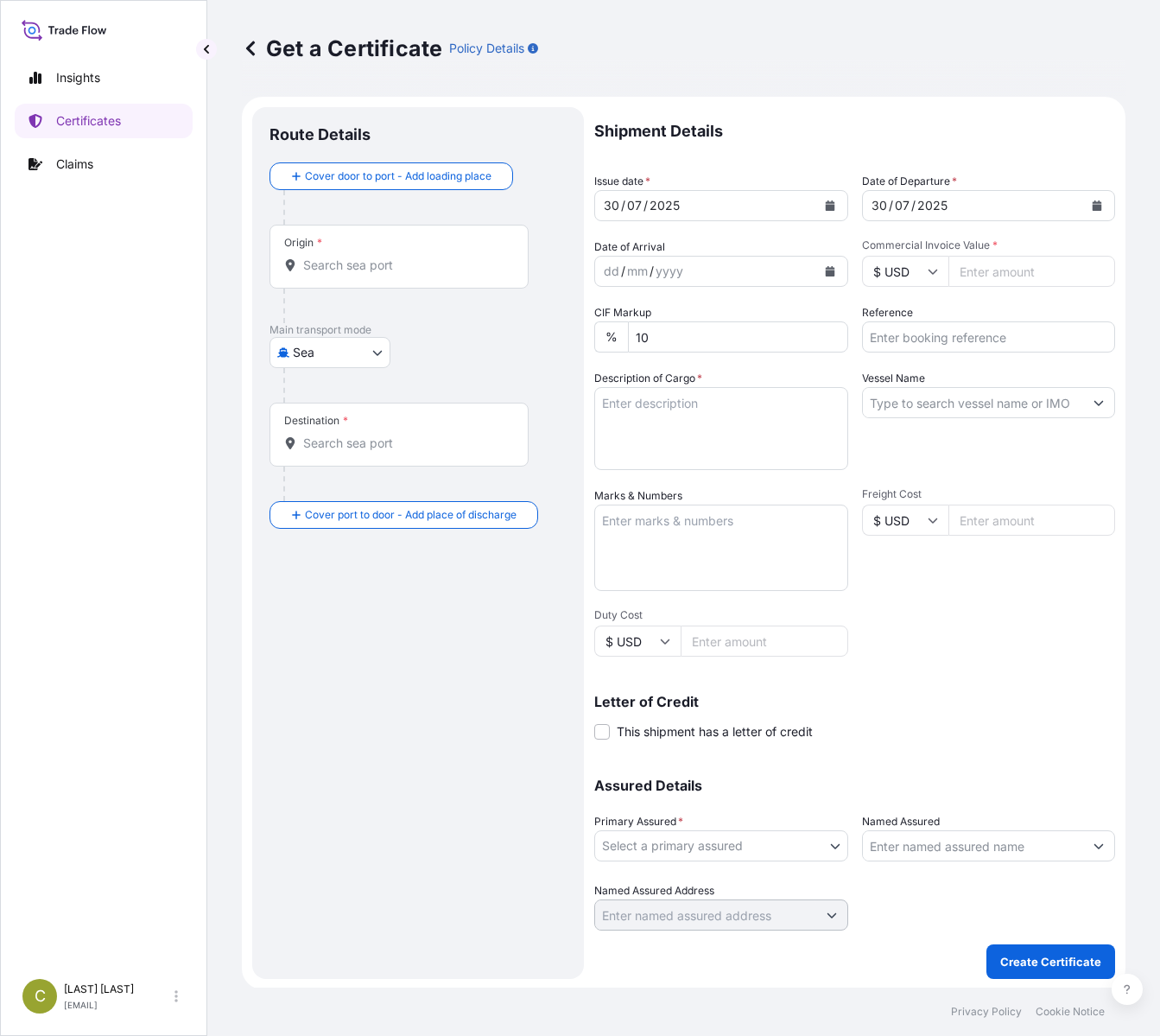 paste on "81421441" 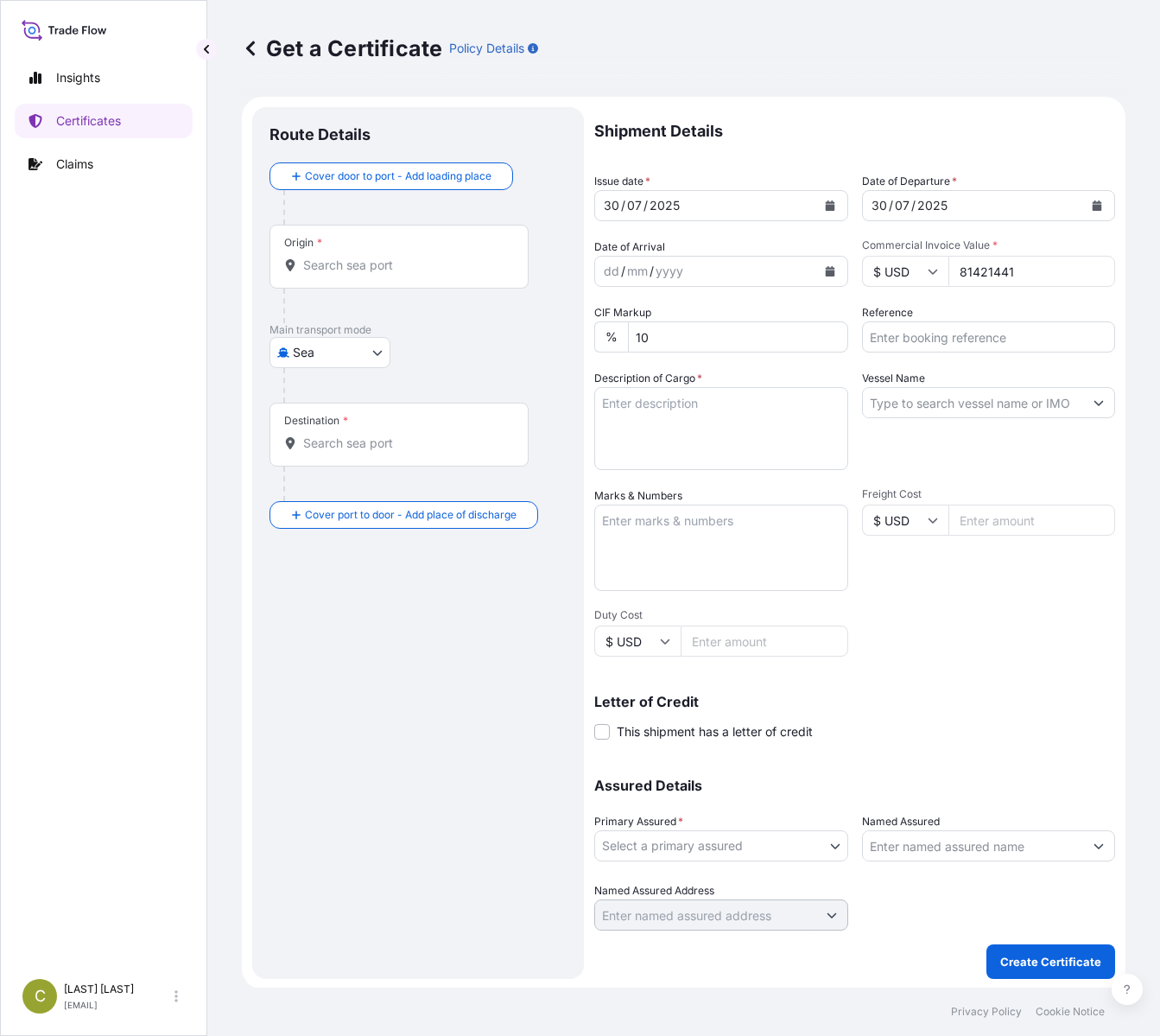 click on "81421441" at bounding box center [1032, 271] 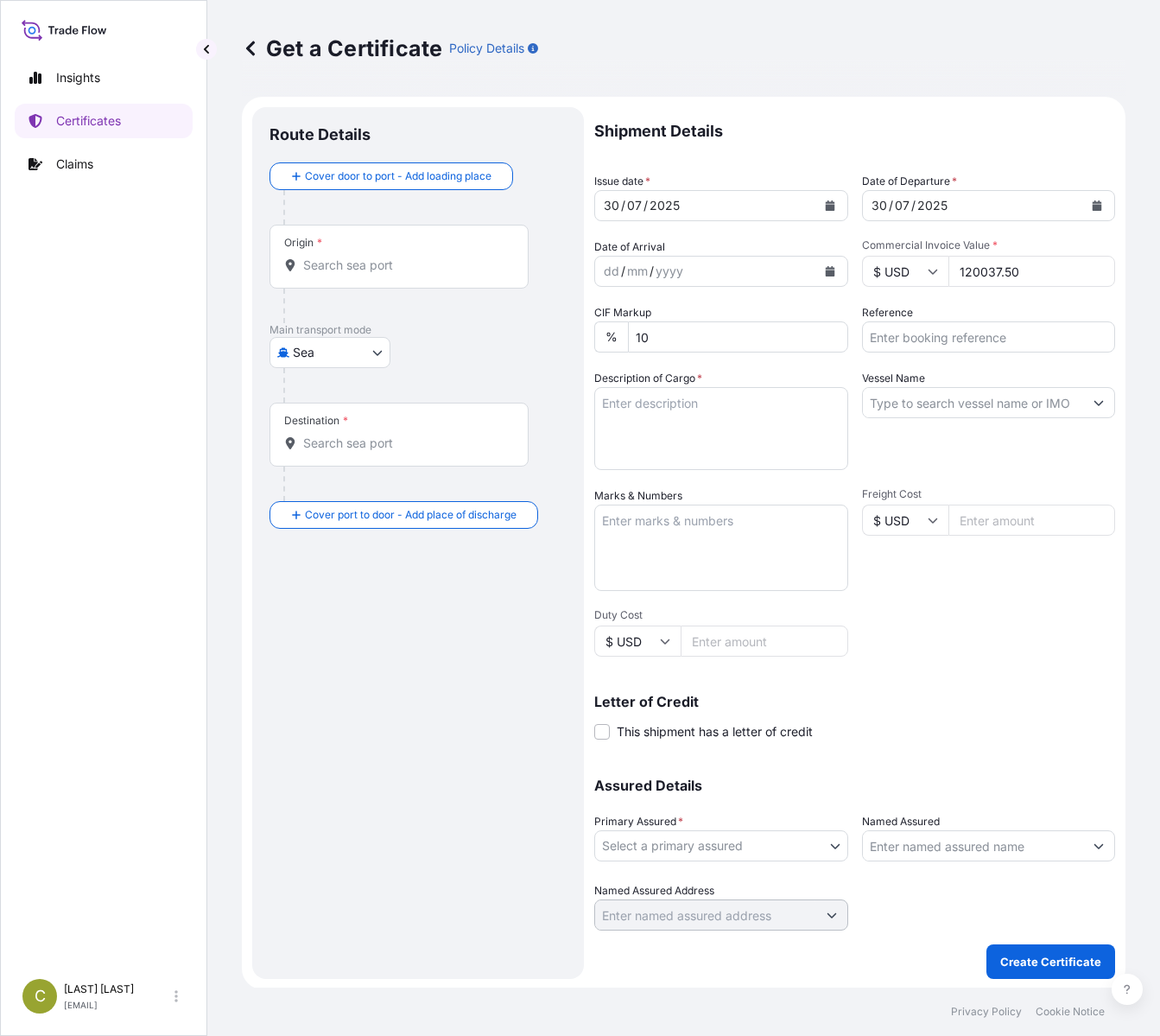 type on "120037.50" 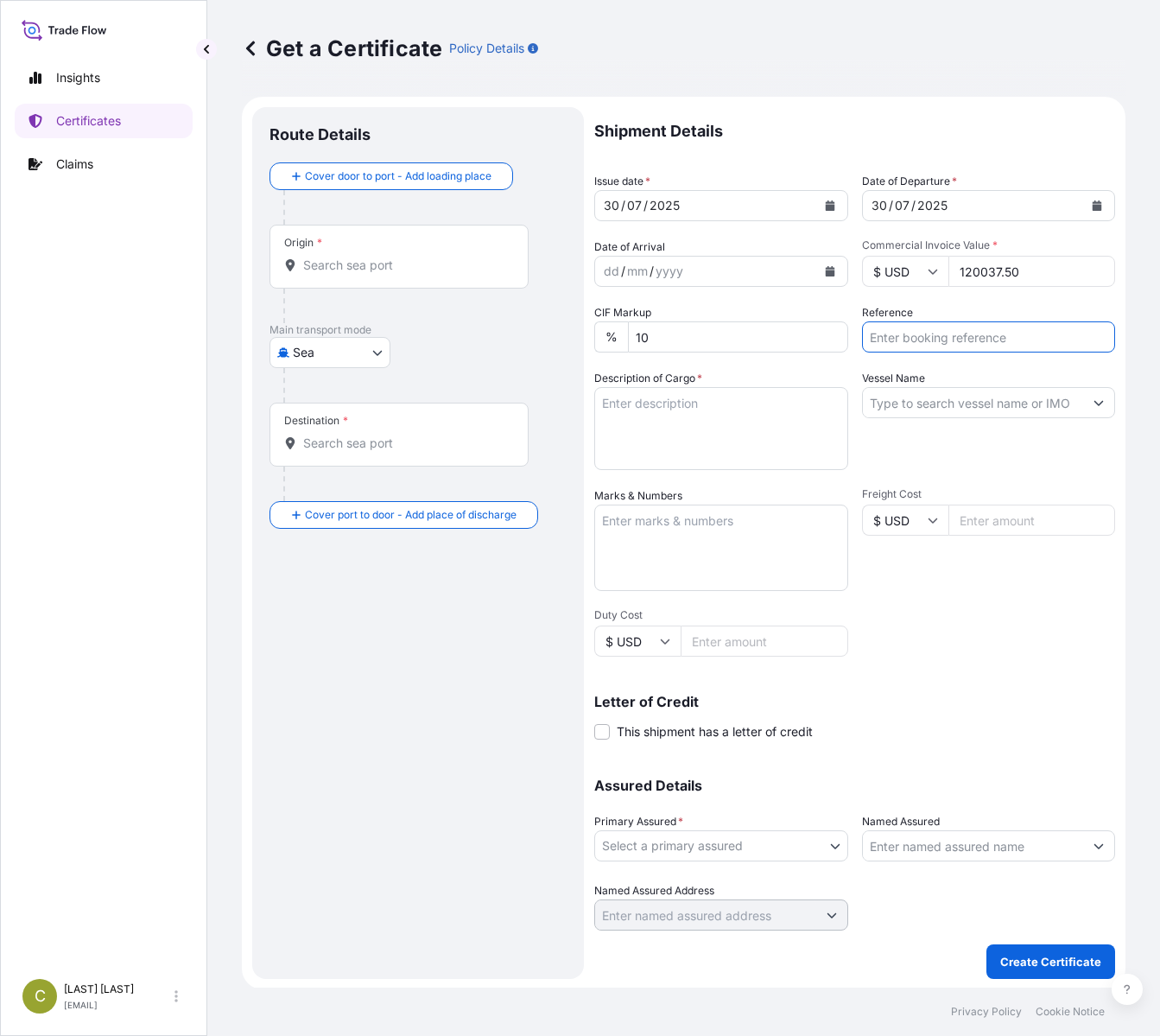 paste on "81421441" 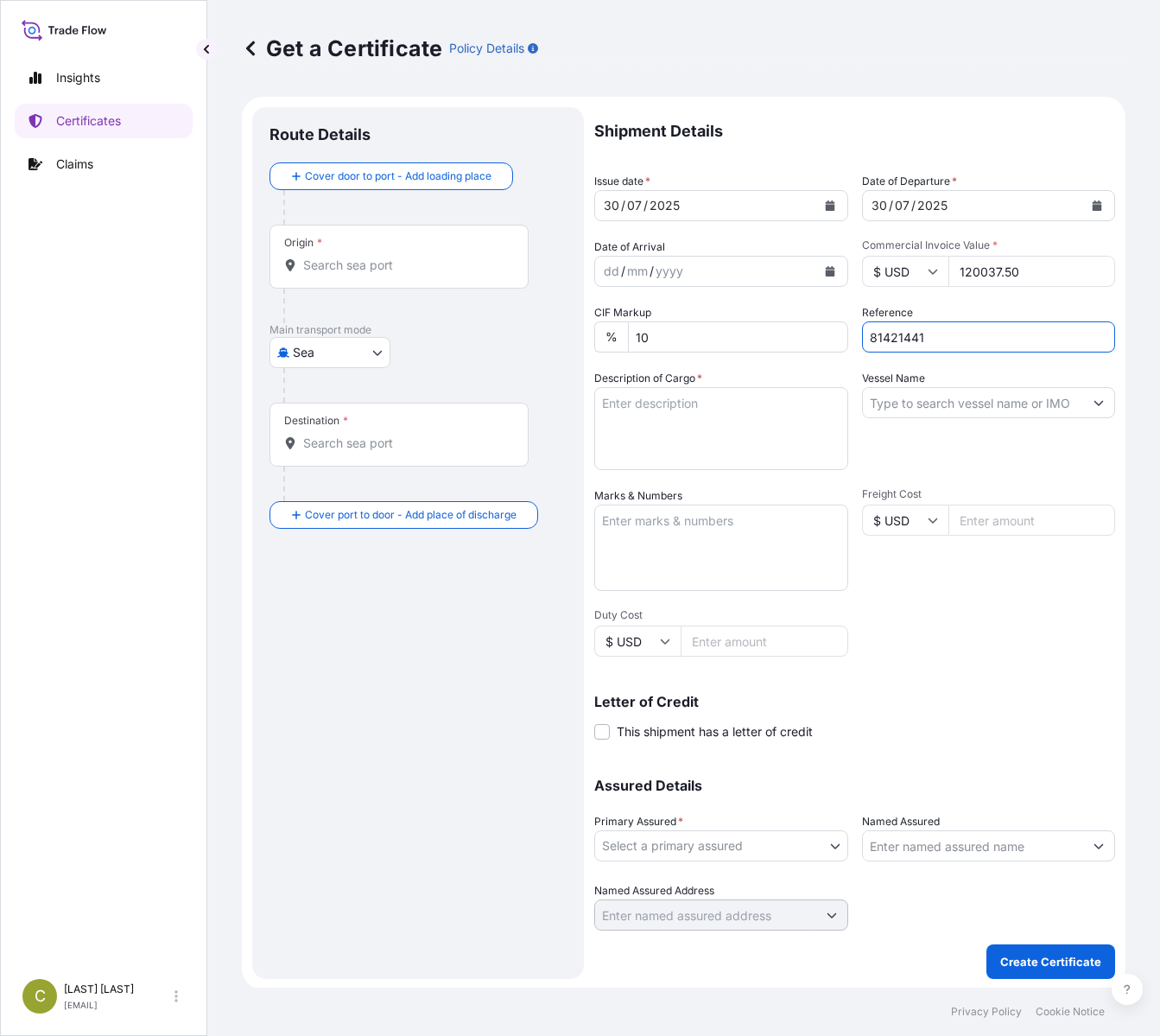 type on "81421441" 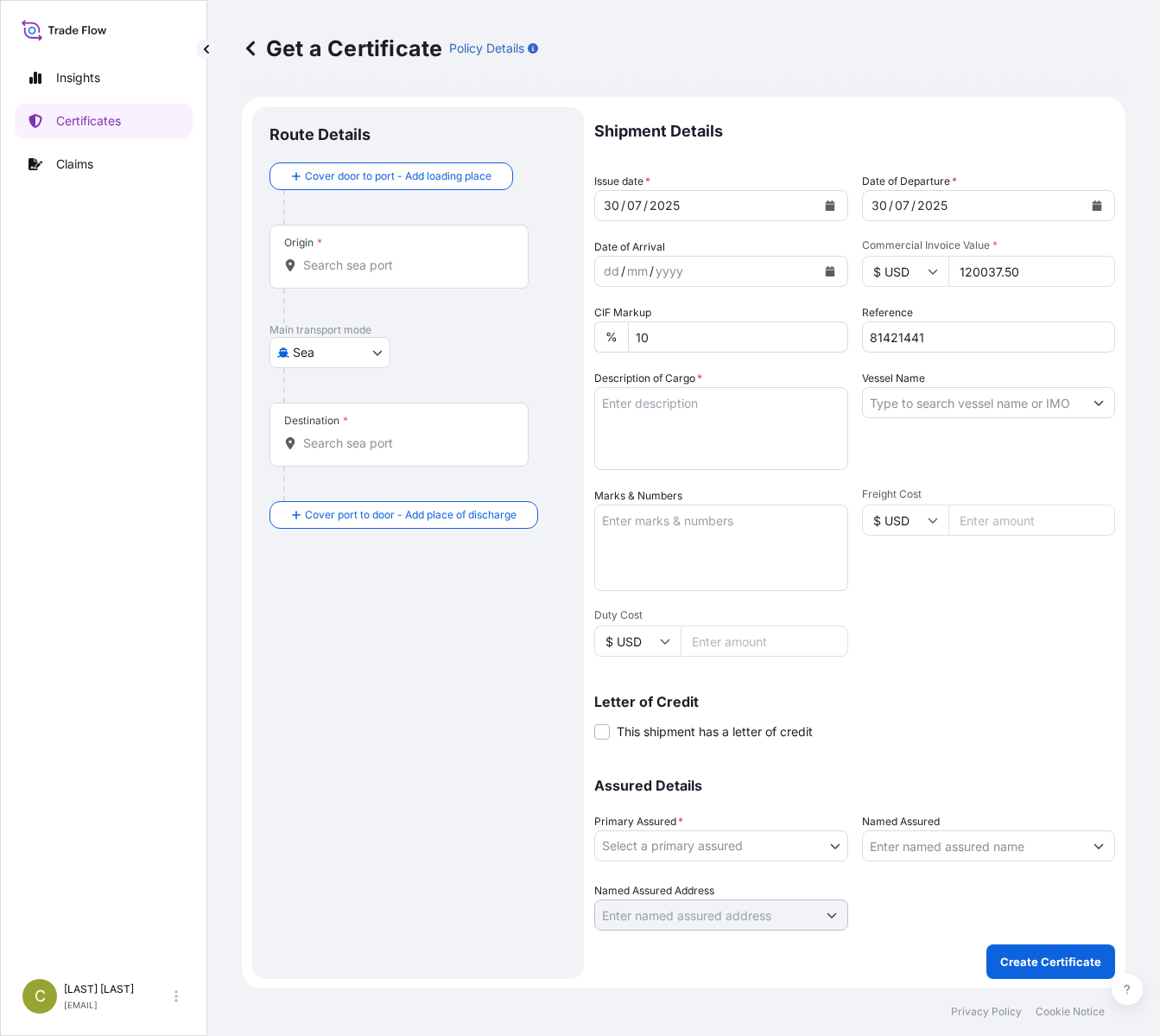 click on "Vessel Name" at bounding box center [973, 403] 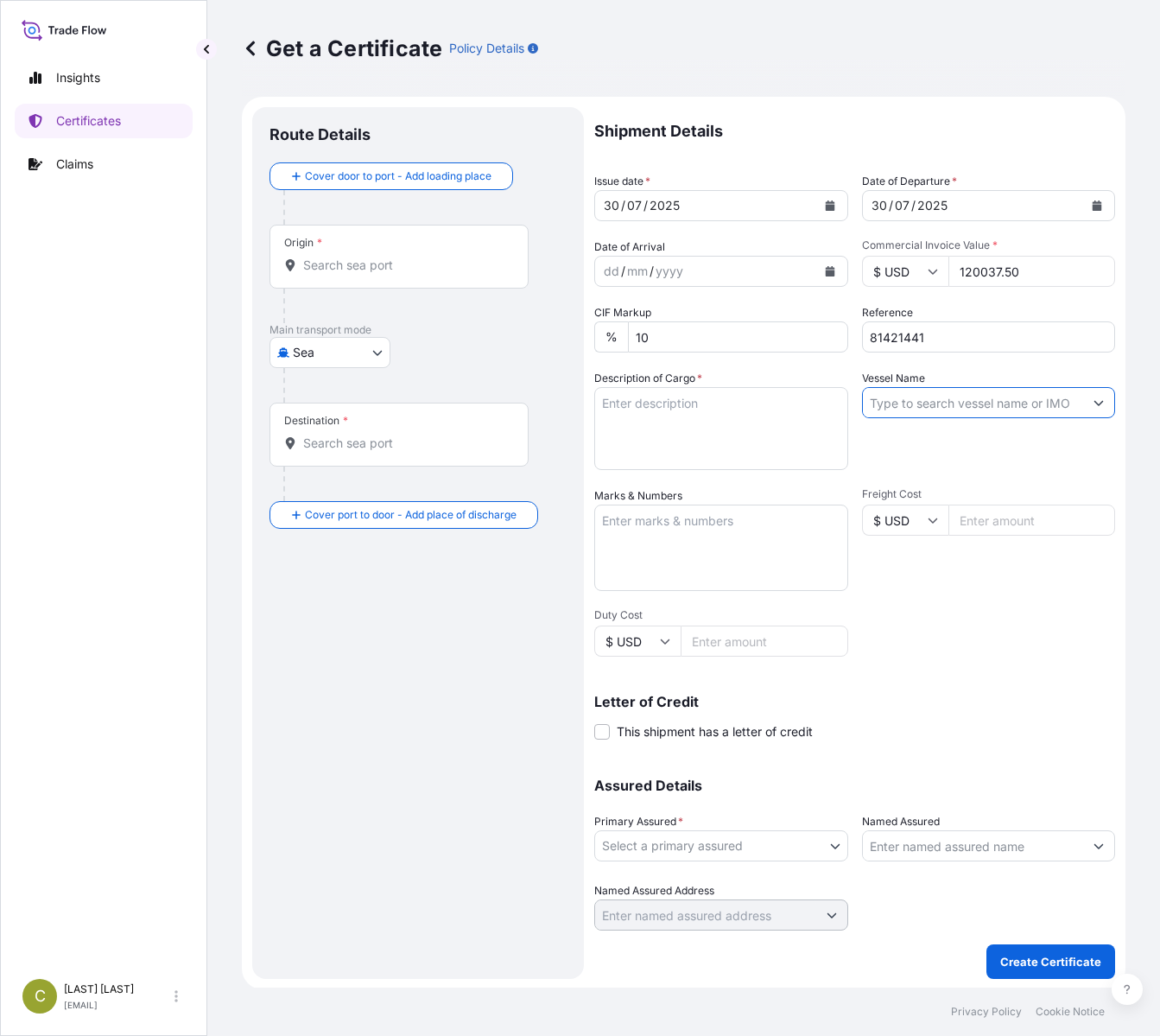 paste on "[VESSEL NAME] 531S" 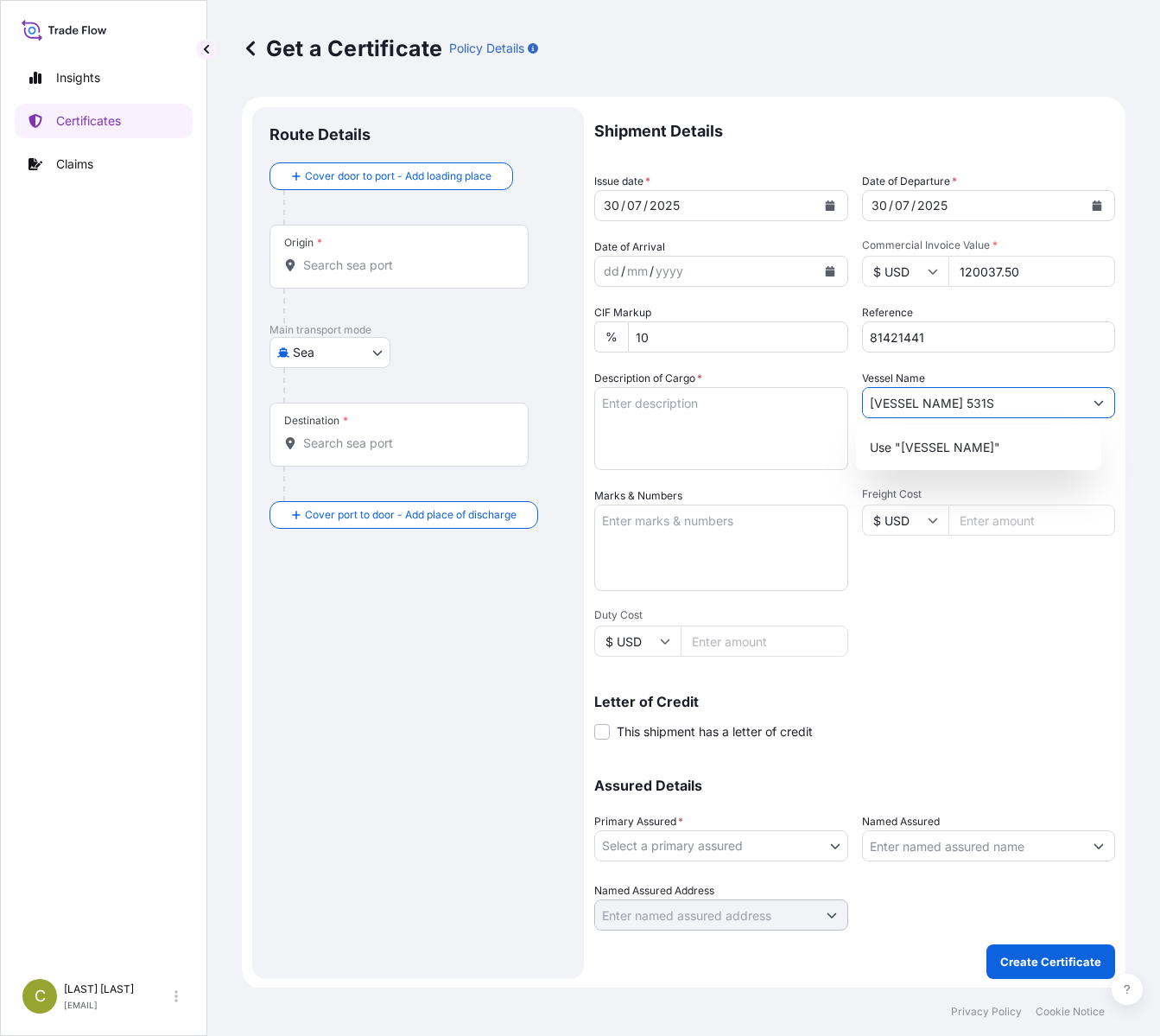 type on "[VESSEL NAME] 531S" 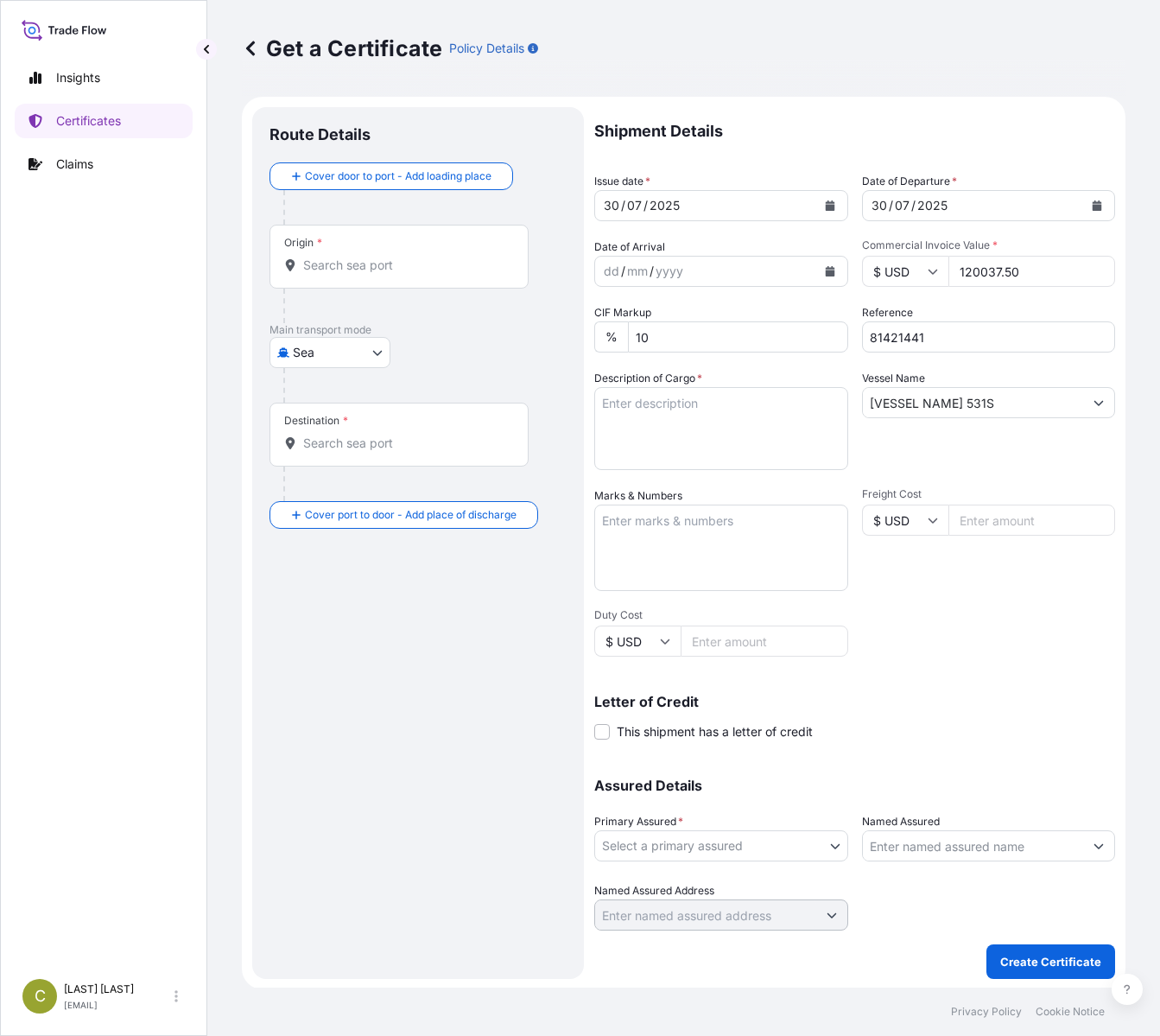 click on "Origin *" at bounding box center (405, 265) 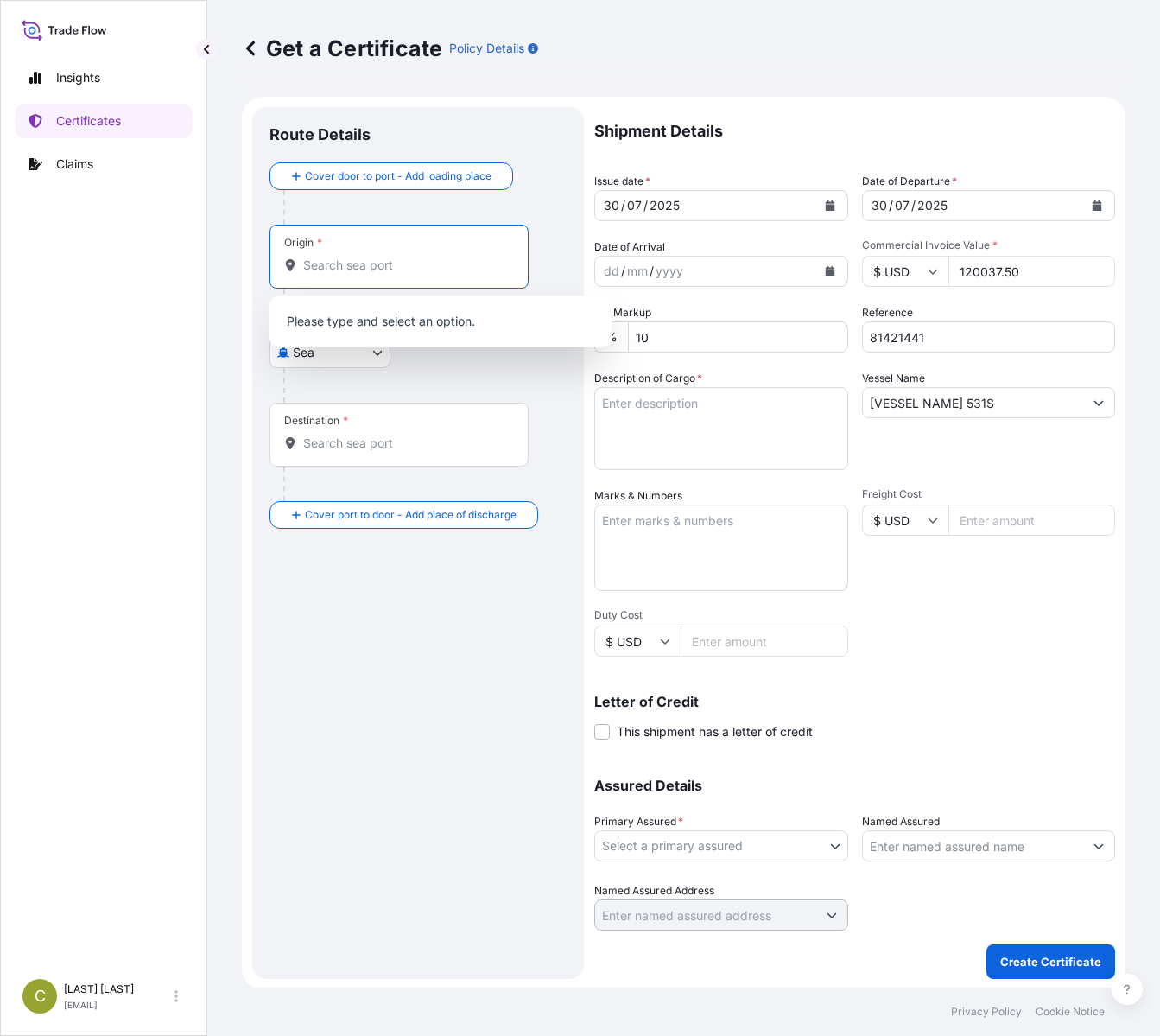 paste on "[CITY] [COUNTRY]" 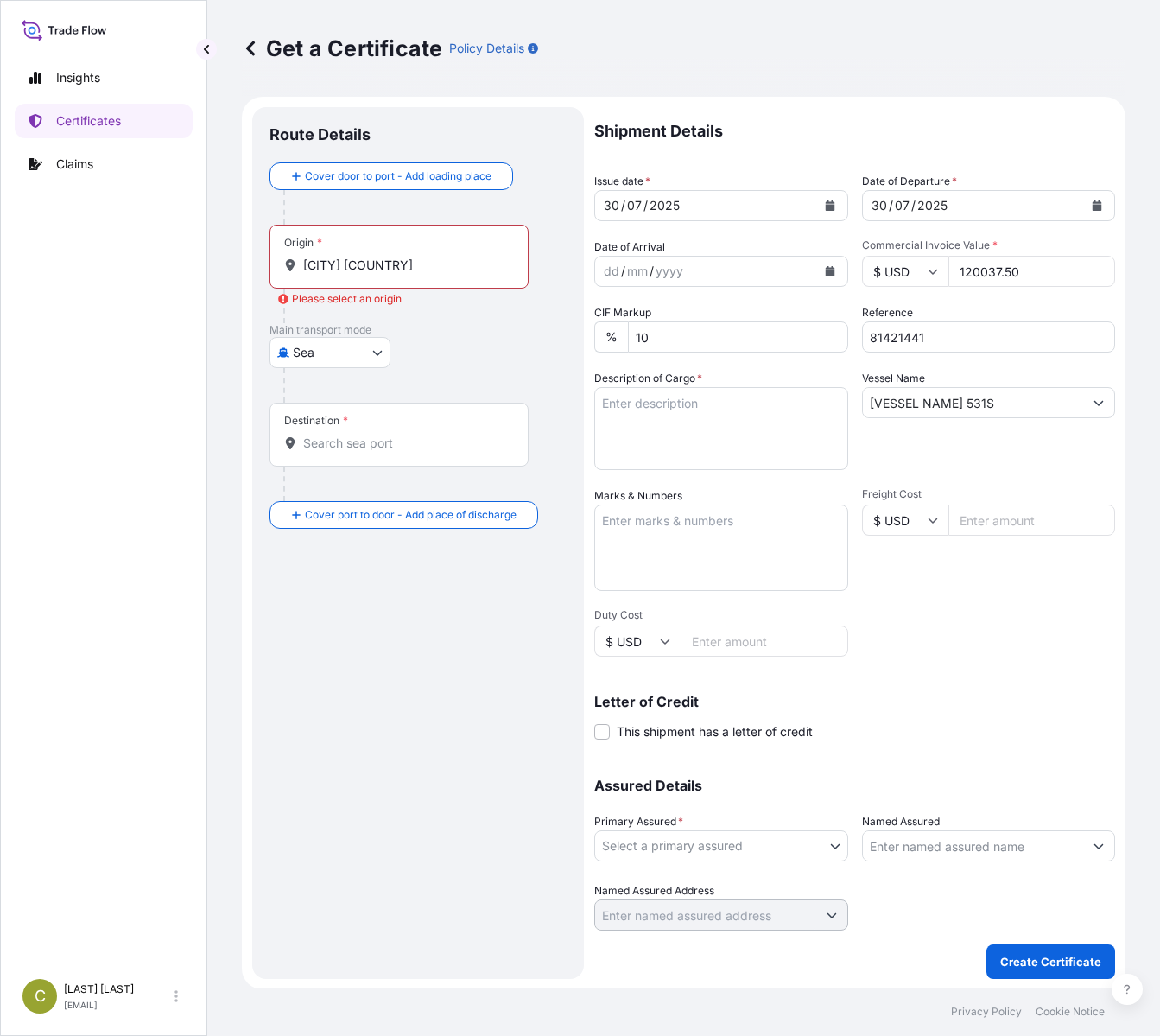 drag, startPoint x: 370, startPoint y: 264, endPoint x: 386, endPoint y: 266, distance: 16.124515 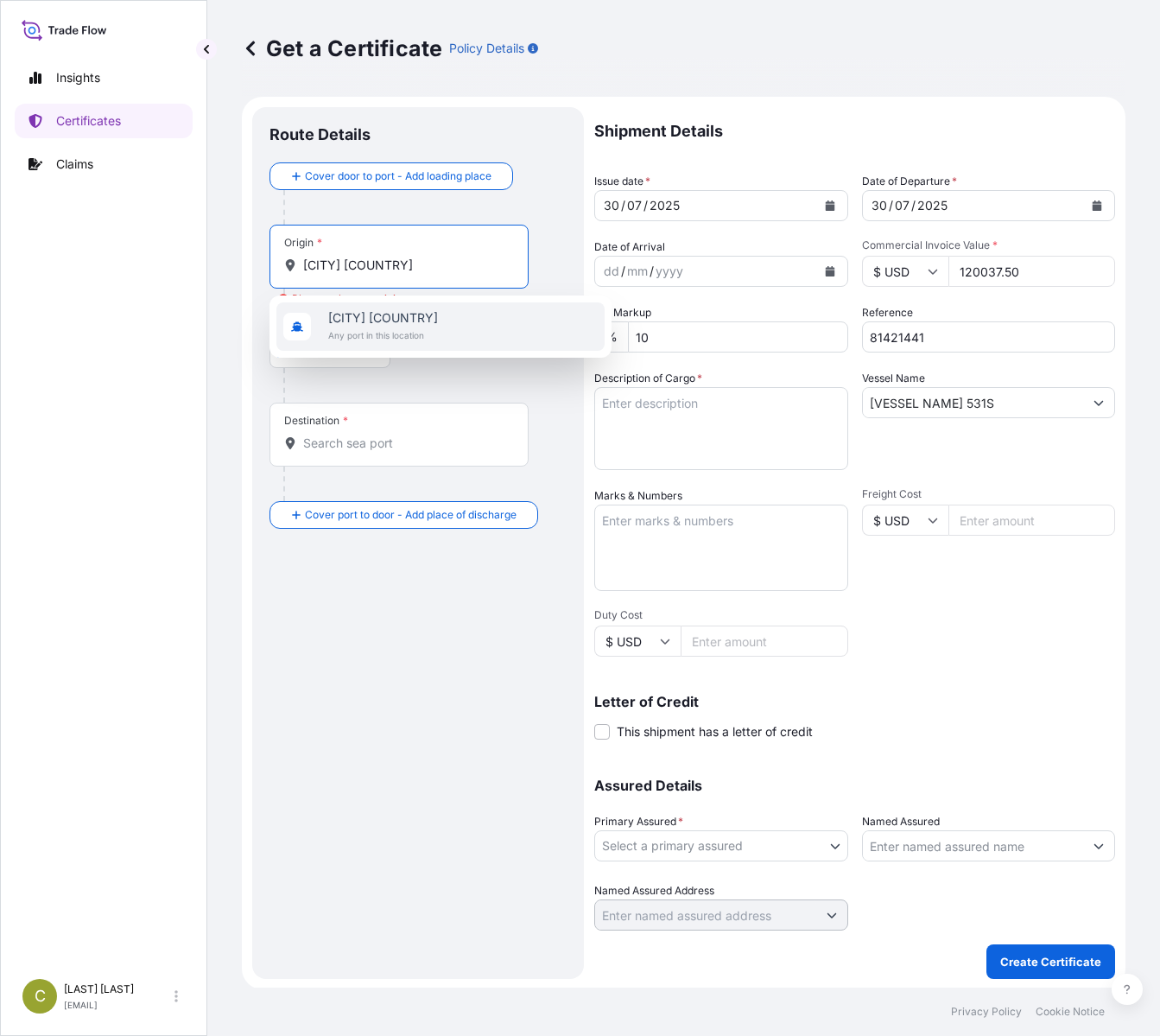 click on "[CITY], [COUNTRY] Any port in this location" at bounding box center (441, 327) 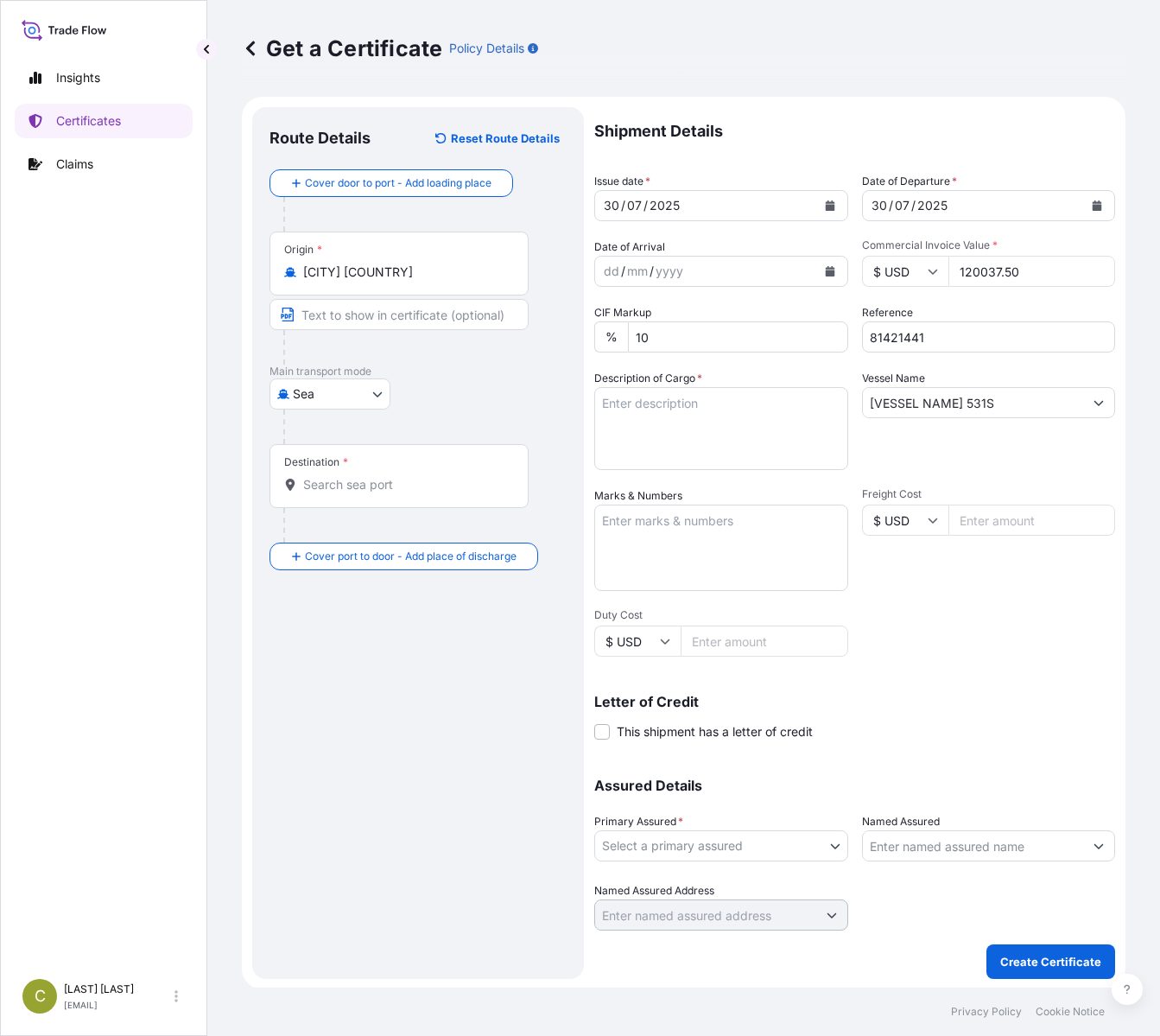 click on "Destination *" at bounding box center (405, 485) 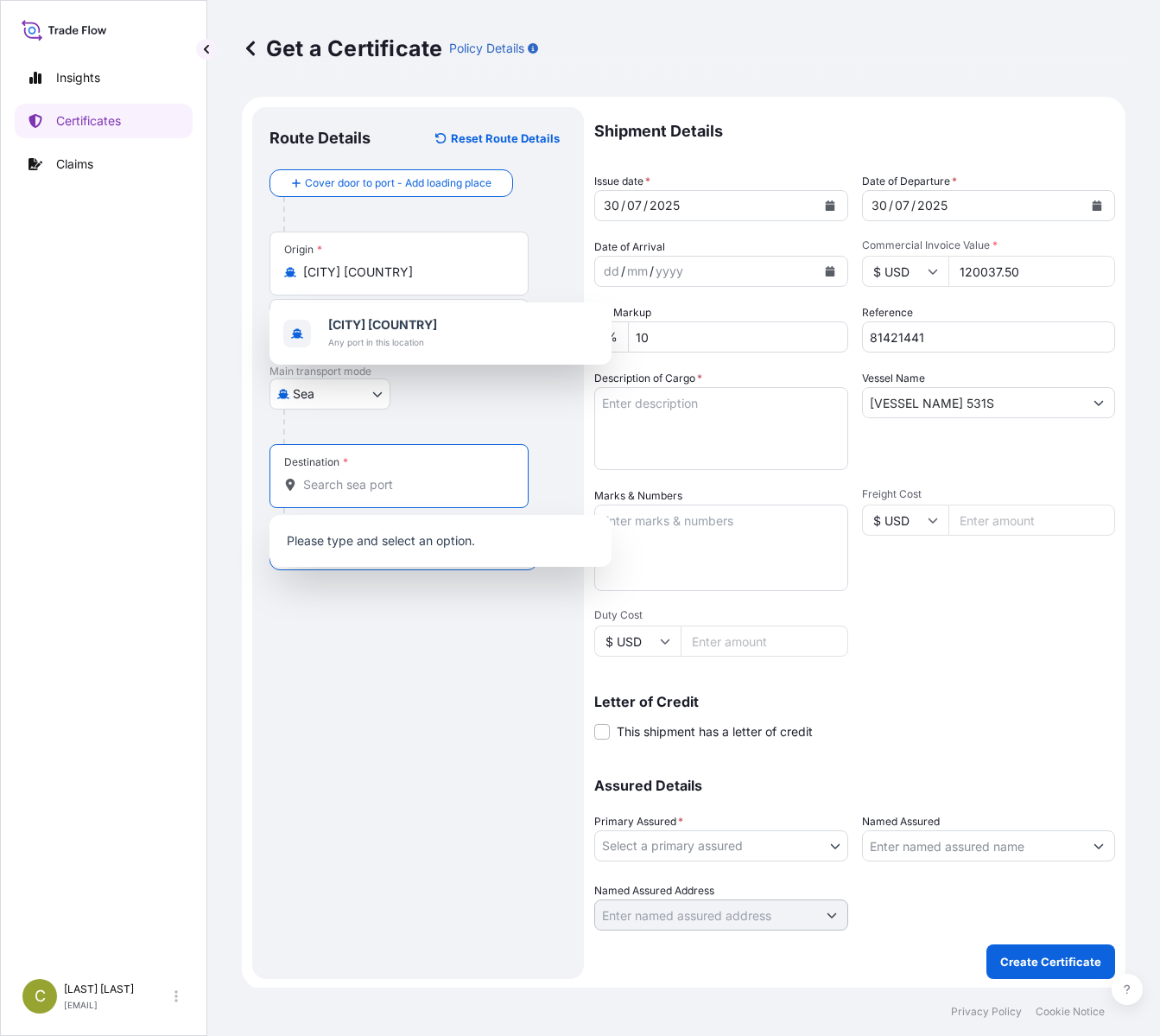 paste on "[CITY] [COUNTRY]" 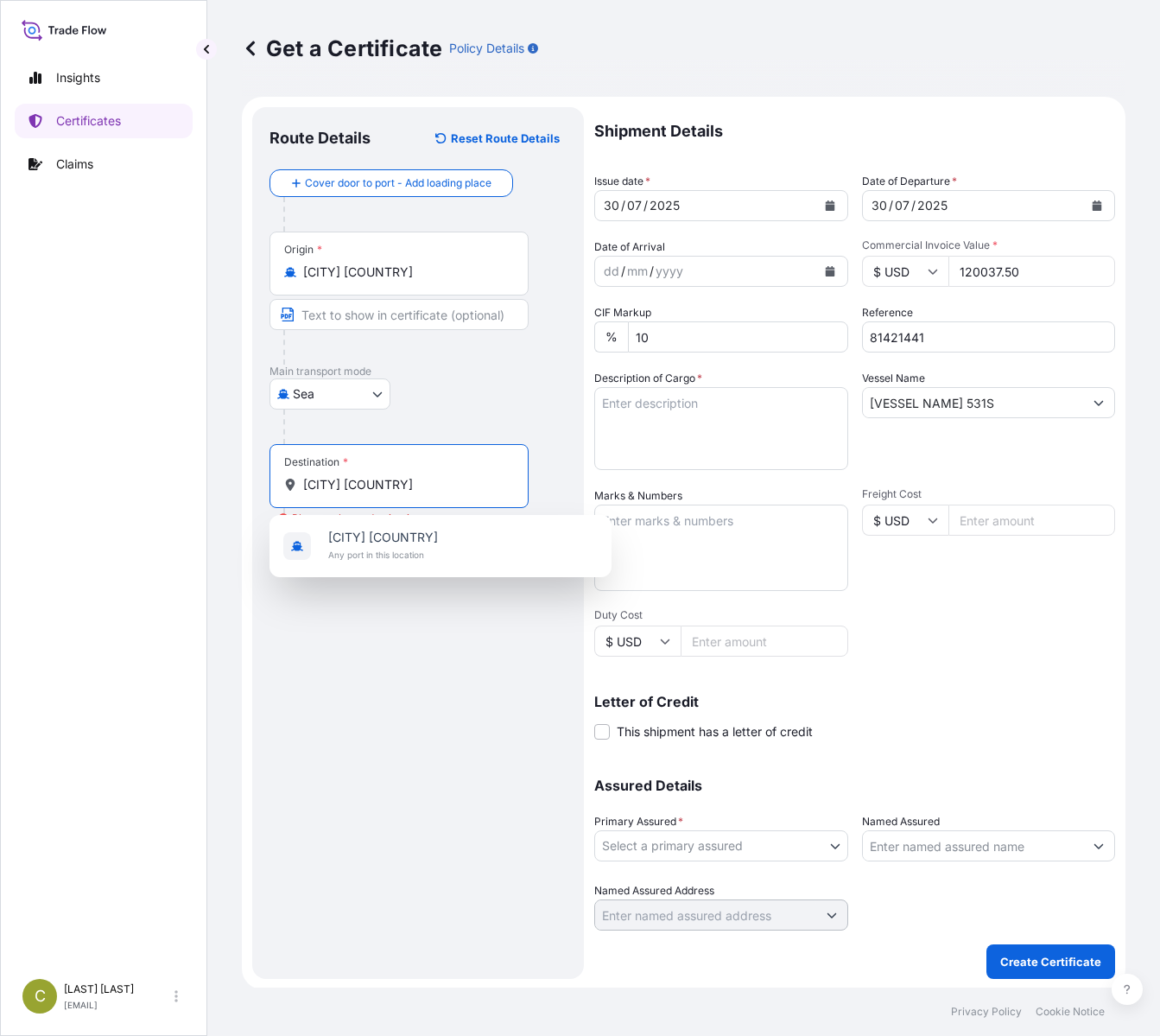 click on "[CITY] [COUNTRY]" at bounding box center (405, 485) 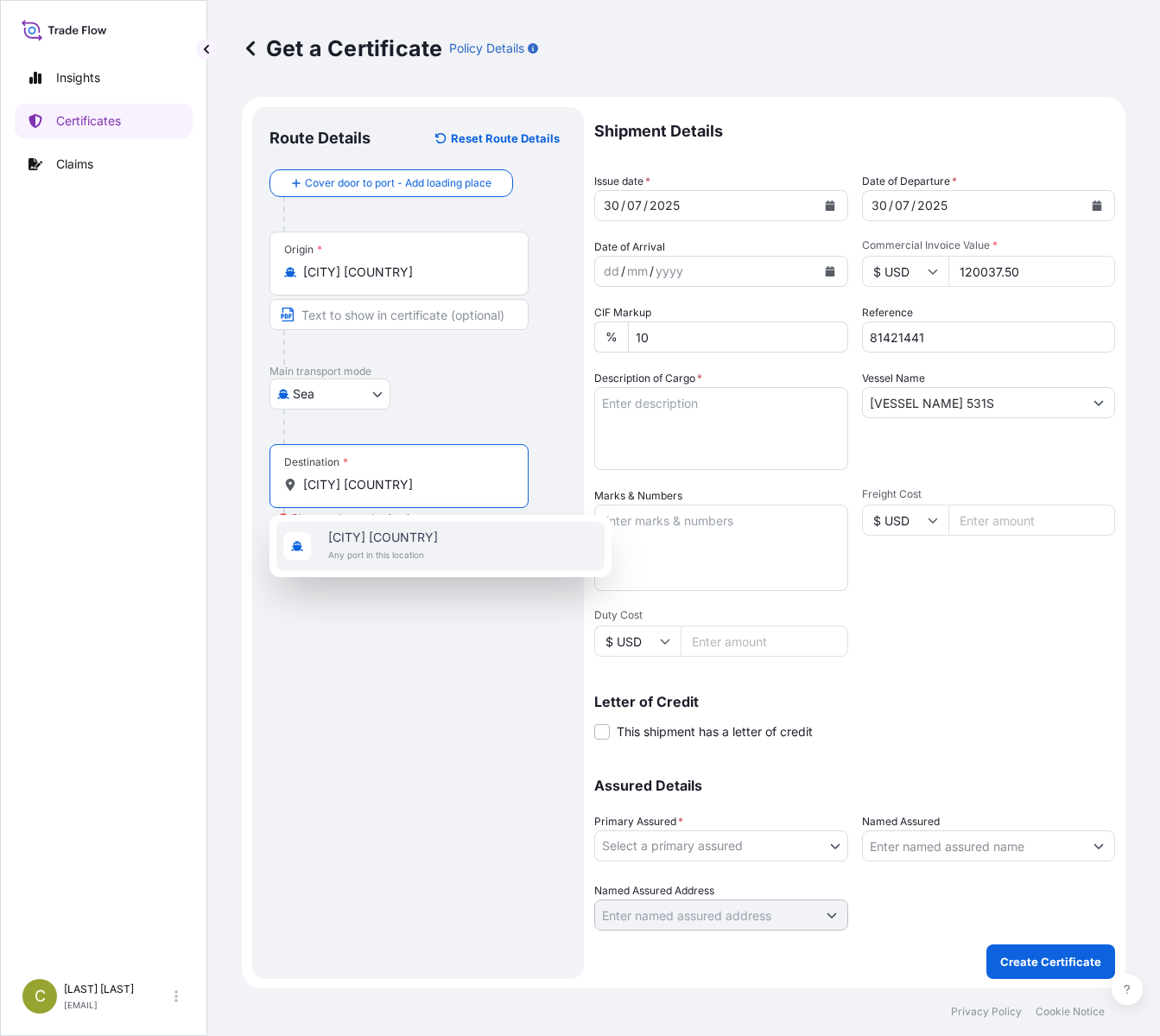 paste on "[CITY], [COUNTRY]" 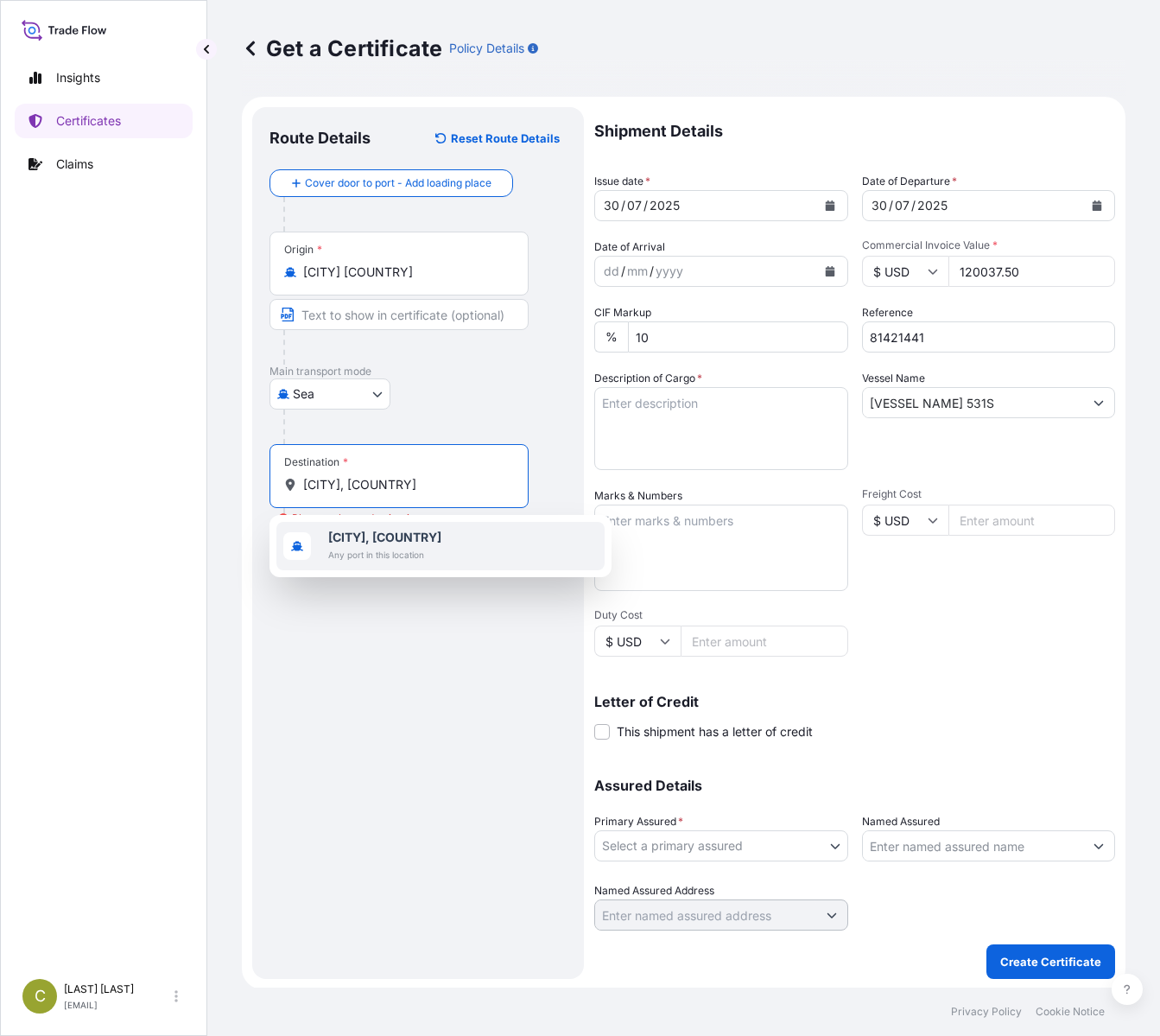 click on "[CITY], [COUNTRY]" at bounding box center [384, 537] 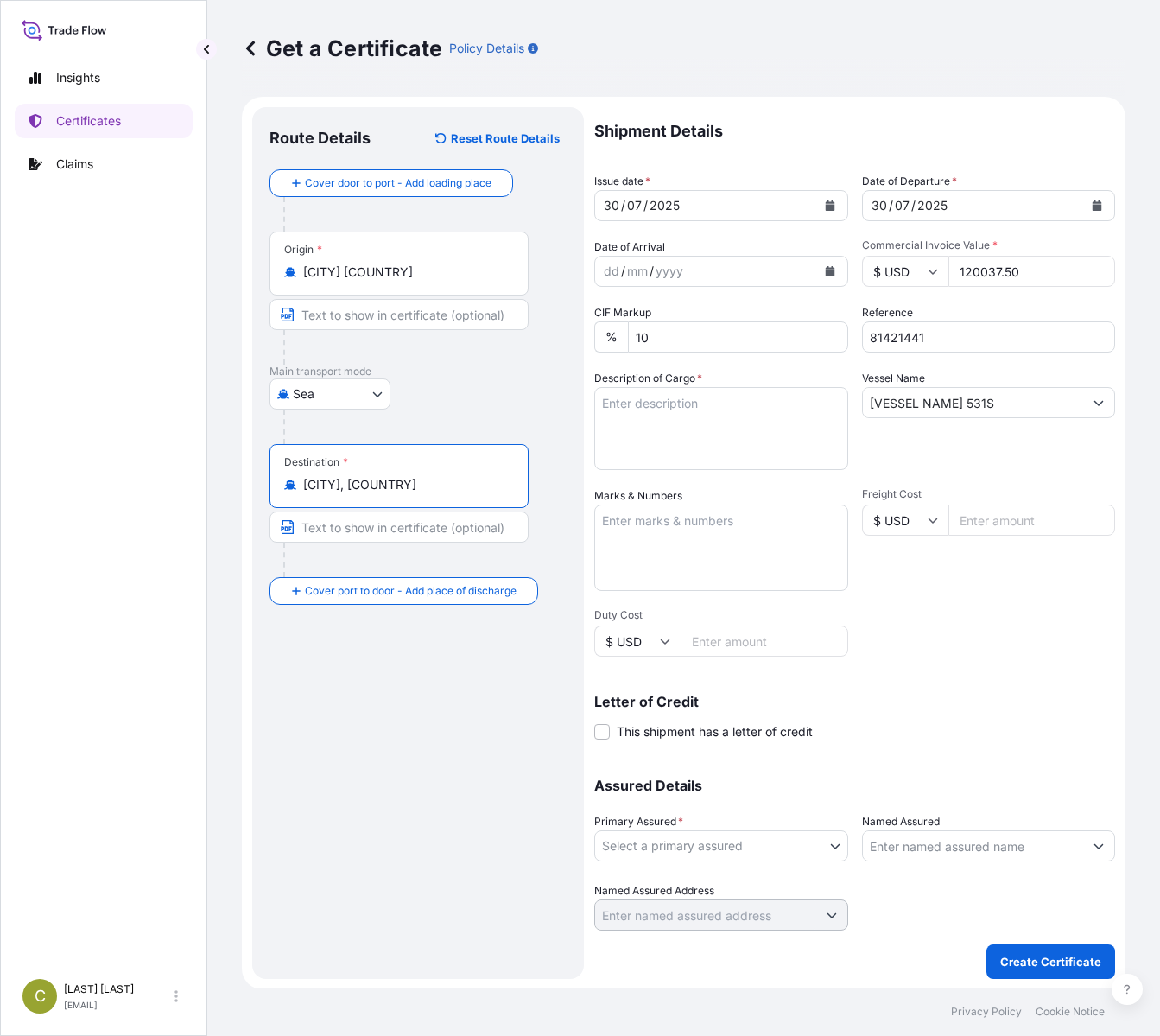 type on "[CITY], [COUNTRY]" 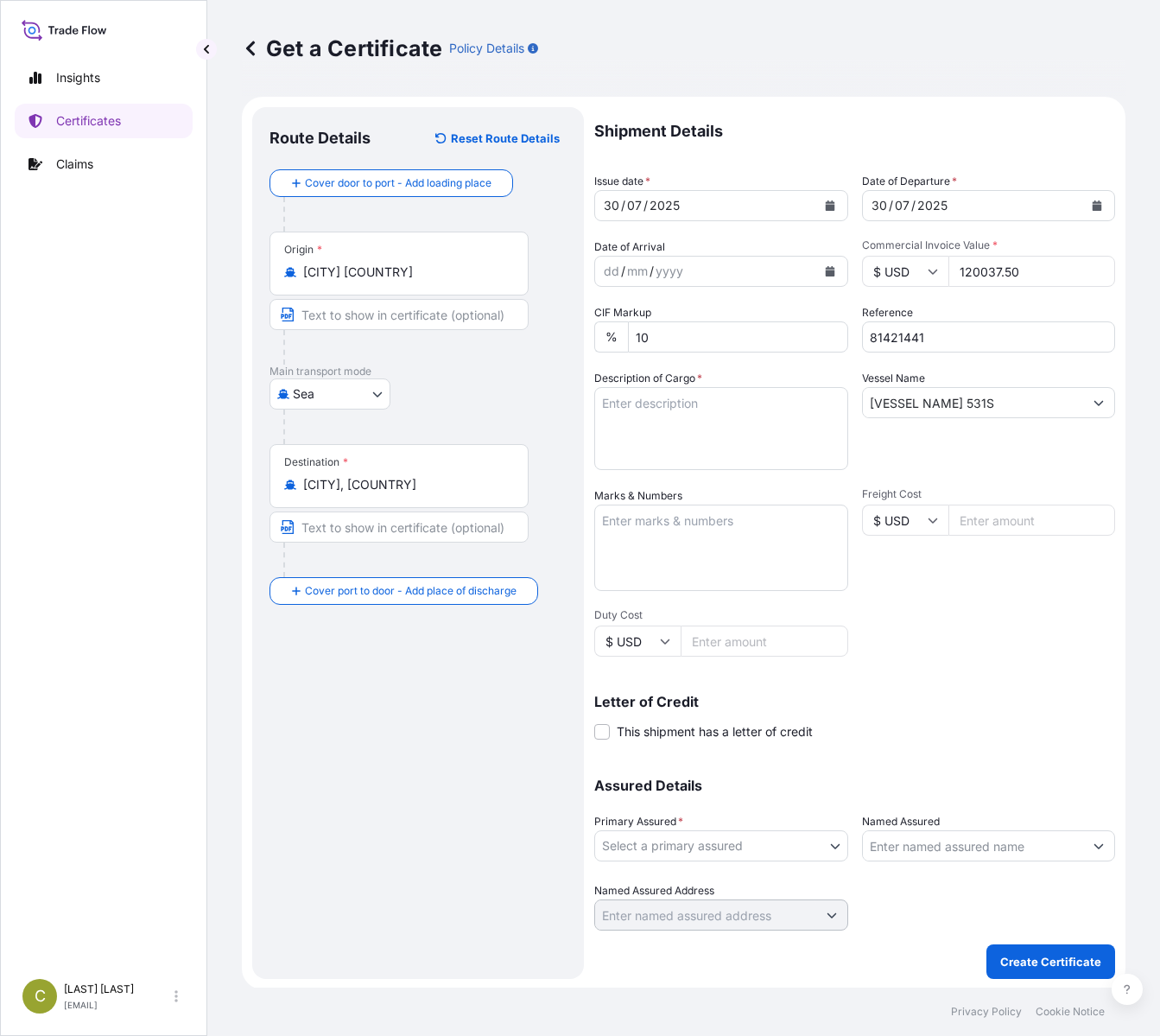 click on "Marks & Numbers" at bounding box center (721, 548) 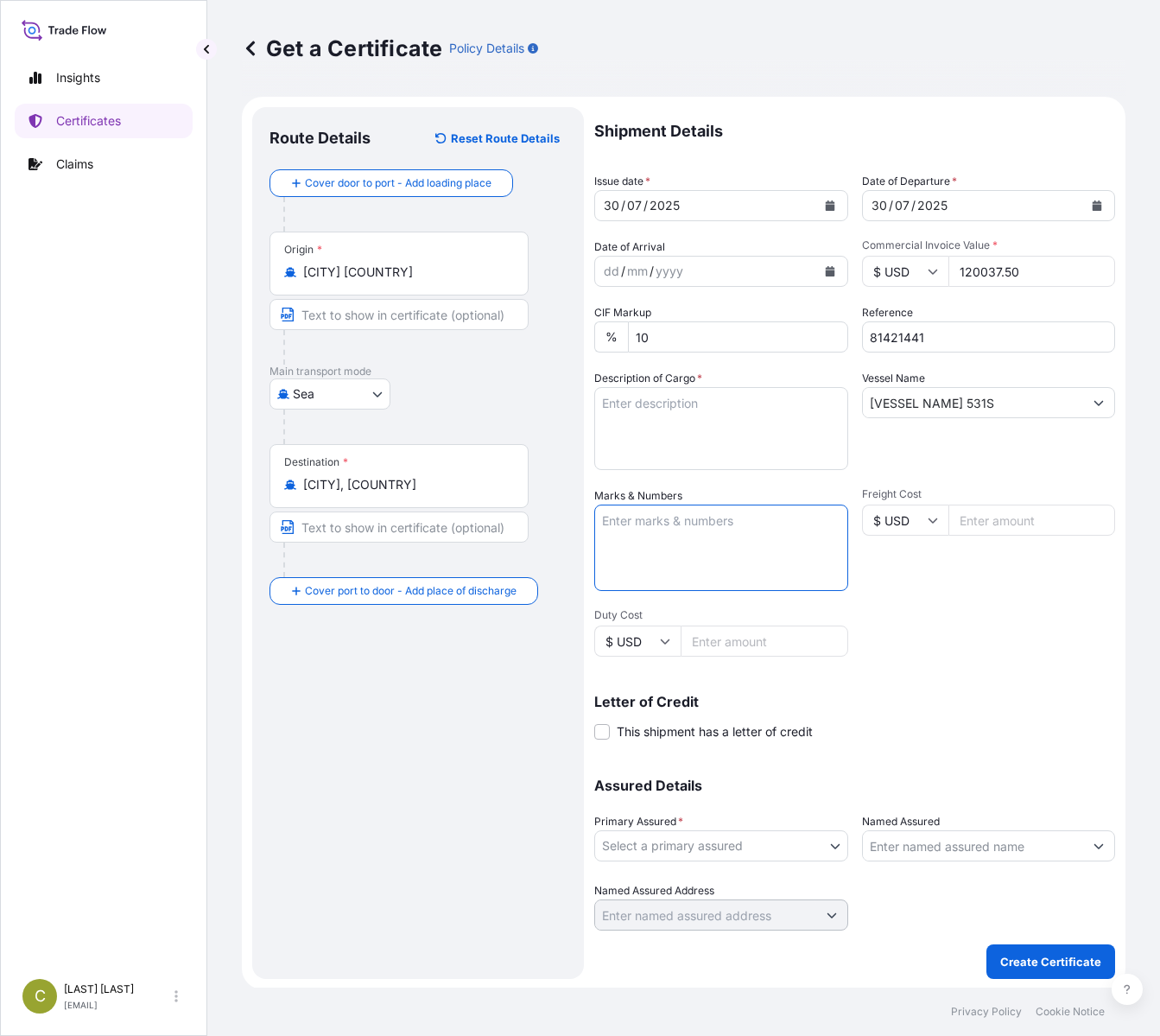 paste on "[COMPANY NAME]
[NUMBER] [STREET], [NEIGHBORHOOD], [CITY],
[COUNTRY]
TEL:[PHONE]
FAX:[PHONE]" 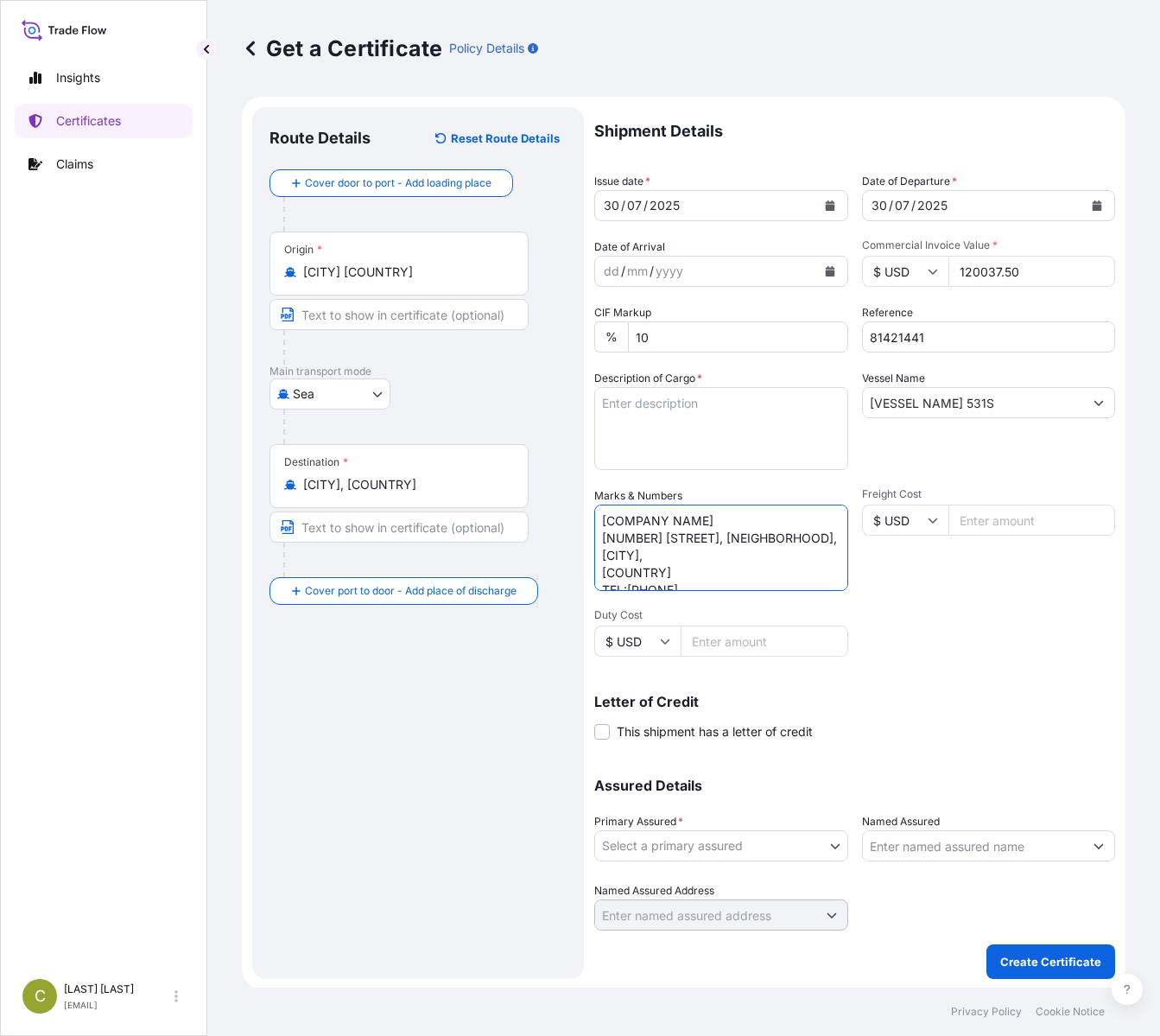 scroll, scrollTop: 24, scrollLeft: 0, axis: vertical 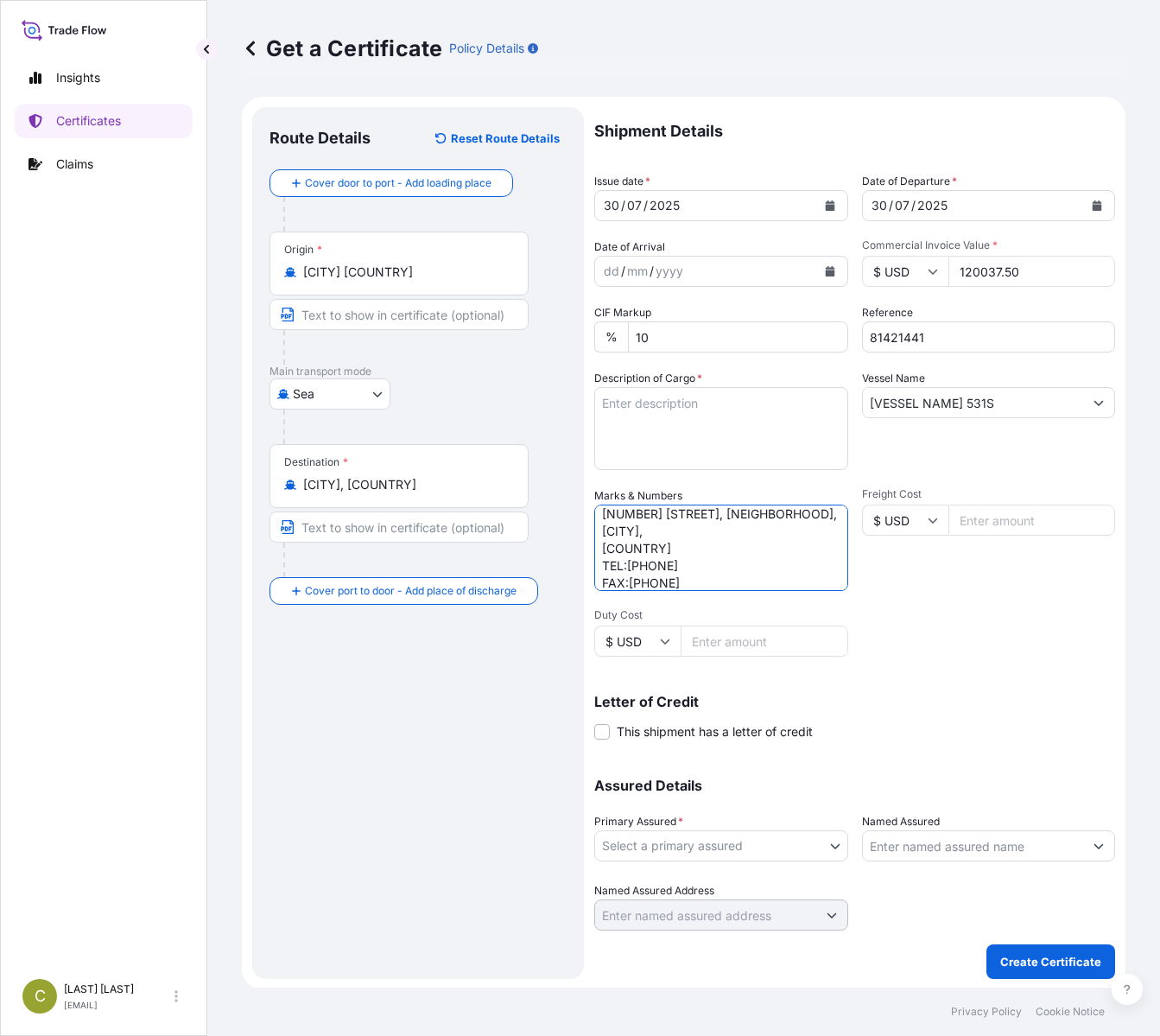 type on "[COMPANY NAME]
[NUMBER] [STREET], [NEIGHBORHOOD], [CITY],
[COUNTRY]
TEL:[PHONE]
FAX:[PHONE]" 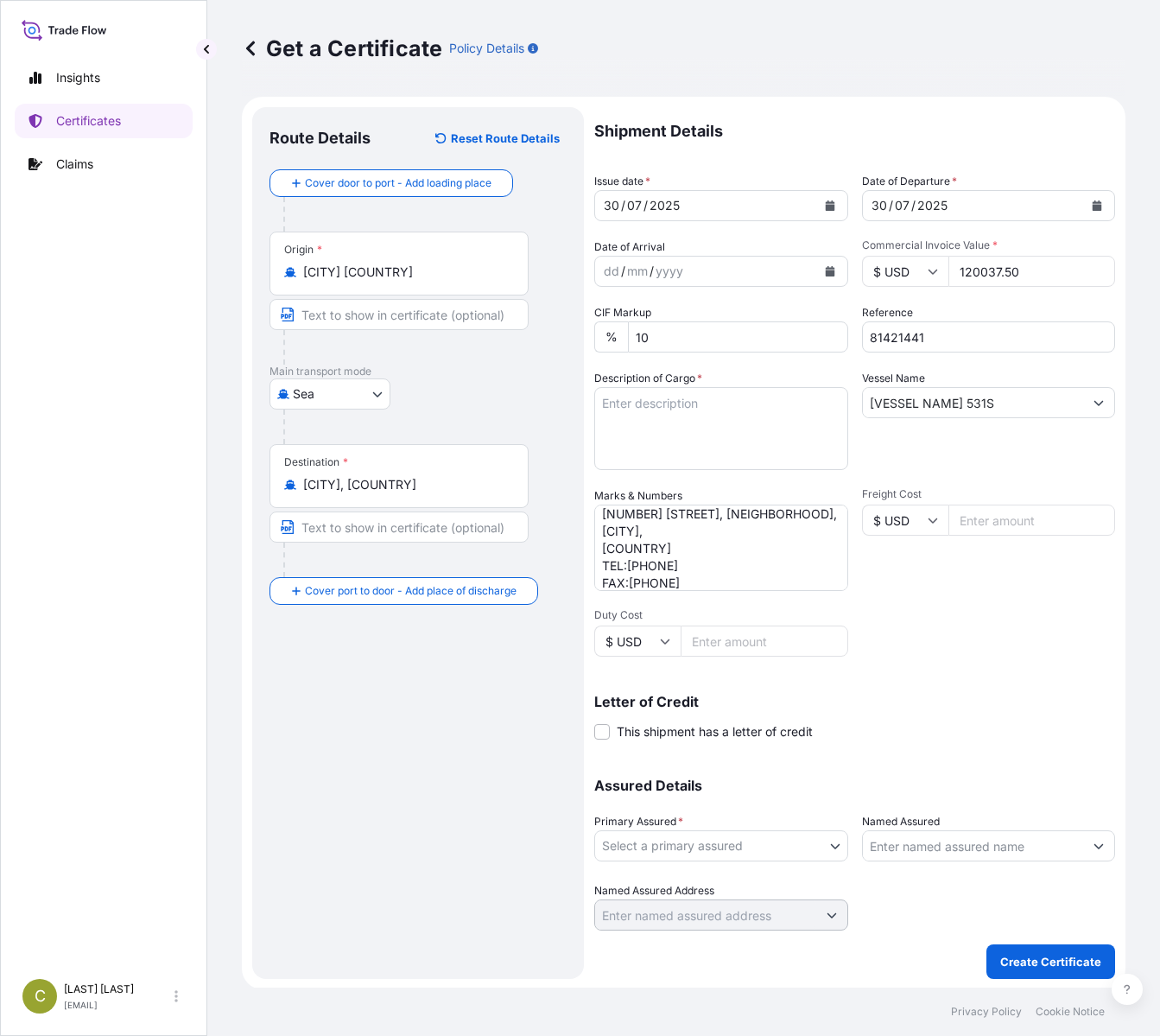 click on "Named Assured" at bounding box center (973, 846) 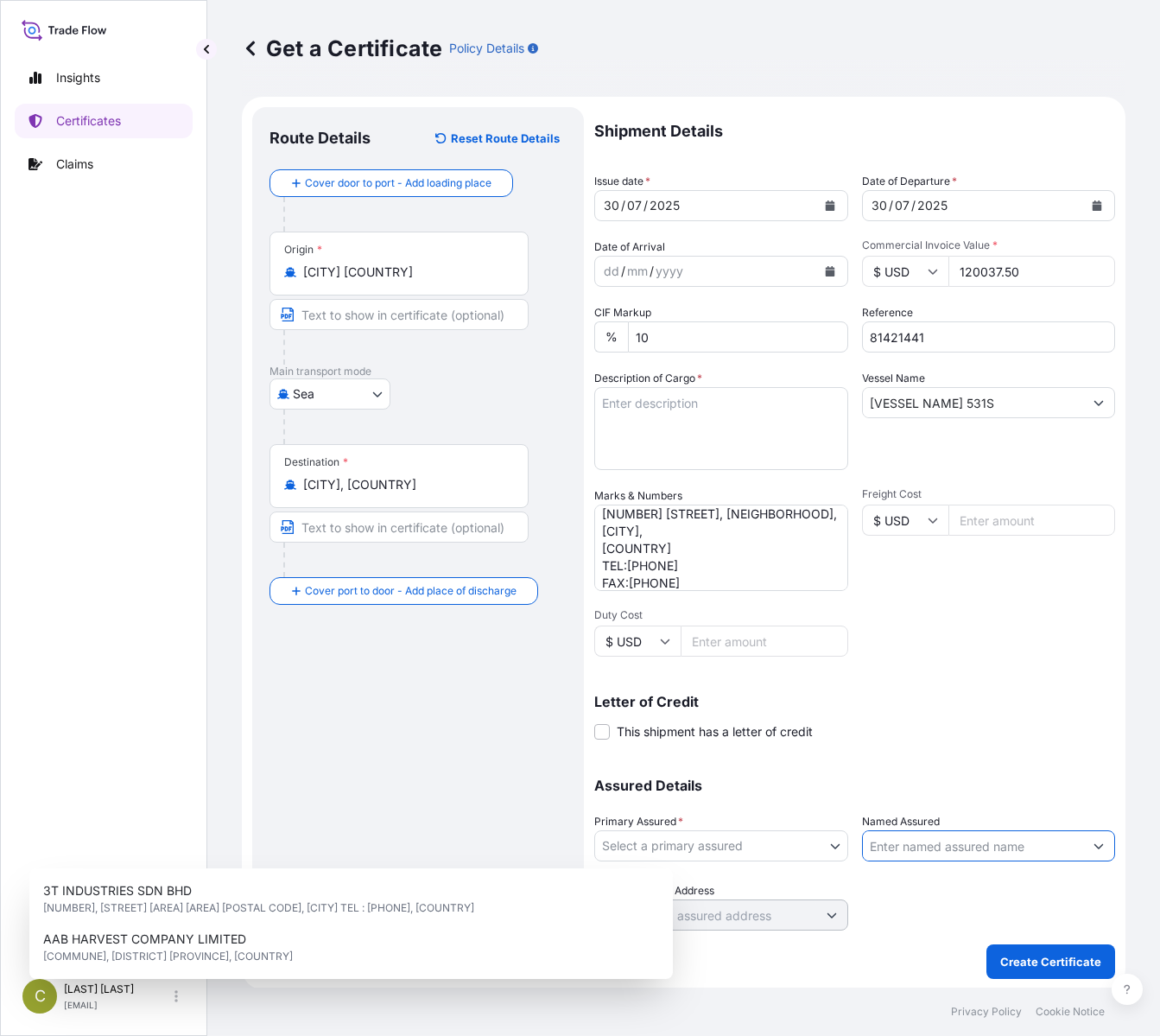paste on "LASHEEN PLASTIC INDUSTRIES" 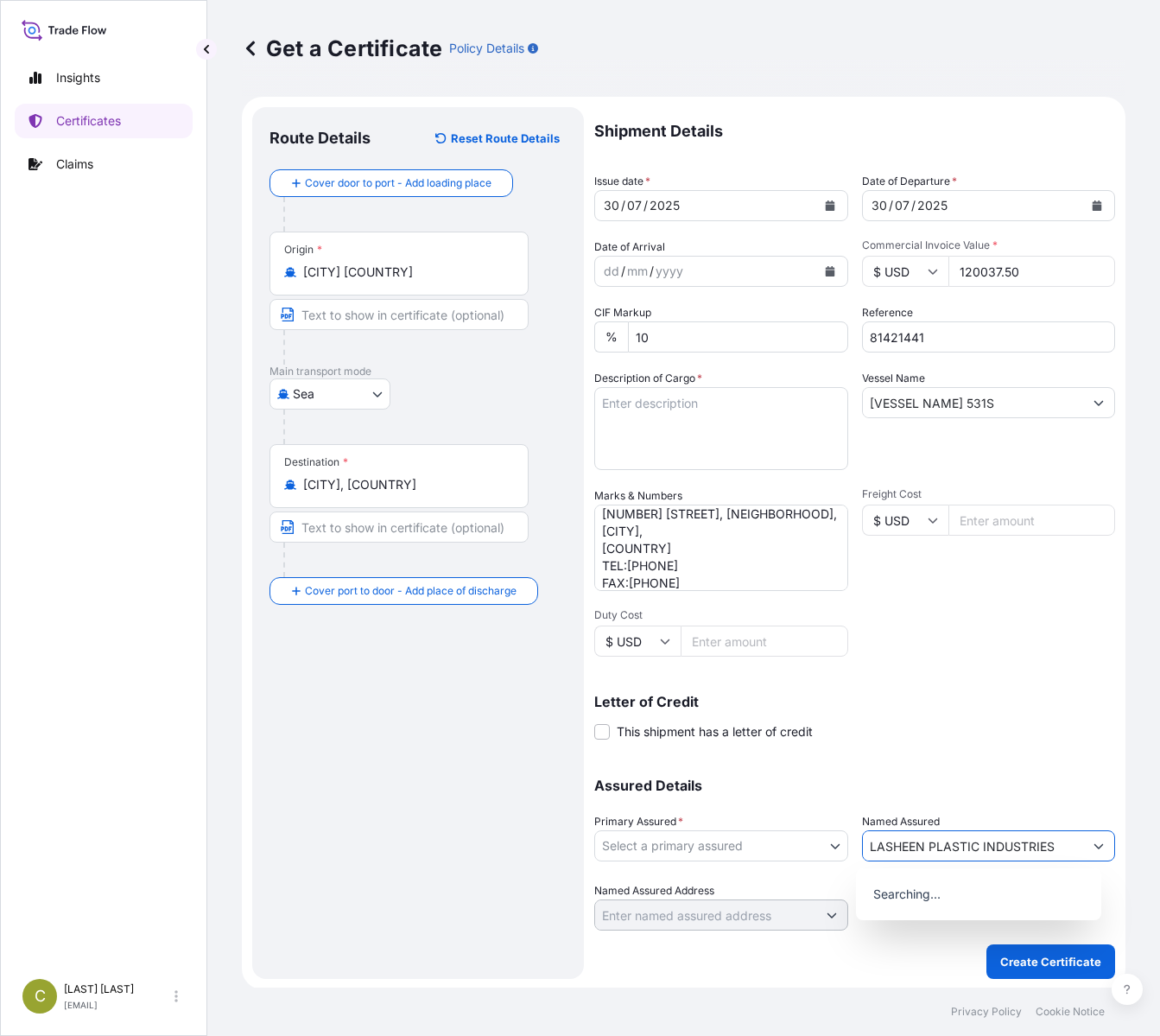 type on "LASHEEN PLASTIC INDUSTRIES" 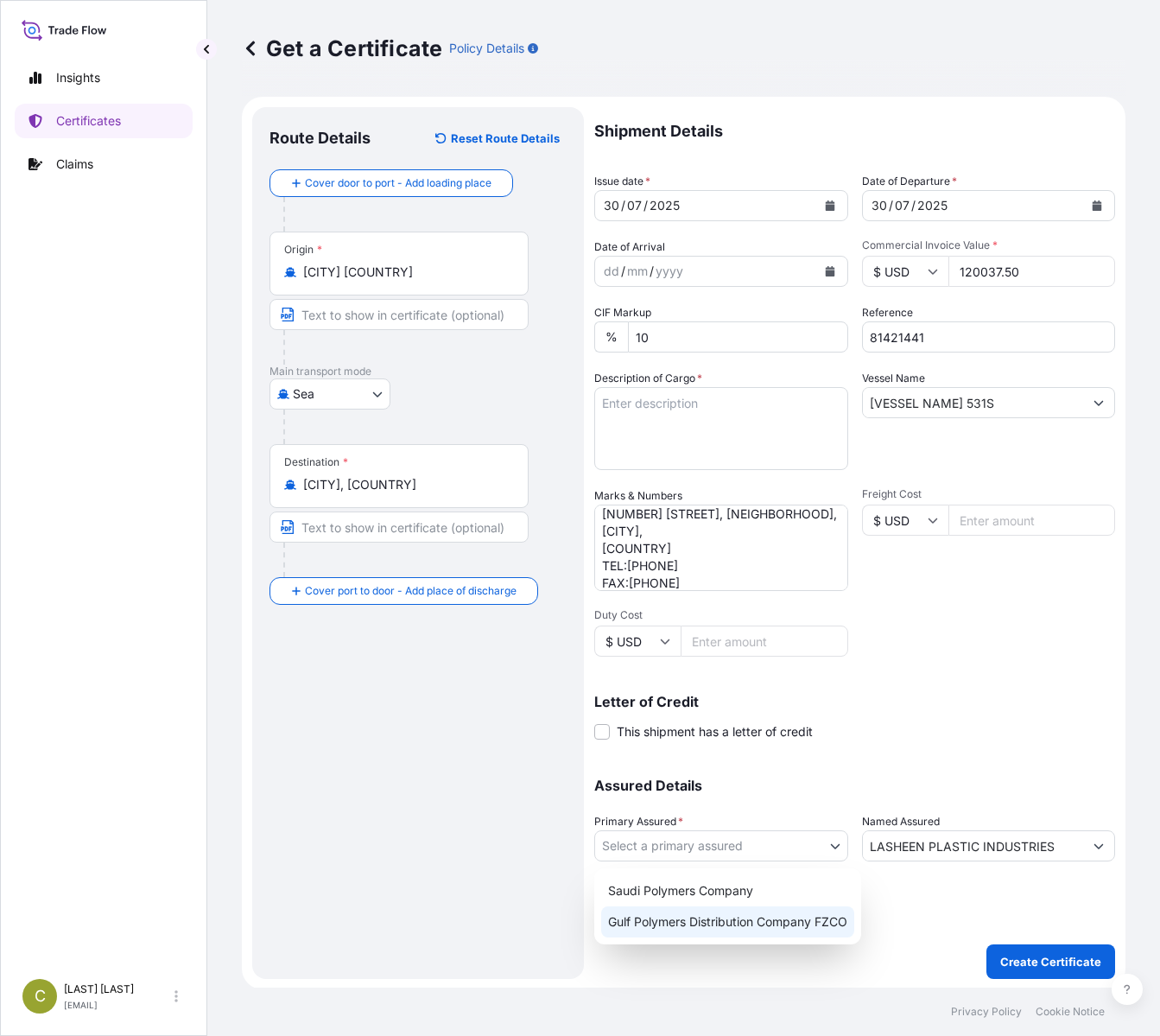 click on "Gulf Polymers Distribution Company FZCO" at bounding box center (727, 922) 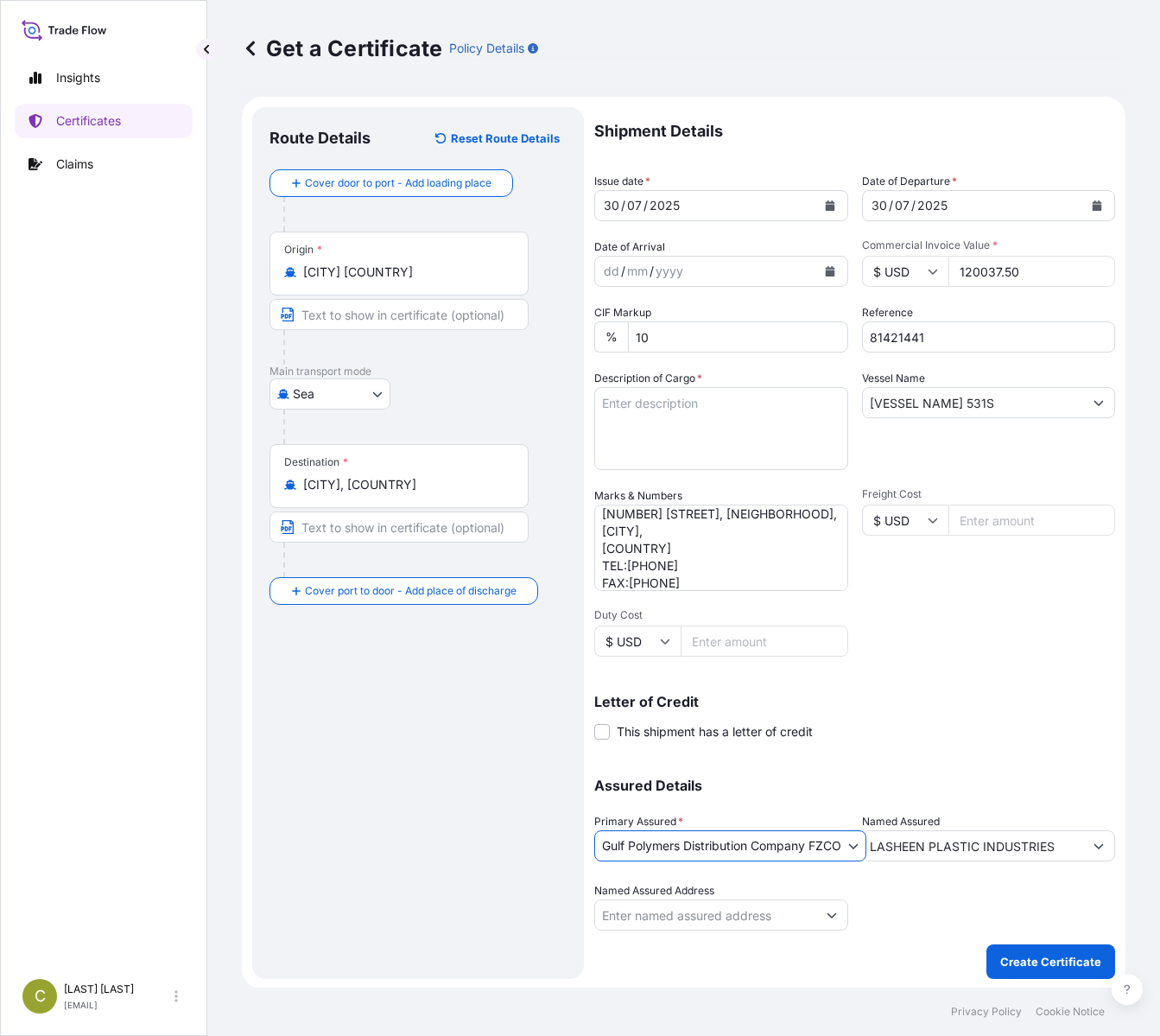 click on "Shipment Details Issue date * [DD] / [MM] / [YYYY] Date of Departure * [DD] / [MM] / [YYYY] Date of Arrival dd / mm / yyyy Commodity Polyethylene, Polypropylene, Polystyrene and 1-Hexene. Packing Category Commercial Invoice Value    * $ USD 120037.50 CIF Markup % 10 Reference 81421441 Description of Cargo * Vessel Name MAERSK BALTIMORE 531S Marks & Numbers [COMPANY NAME]
[NUMBER] [STREET], [NEIGHBORHOOD], [CITY],
[COUNTRY]
TEL:[PHONE]
FAX:[PHONE] Freight Cost   $ USD Duty Cost   $ USD Letter of Credit This shipment has a letter of credit Letter of credit * Letter of credit may not exceed 12000 characters Assured Details Primary Assured * [COMPANY NAME] [COMPANY NAME] [COMPANY NAME] Named Assured [COMPANY NAME] Named Assured Address" at bounding box center (854, 518) 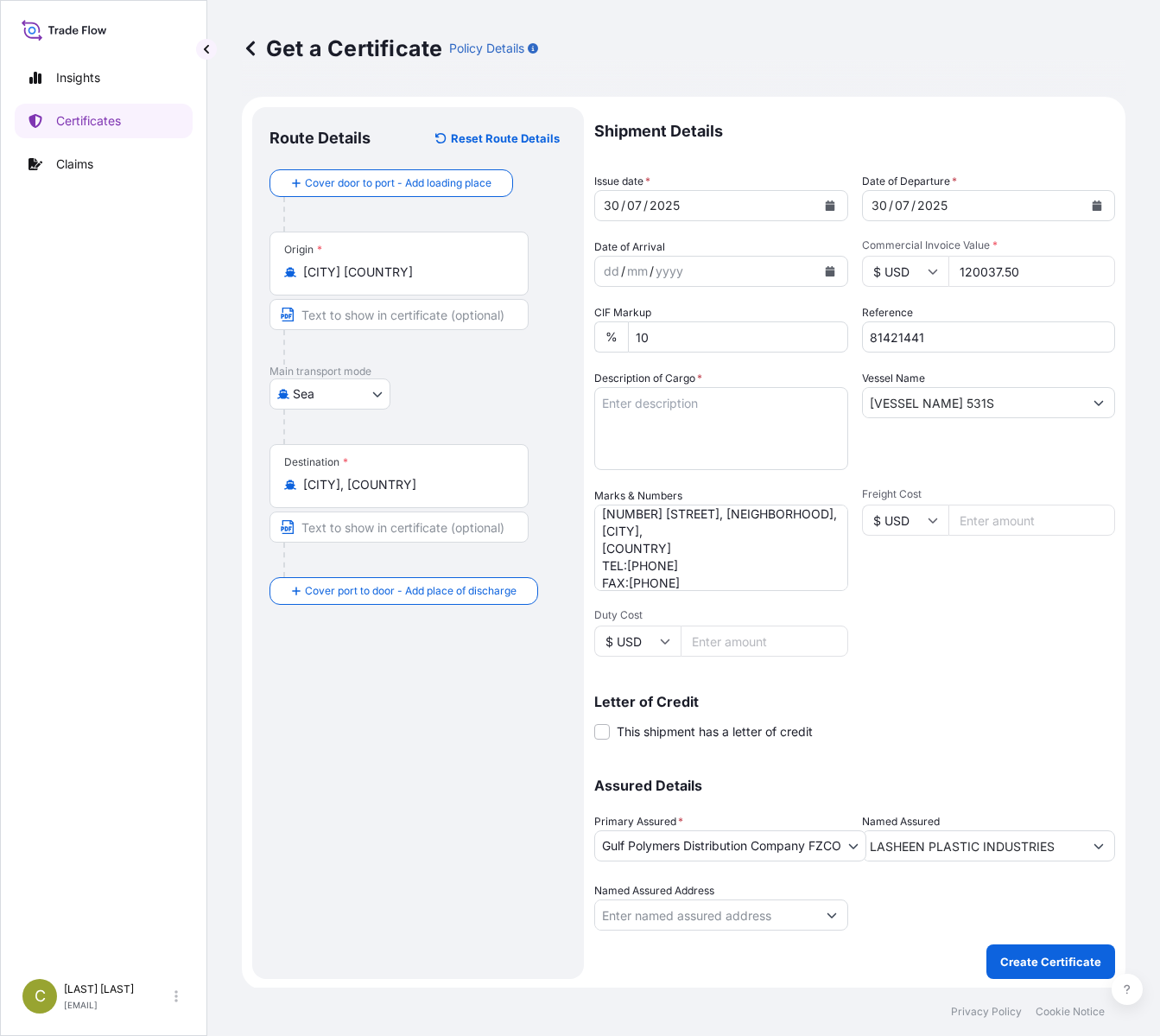 drag, startPoint x: 675, startPoint y: 426, endPoint x: 650, endPoint y: 429, distance: 25.179357 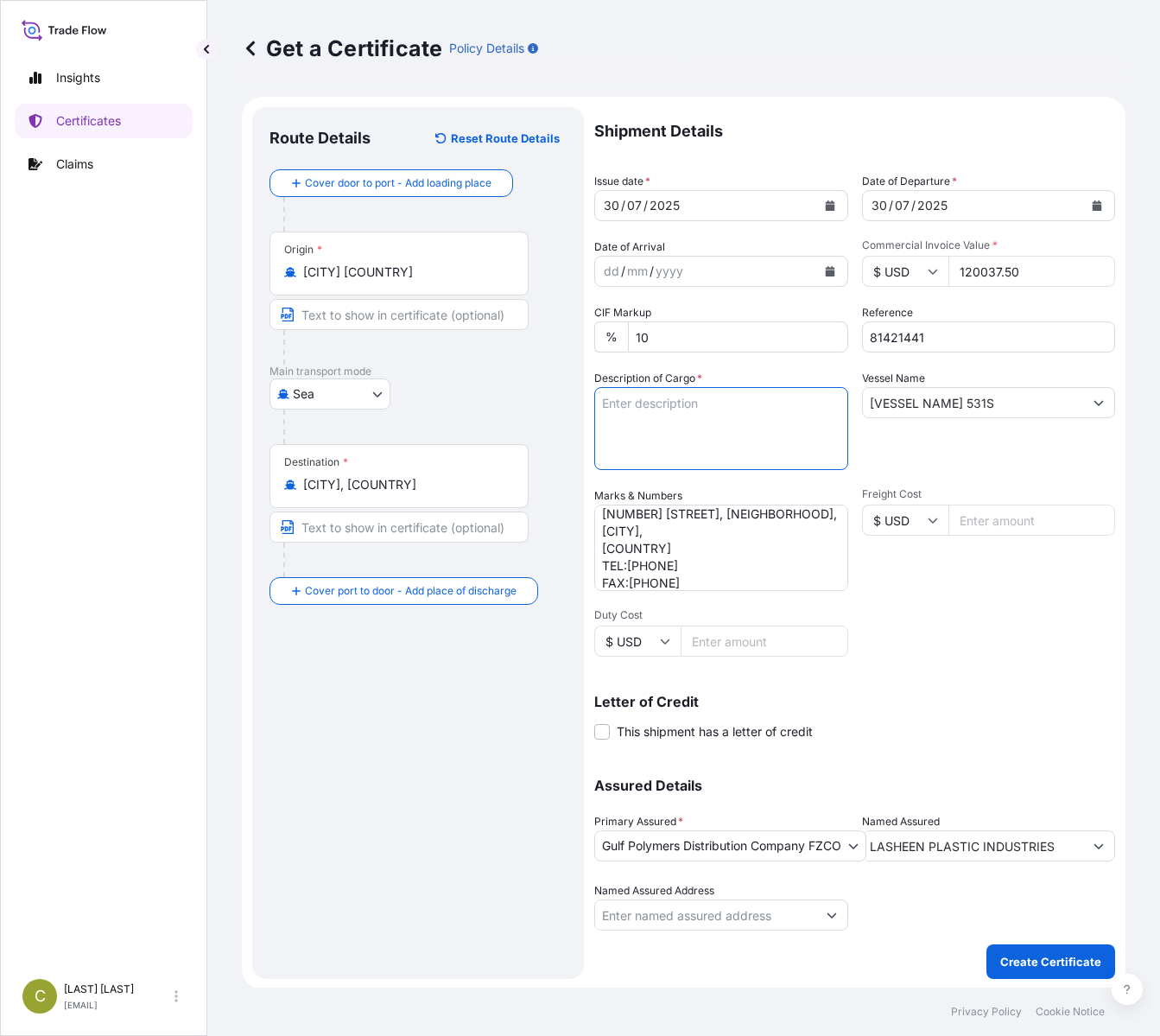 paste on "5 X 40 FT CONTAINER CONTAINING
123.750 MT MARLEX POLYPROPYLENE RESIN HGX - 030 SP
NET WEIGHT: 123,750.00 KG
GROSS WEIGHT: 126,720.00 KG
990 BAGS PER CONTAINER
4950 TOTAL BAGS
25 KG NET EACH BAG
ACID NUMBER: 2001779902025070029
IMPORTER TAXATION NUMBER: 200177990
EXPORTER REGISTRATION NUMBER: 646
EXPORTER VAT NUMBER: 100315418200003" 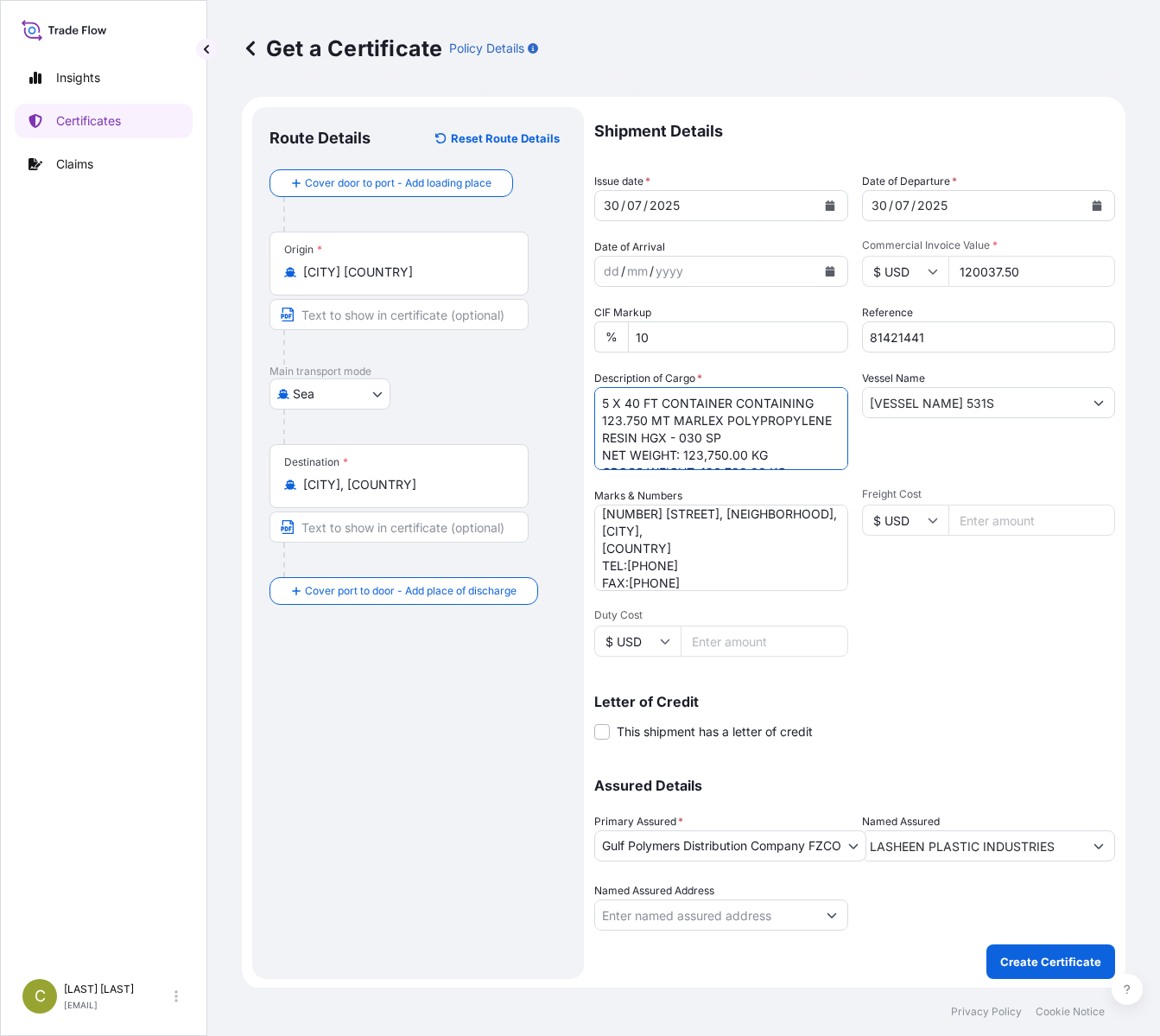 scroll, scrollTop: 218, scrollLeft: 0, axis: vertical 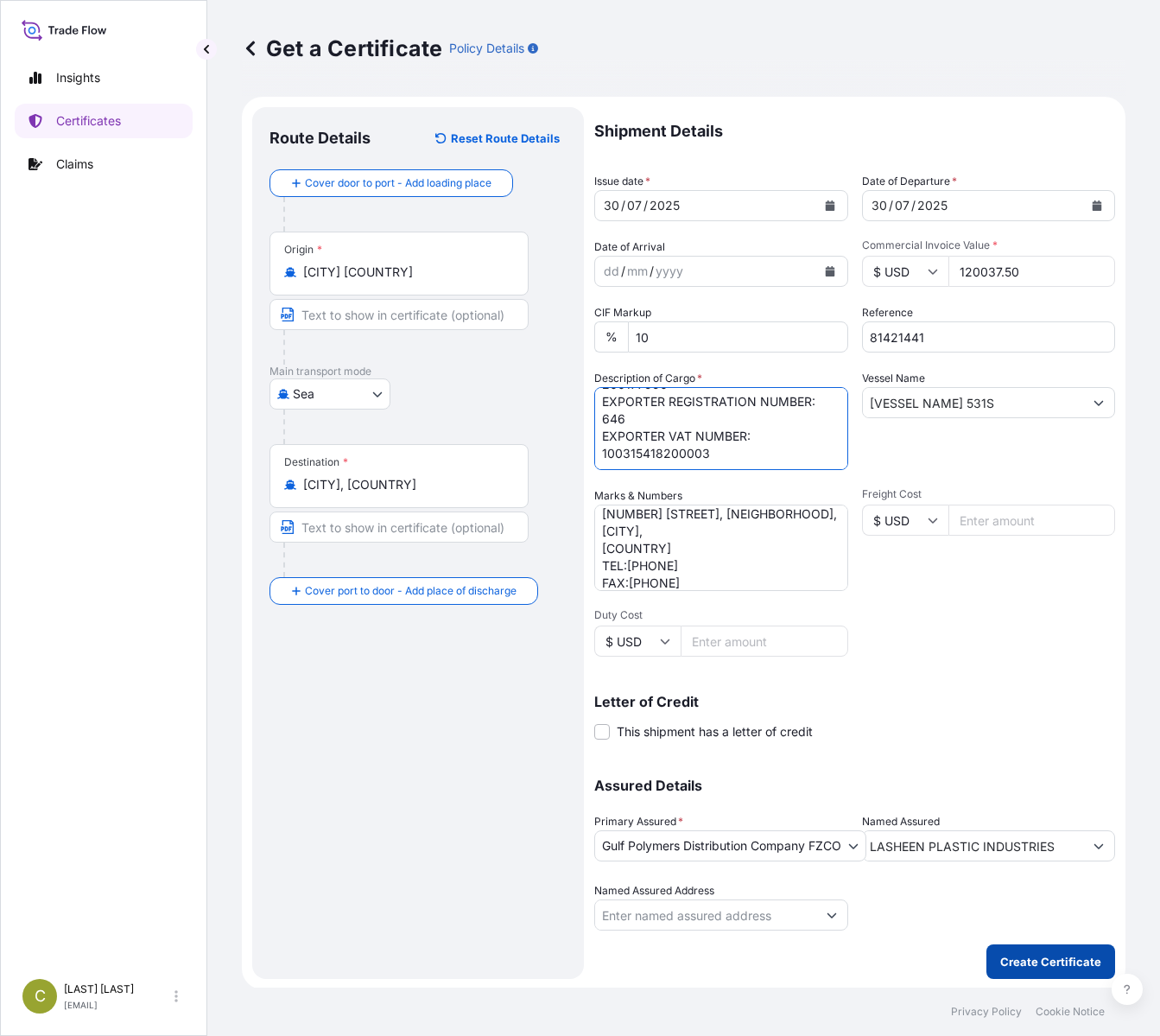 type on "5 X 40 FT CONTAINER CONTAINING
123.750 MT MARLEX POLYPROPYLENE RESIN HGX - 030 SP
NET WEIGHT: 123,750.00 KG
GROSS WEIGHT: 126,720.00 KG
990 BAGS PER CONTAINER
4950 TOTAL BAGS
25 KG NET EACH BAG
ACID NUMBER: 2001779902025070029
IMPORTER TAXATION NUMBER: 200177990
EXPORTER REGISTRATION NUMBER: 646
EXPORTER VAT NUMBER: 100315418200003" 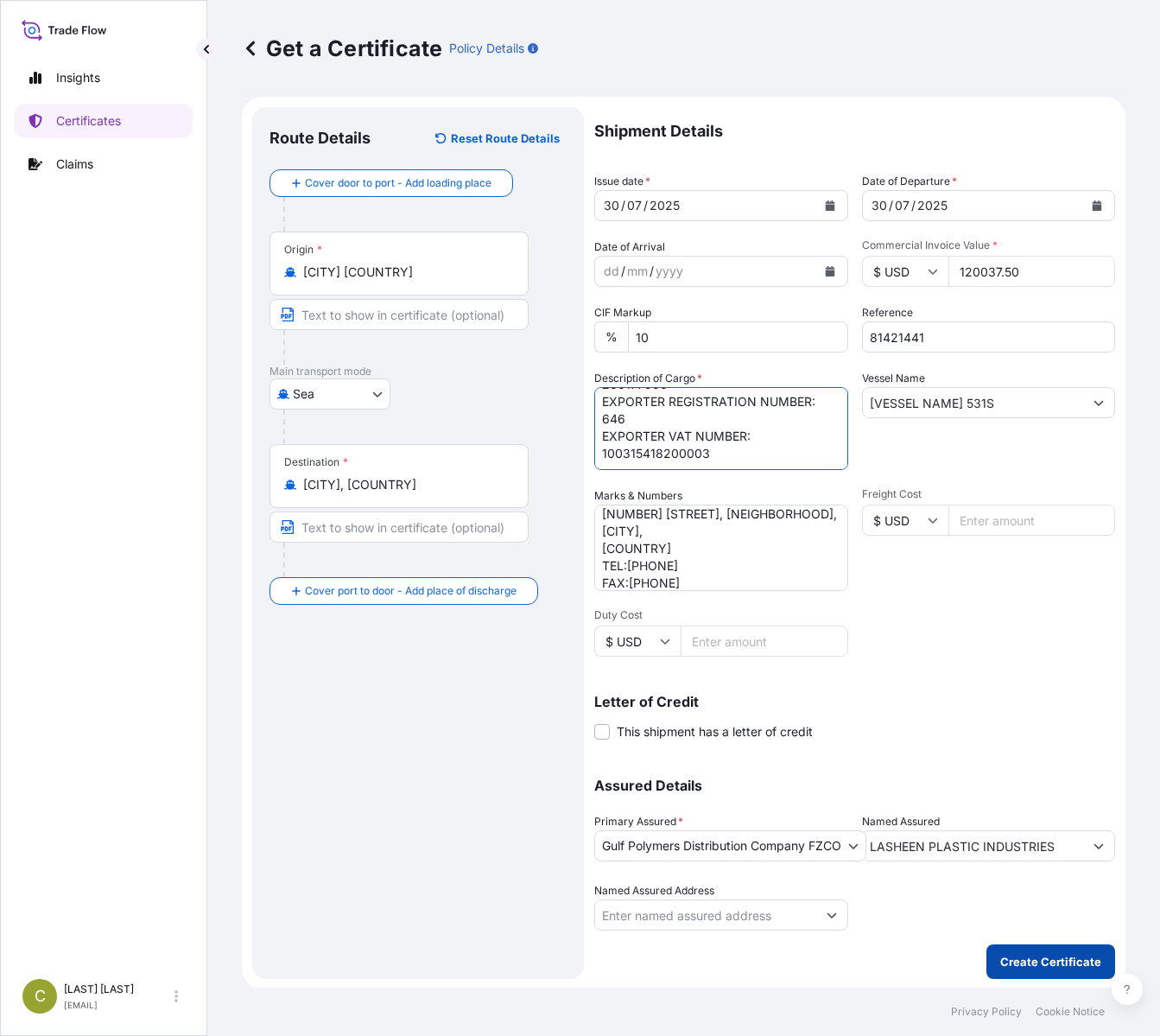 click on "Create Certificate" at bounding box center (1050, 962) 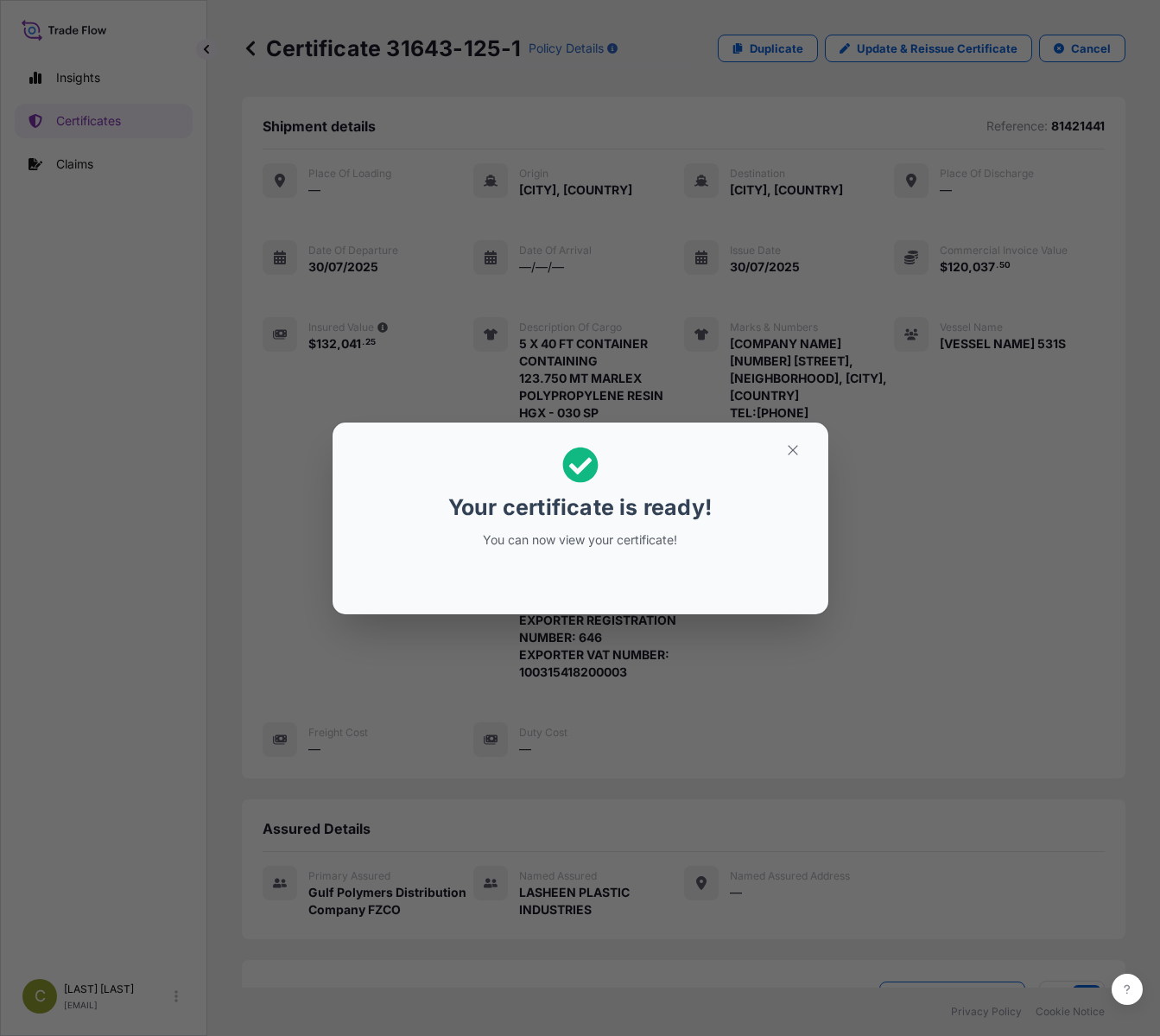 click on "Your certificate is ready! You can now view your certificate!" at bounding box center [580, 518] 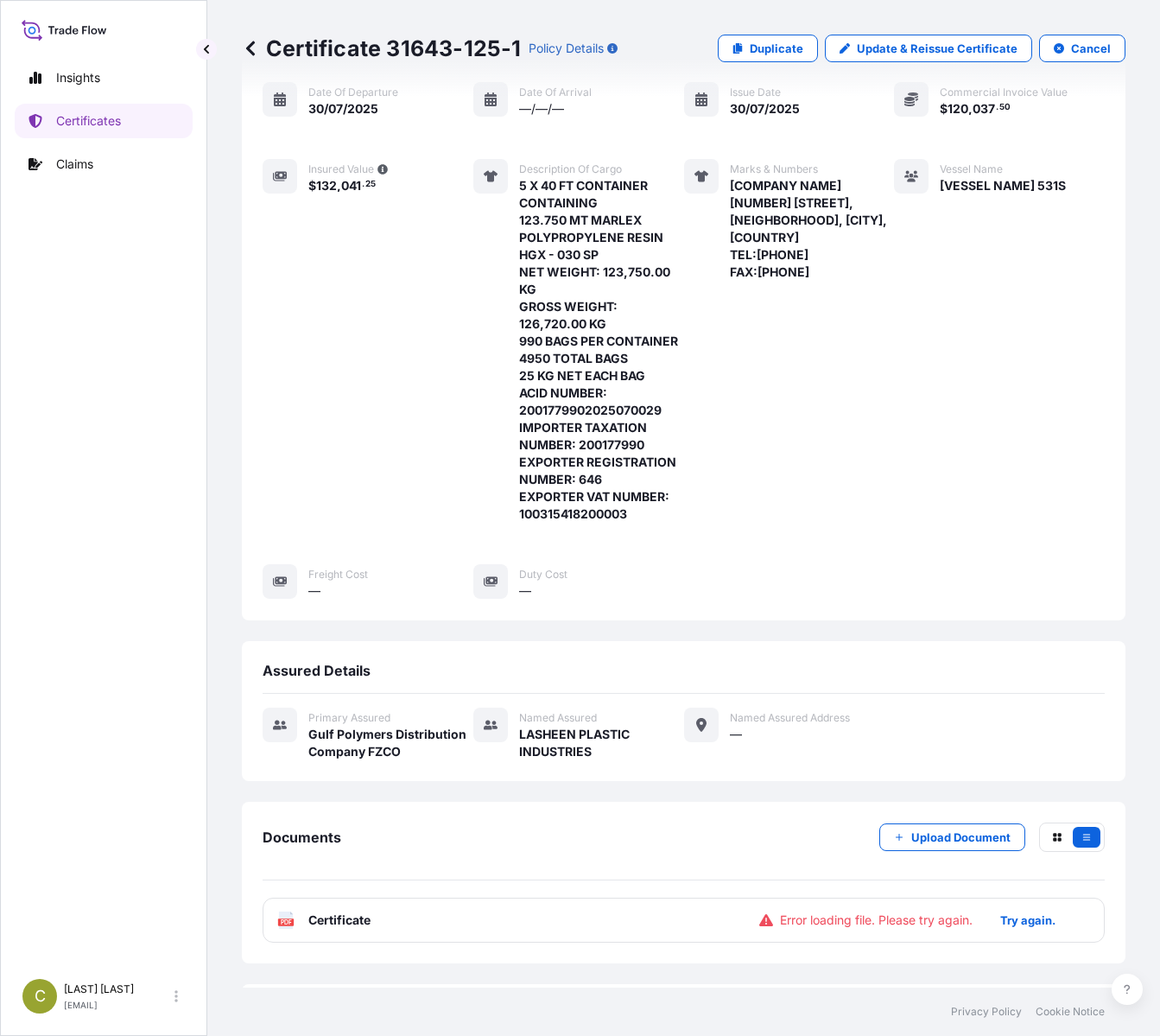 scroll, scrollTop: 242, scrollLeft: 0, axis: vertical 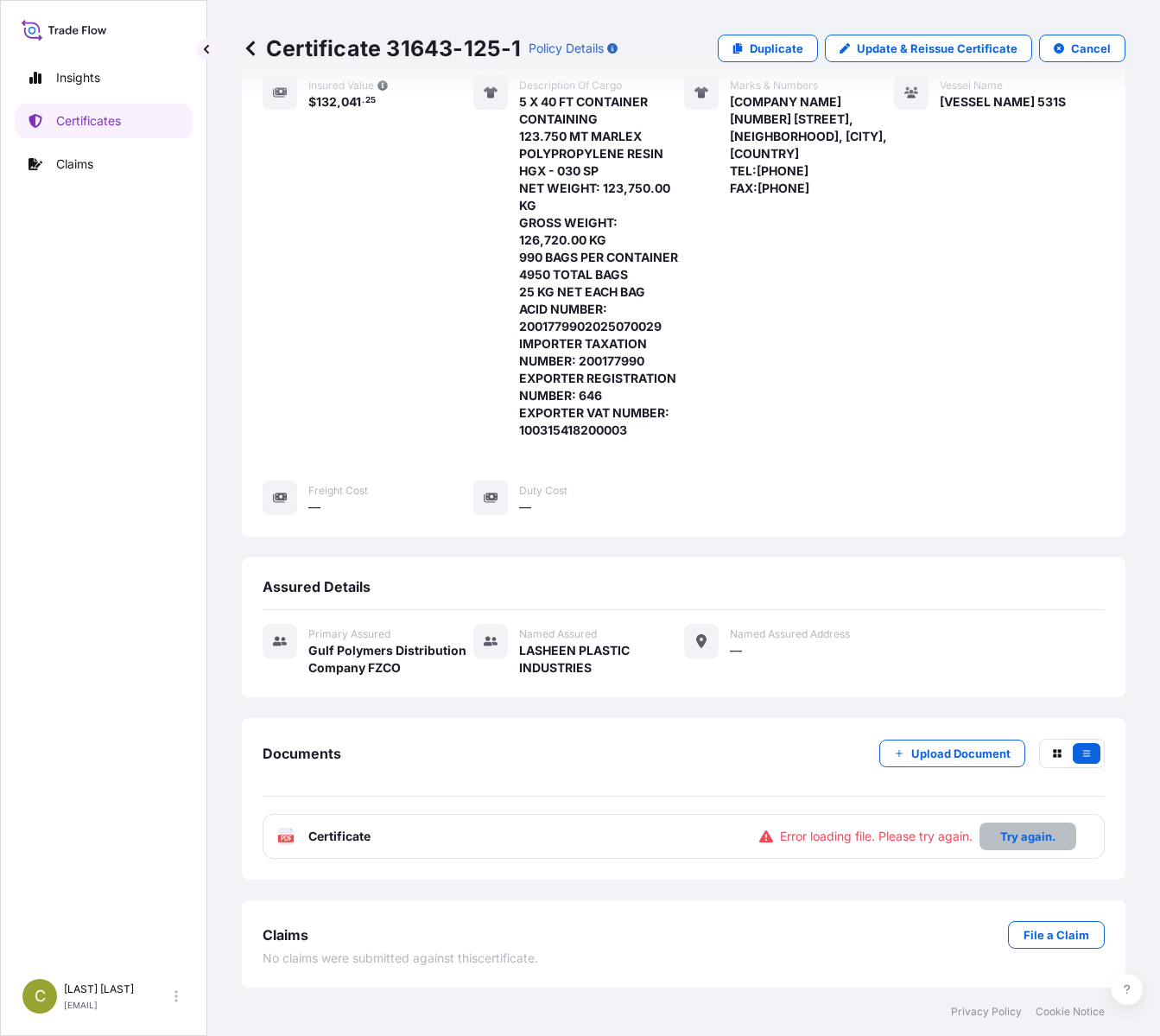 click on "Try again." at bounding box center (1028, 836) 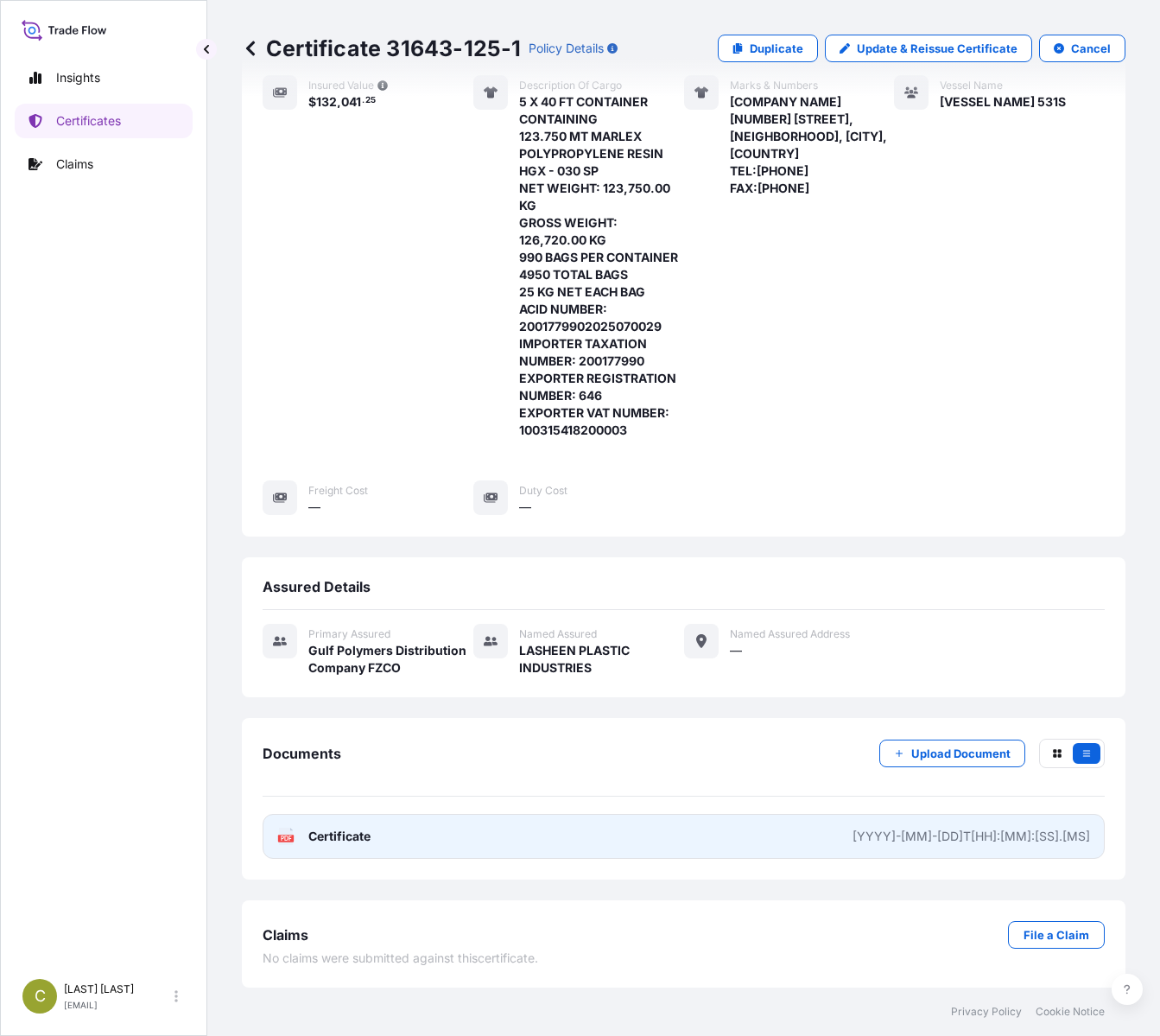 click on "[YYYY]-[MM]-[DD]T[HH]:[MM]:[SS].[MS]" at bounding box center (971, 836) 